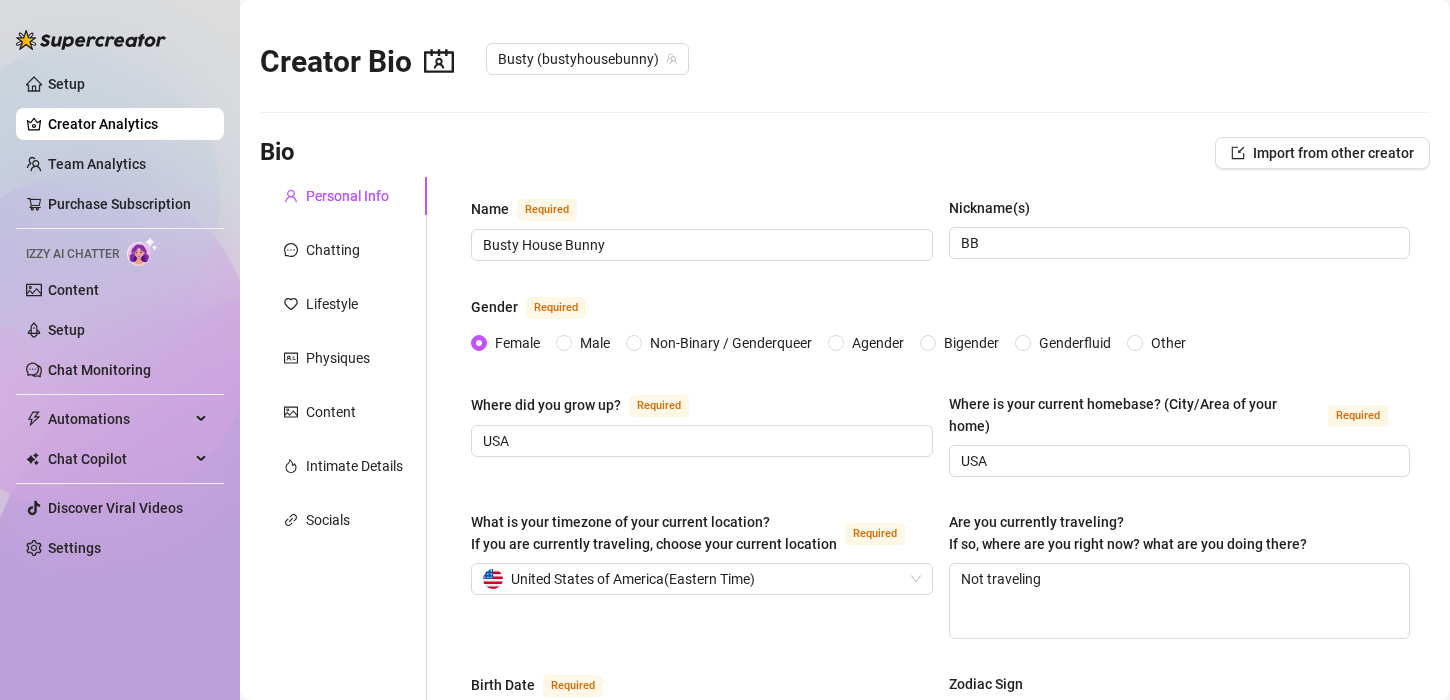 scroll, scrollTop: 0, scrollLeft: 0, axis: both 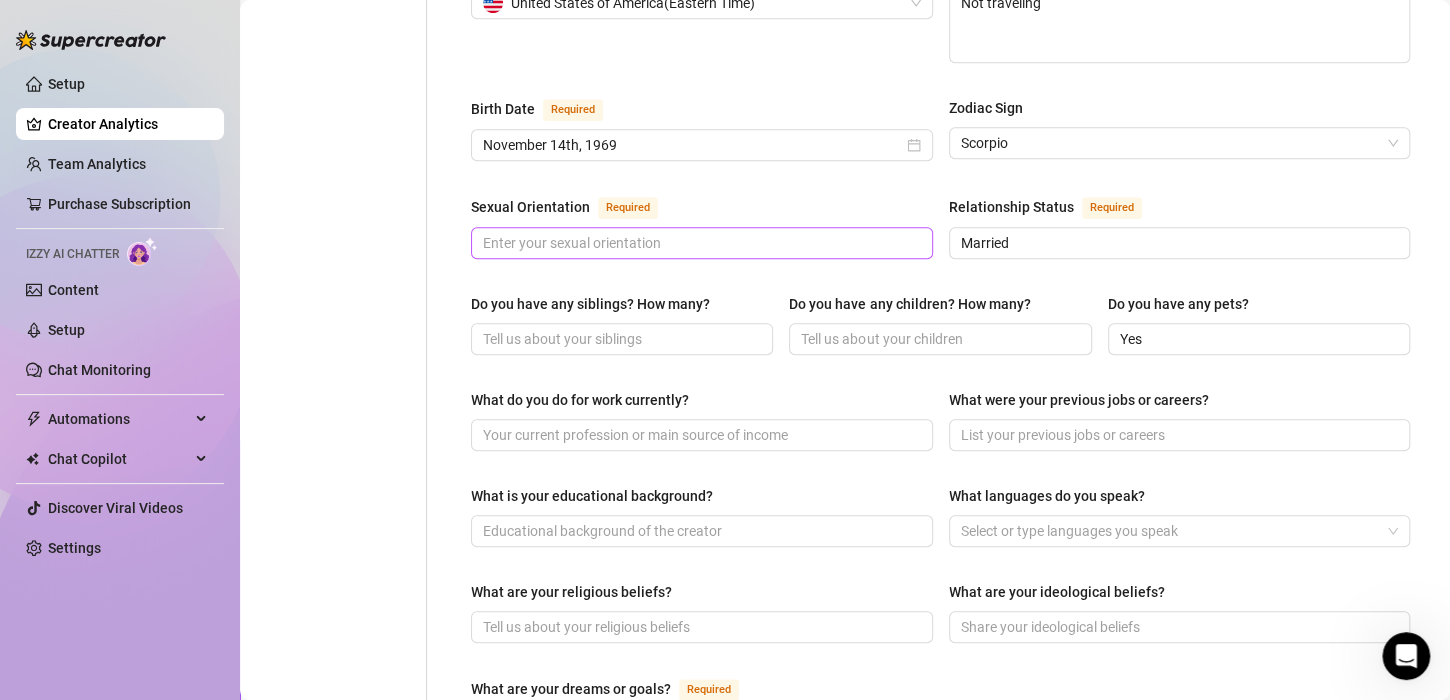 click at bounding box center [702, 243] 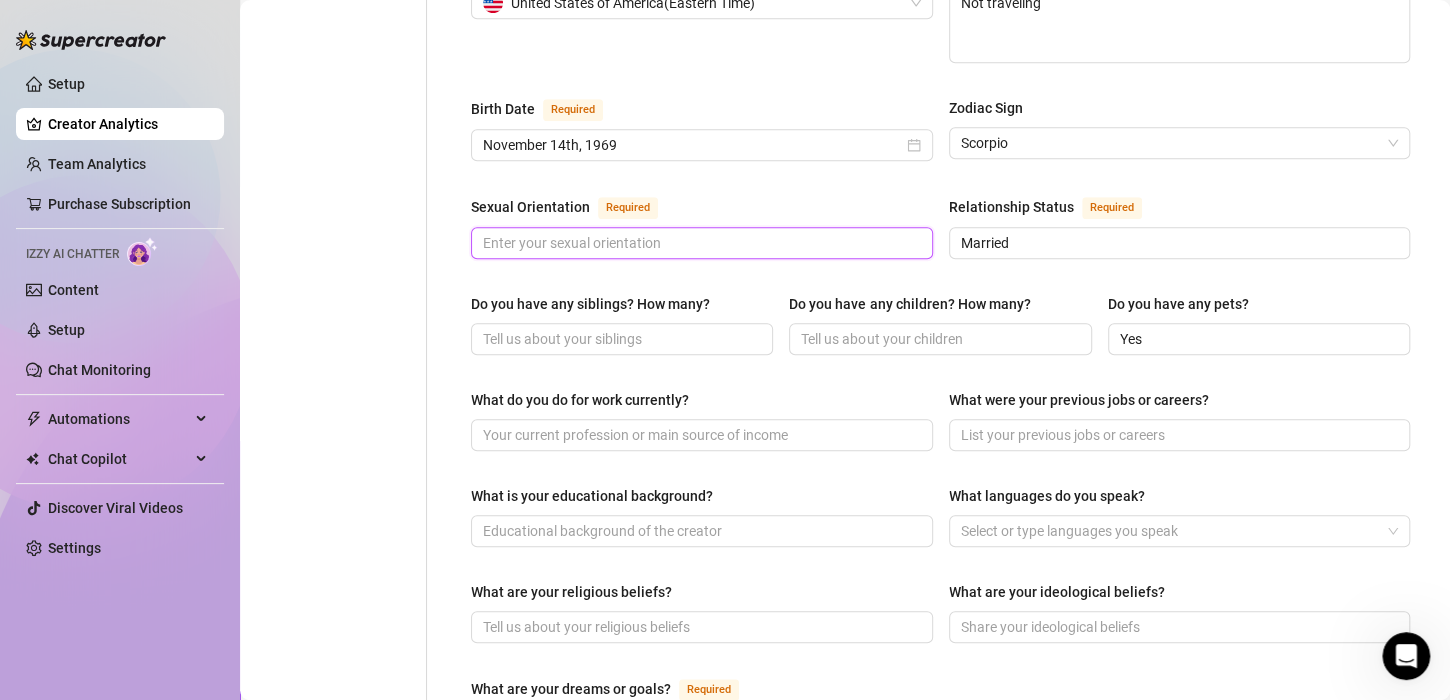 click on "Sexual Orientation Required" at bounding box center [700, 243] 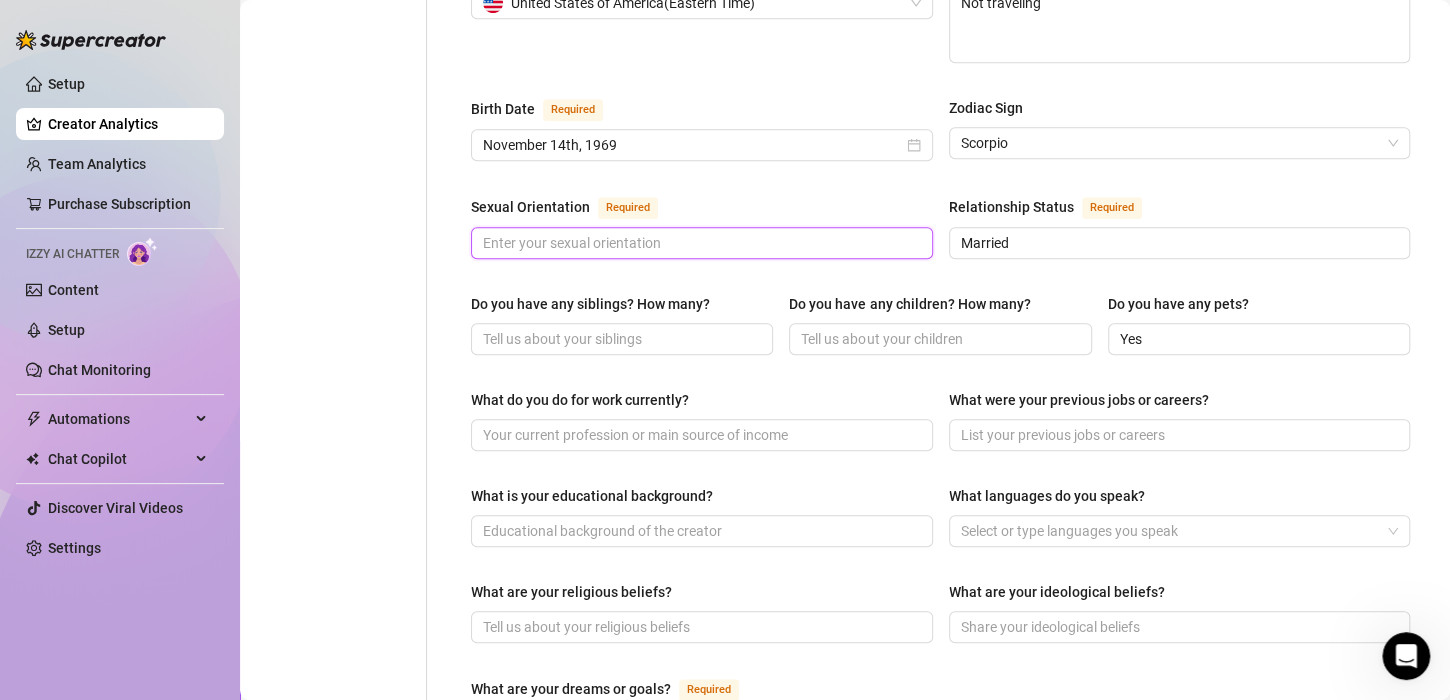 click on "Sexual Orientation Required" at bounding box center (700, 243) 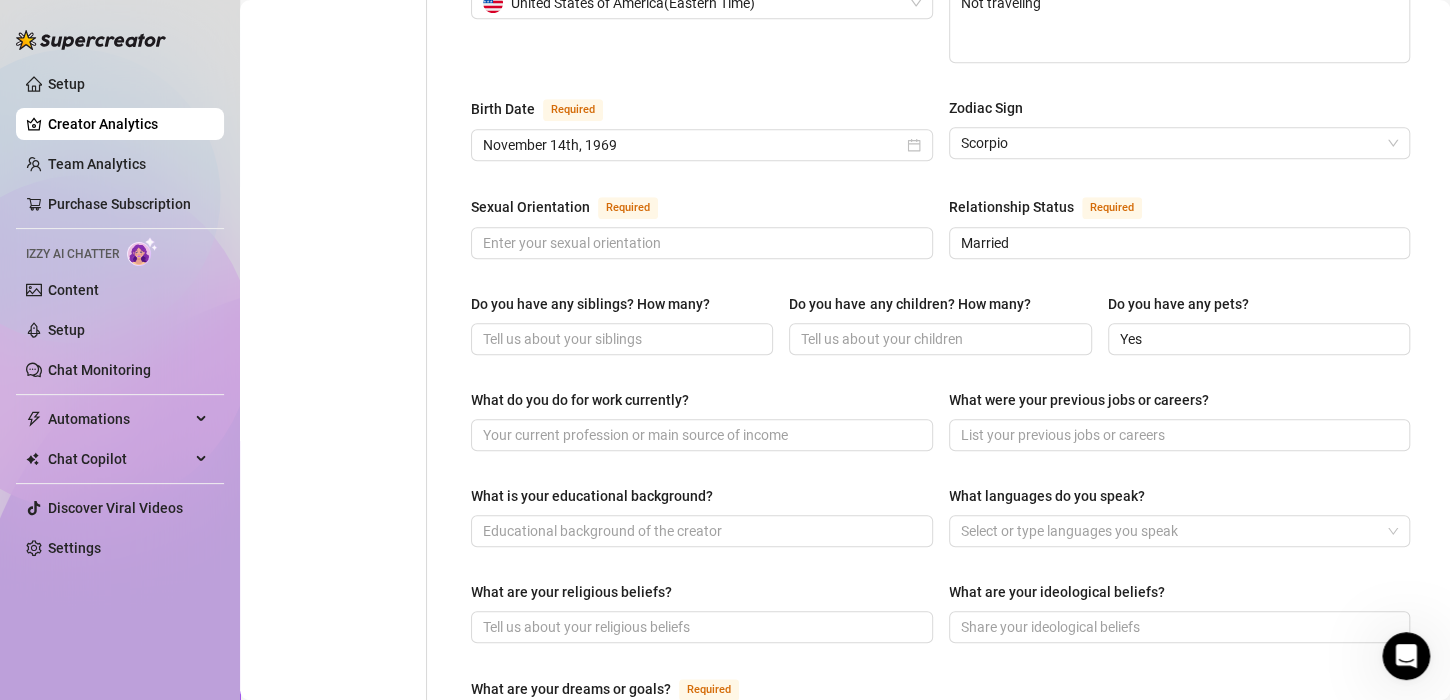 click on "Sexual Orientation Required Relationship Status Required Married" at bounding box center (940, 236) 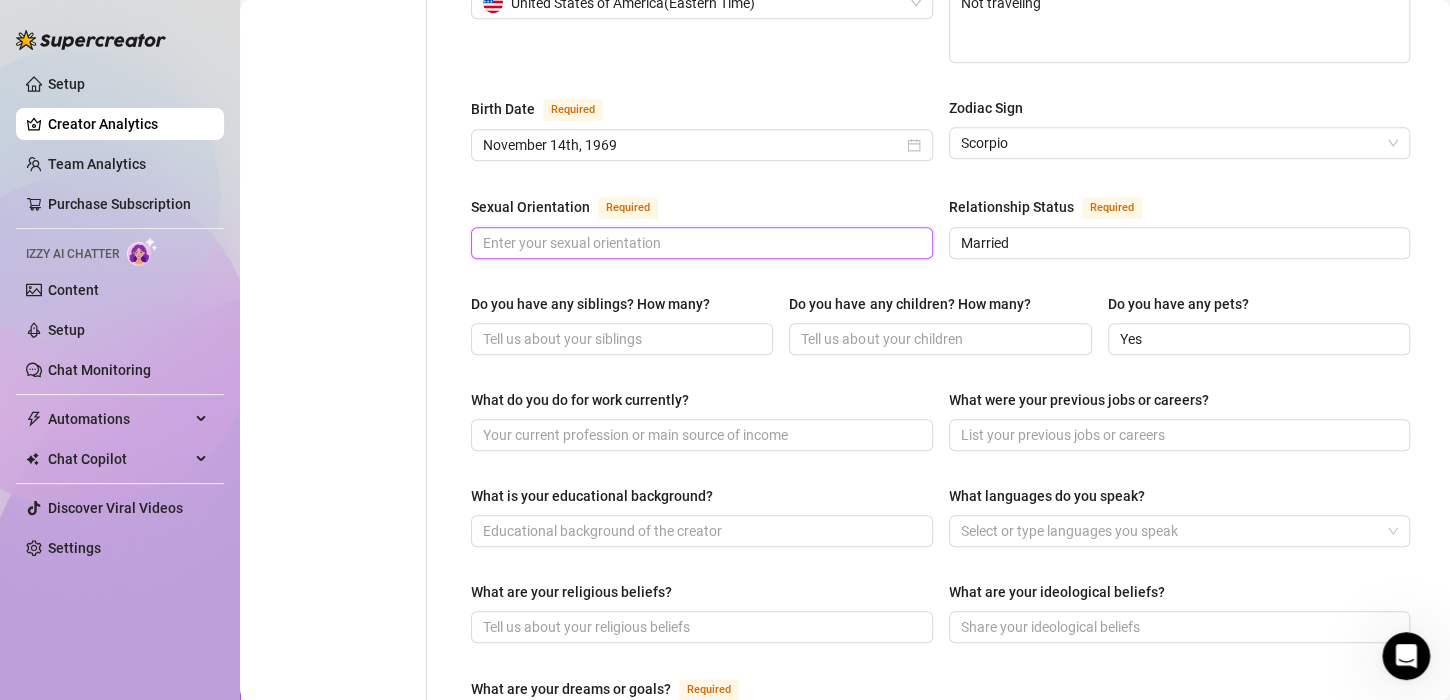 click on "Sexual Orientation Required" at bounding box center [700, 243] 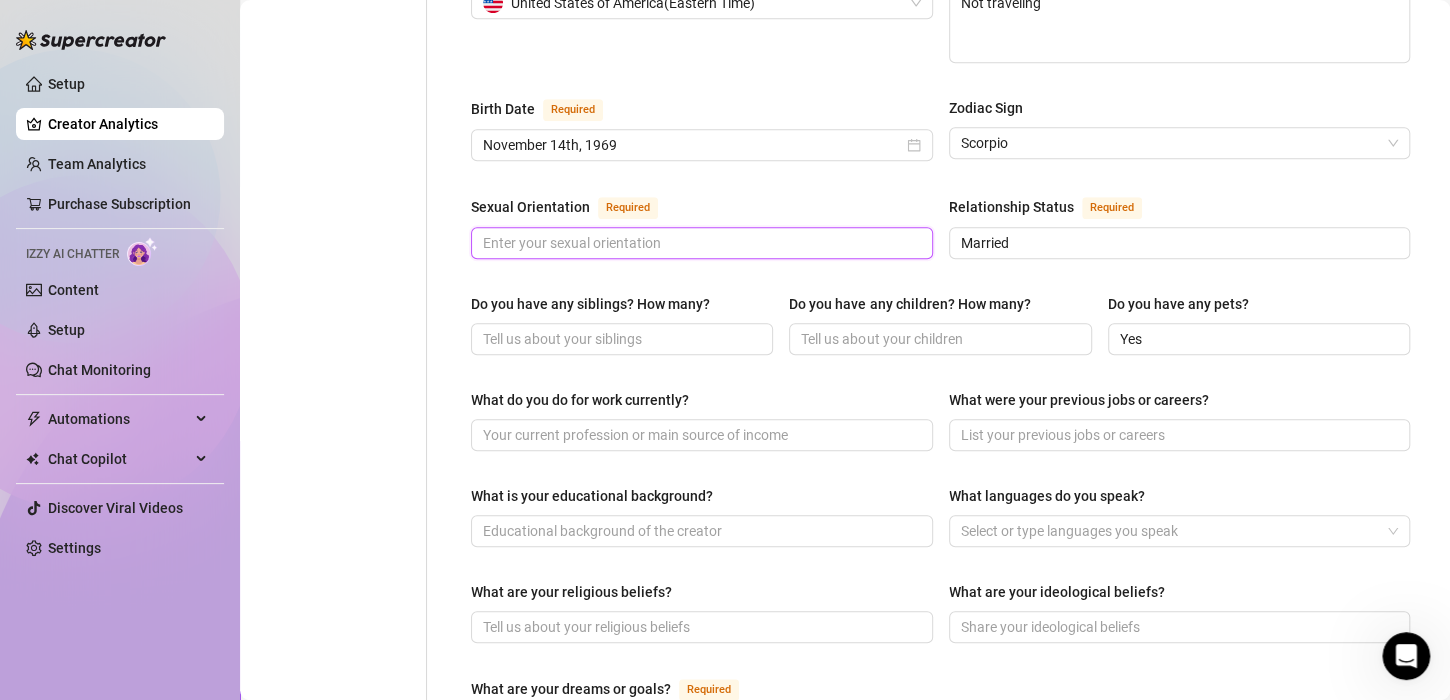 click on "Sexual Orientation Required" at bounding box center [700, 243] 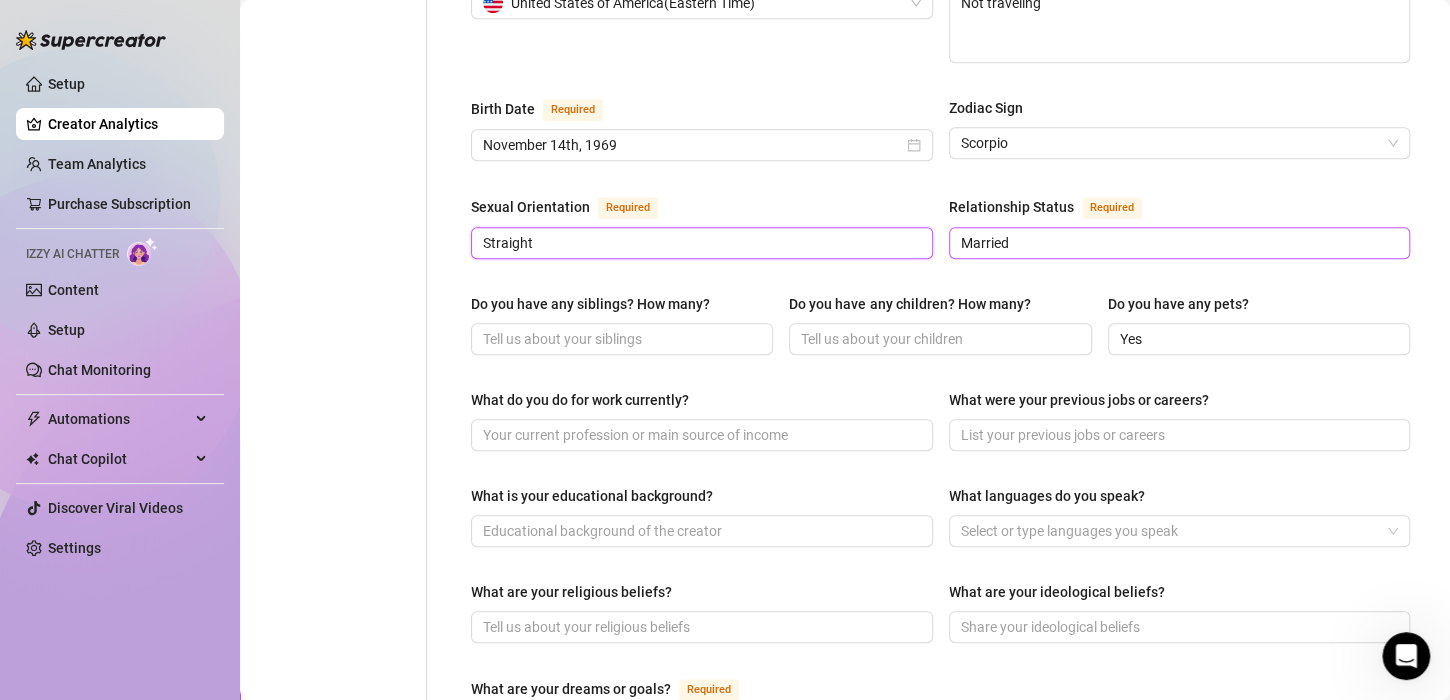 type on "Straight" 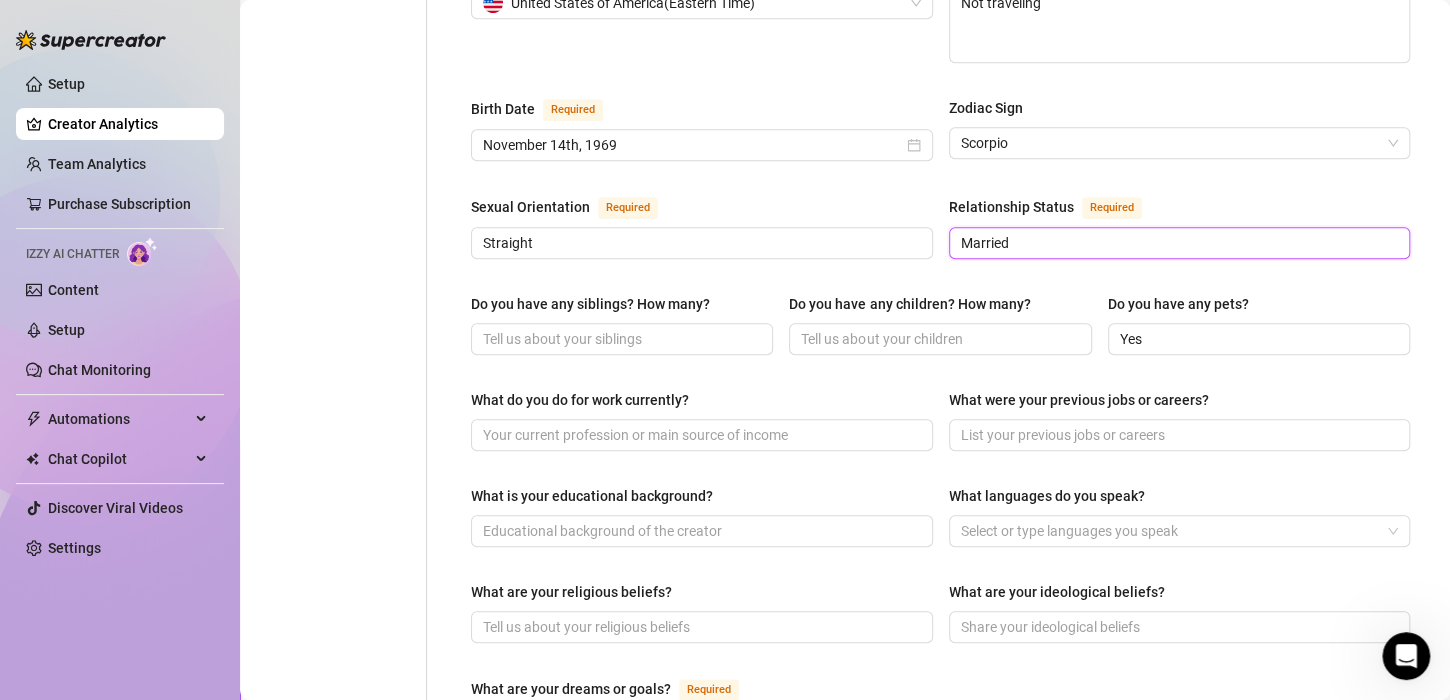 click on "Married" at bounding box center (1178, 243) 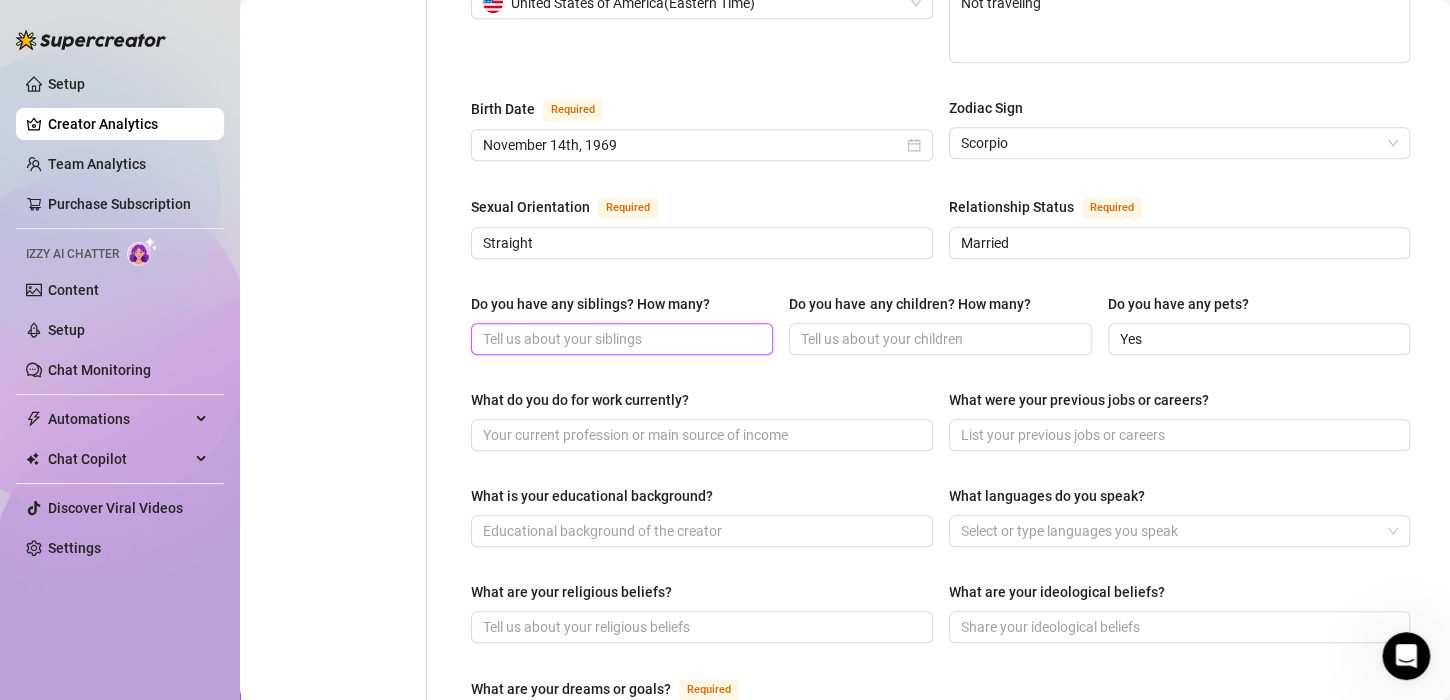 click on "Do you have any siblings? How many?" at bounding box center (620, 339) 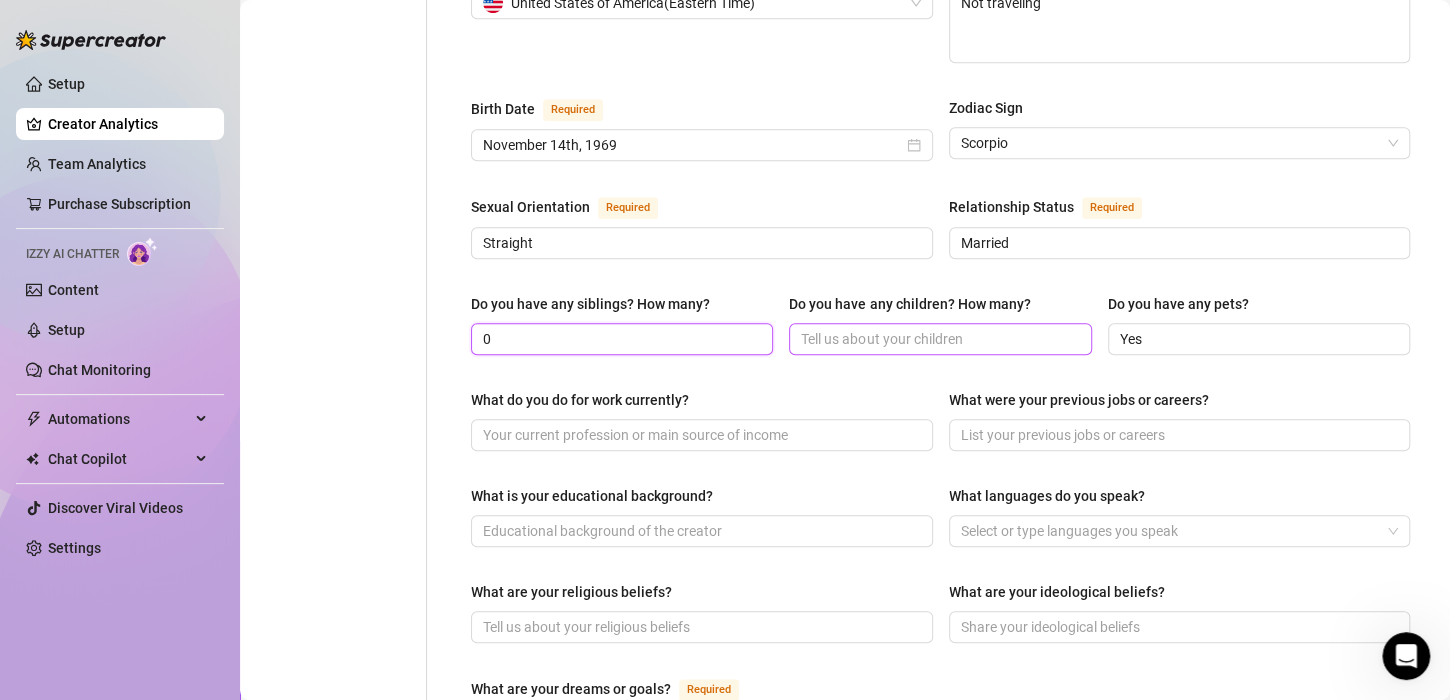 type on "0" 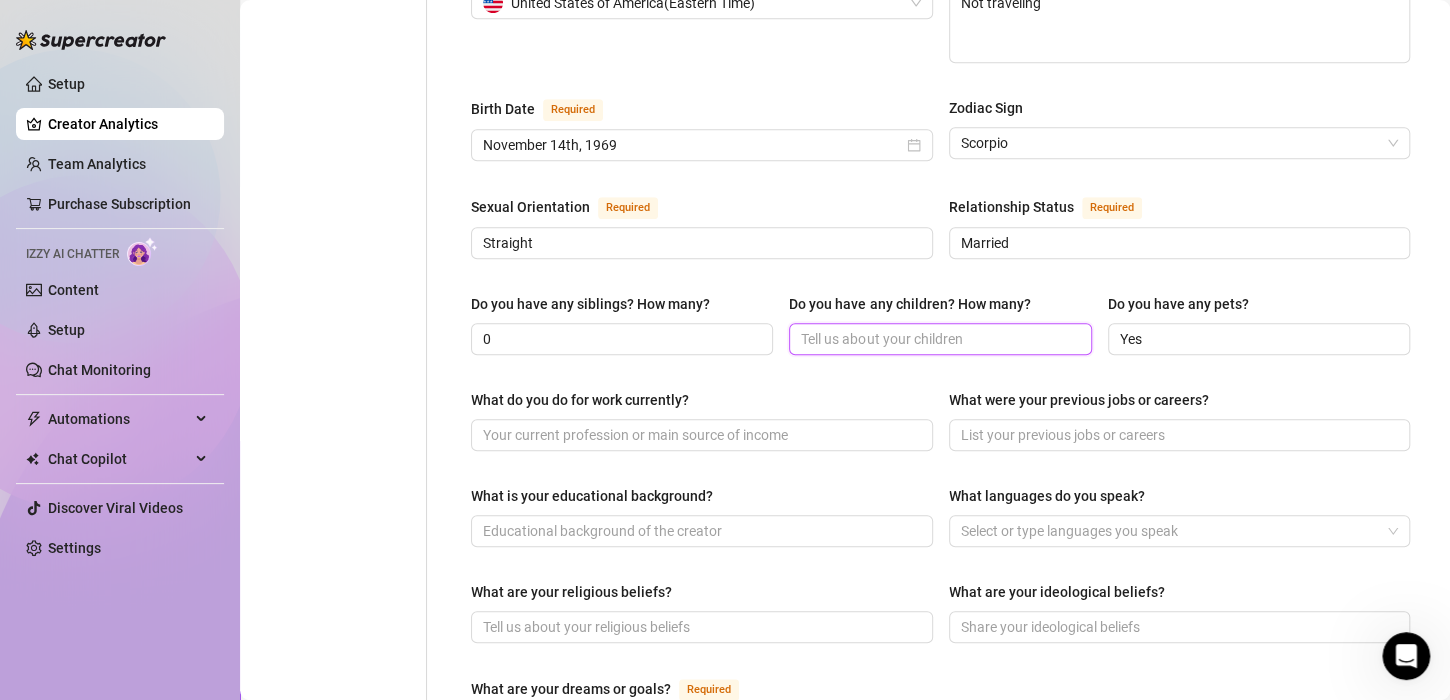click on "Do you have any children? How many?" at bounding box center (938, 339) 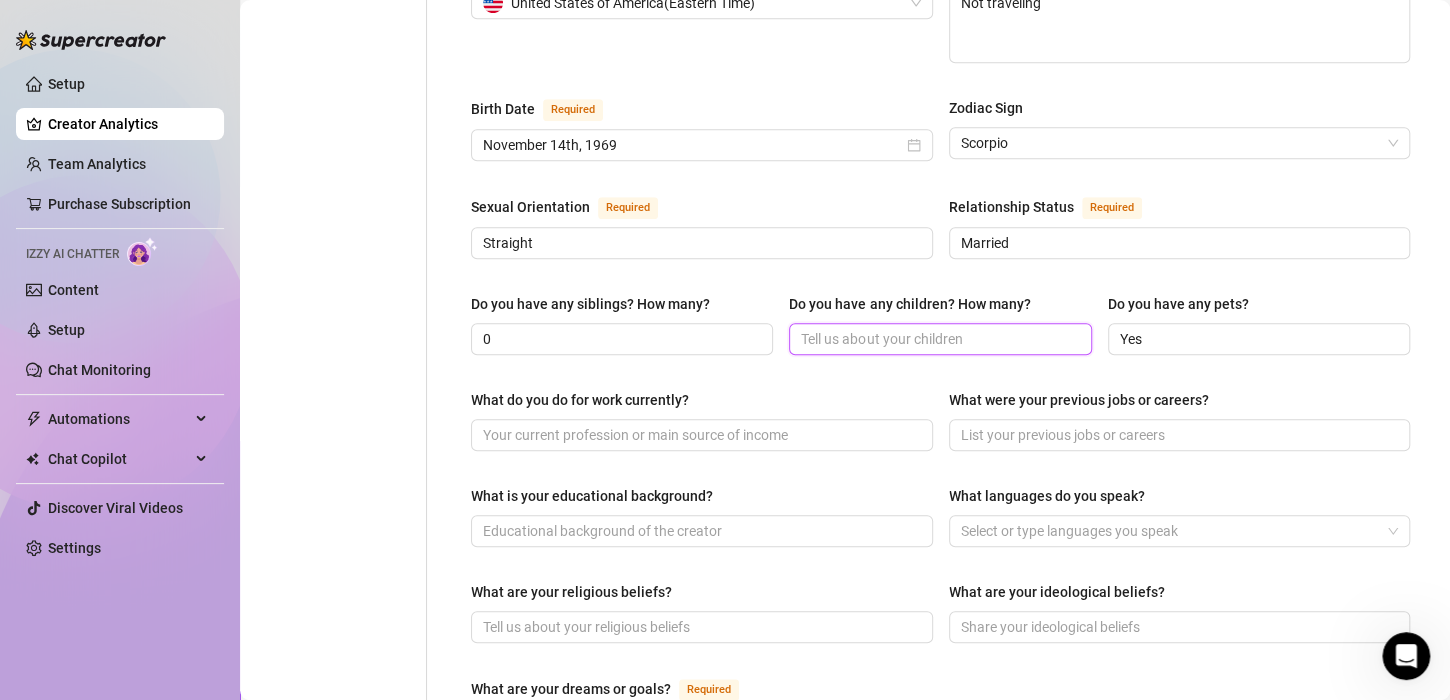 click on "Do you have any children? How many?" at bounding box center [938, 339] 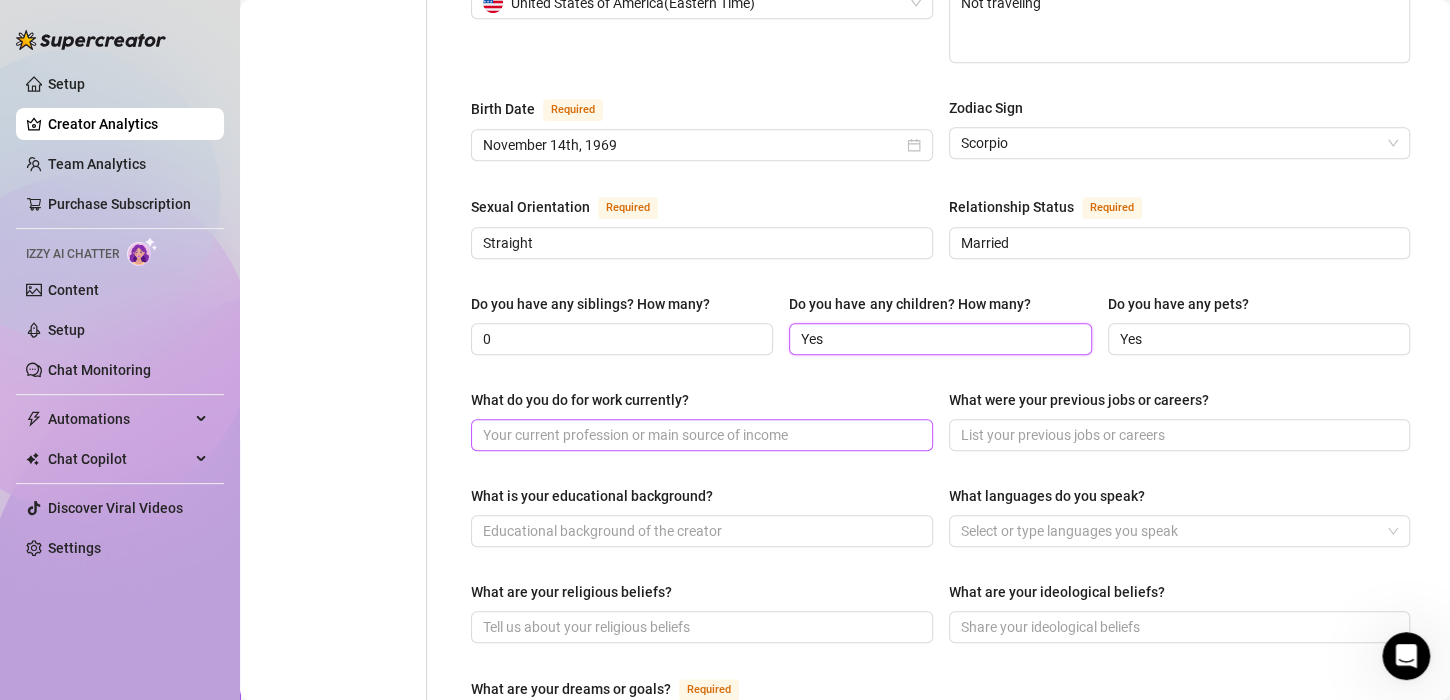 type on "Yes" 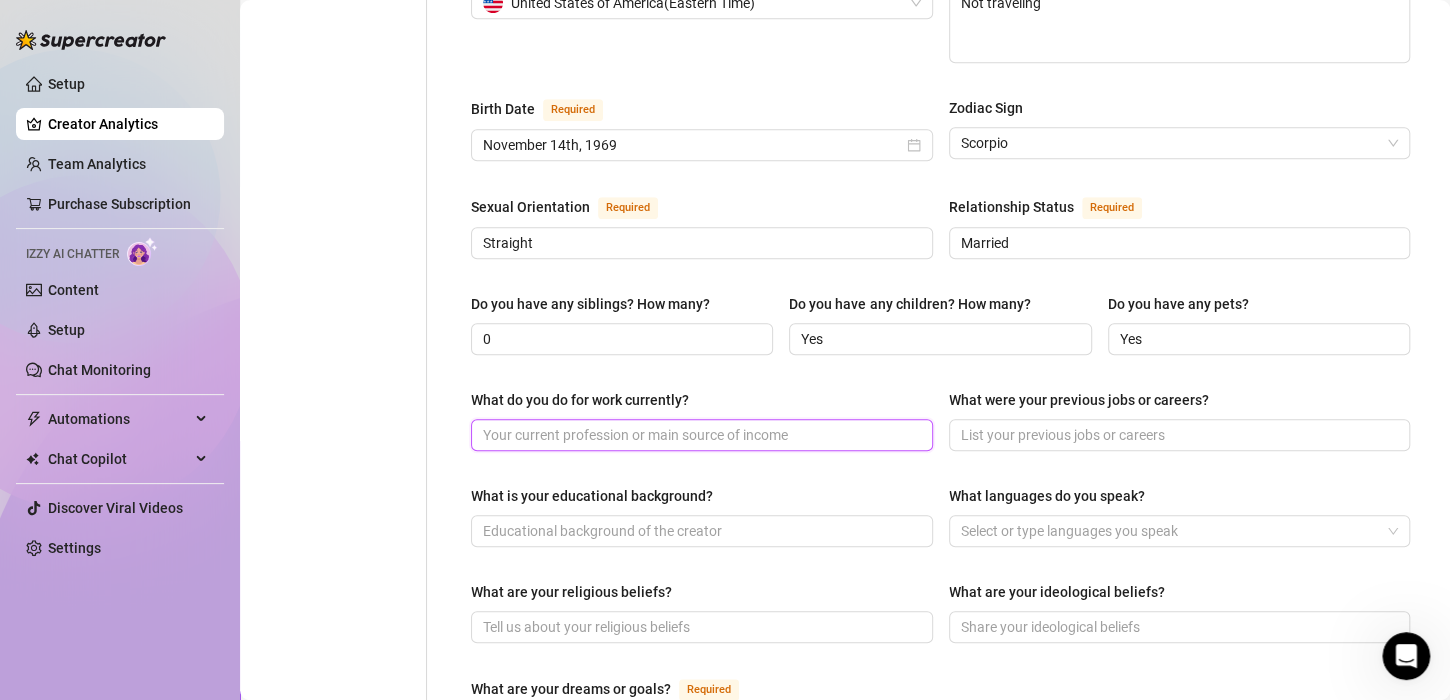 click on "What do you do for work currently?" at bounding box center [700, 435] 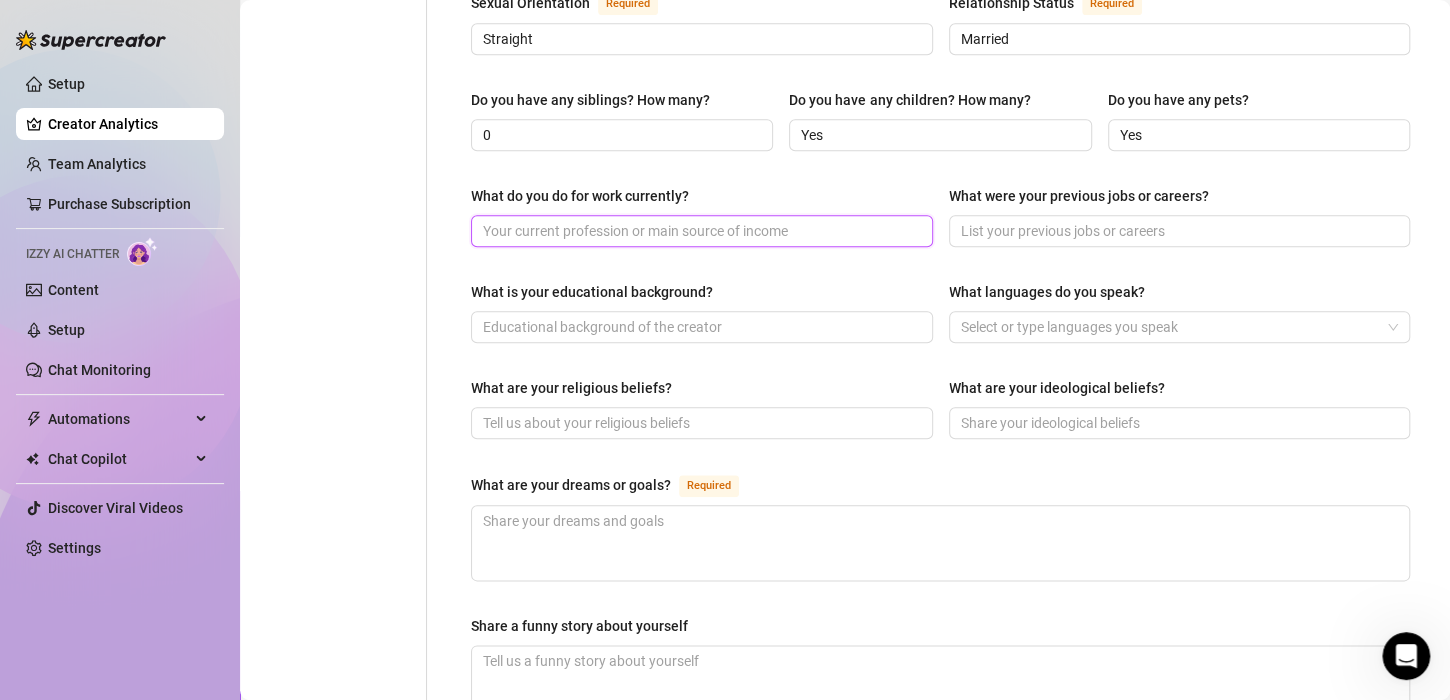 scroll, scrollTop: 792, scrollLeft: 0, axis: vertical 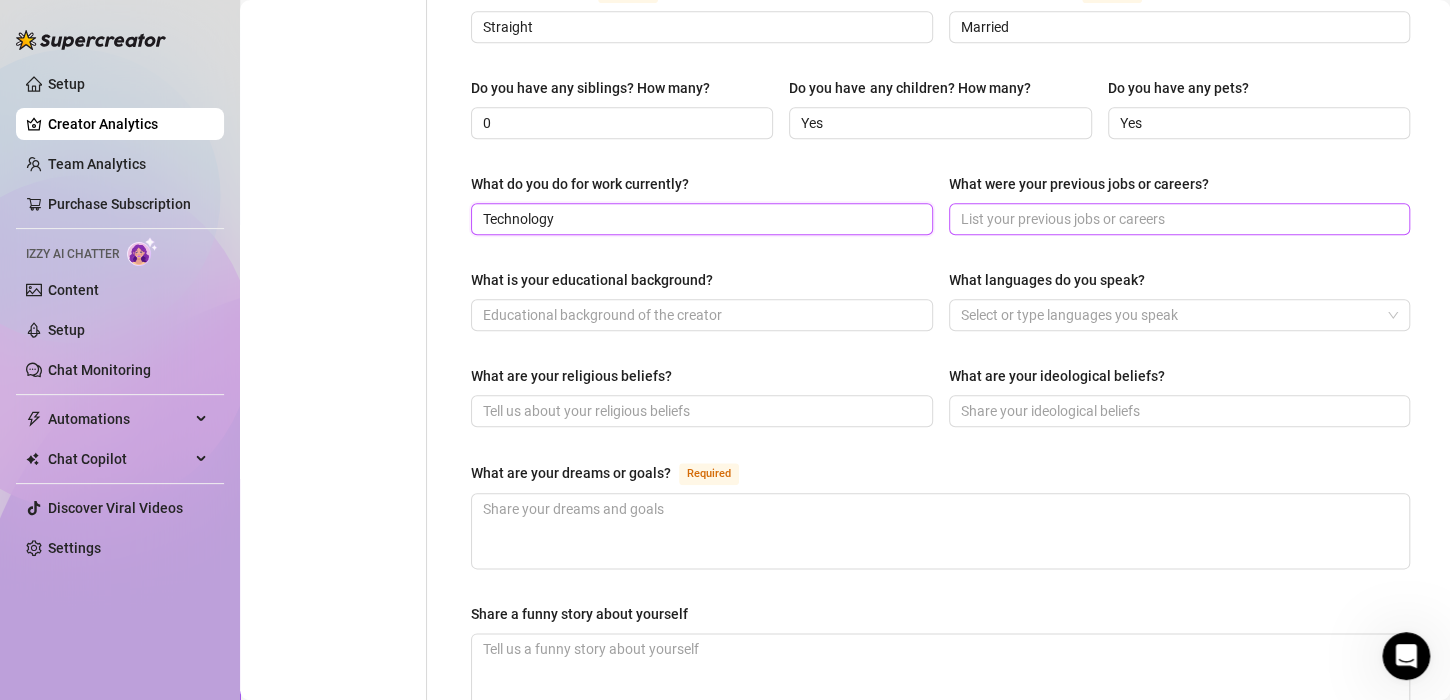 type on "Technology" 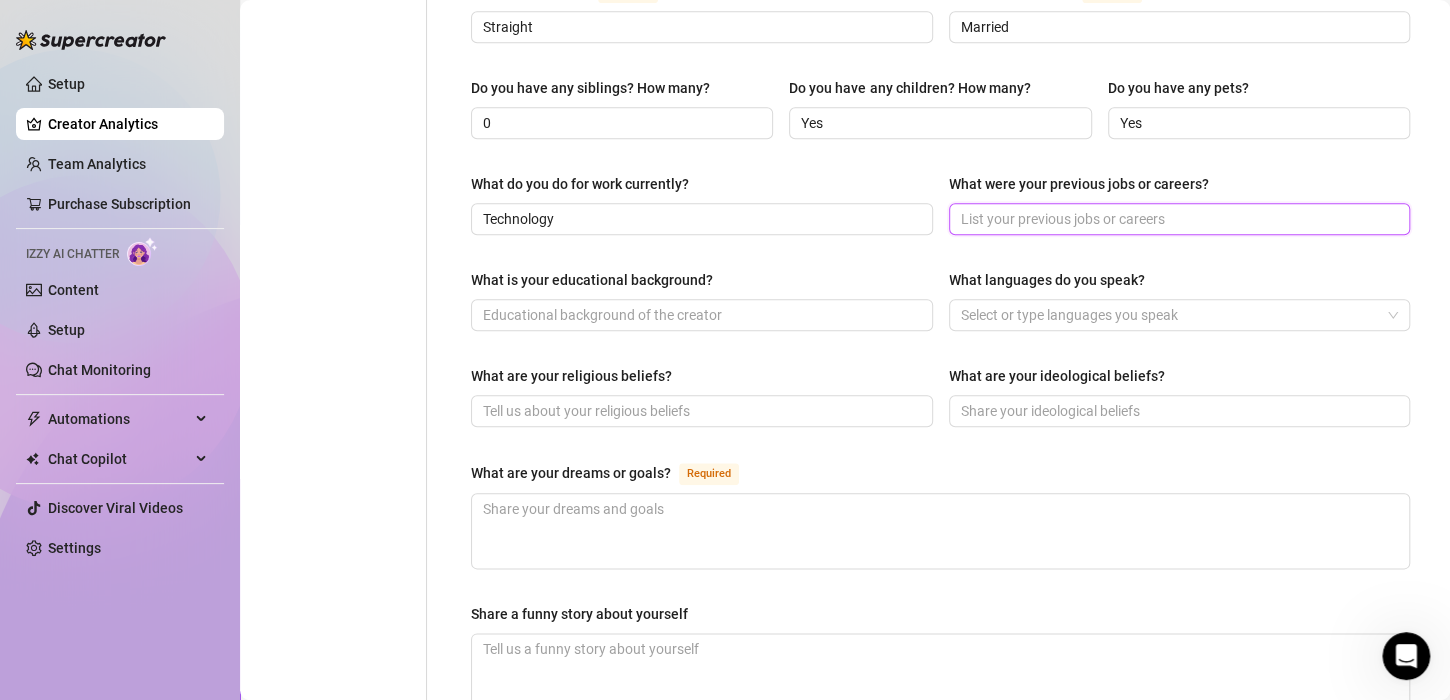 click on "What were your previous jobs or careers?" at bounding box center (1178, 219) 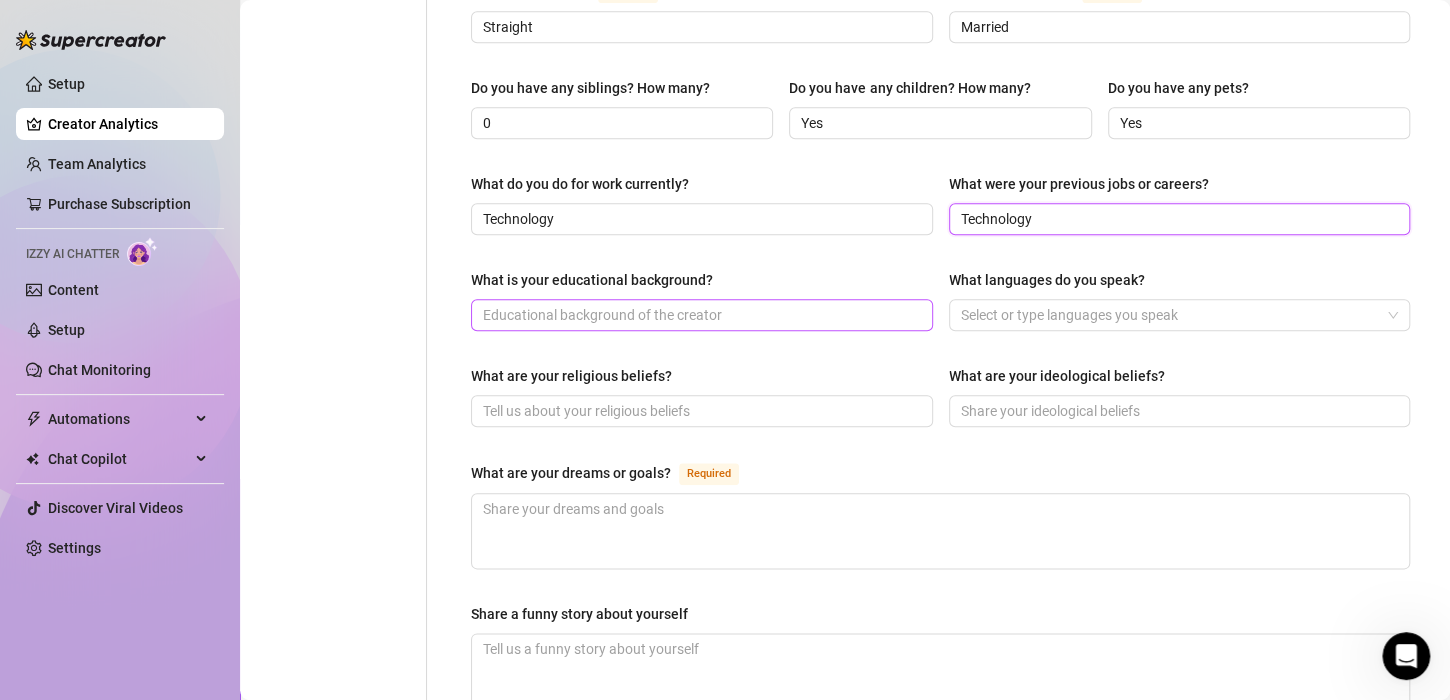 type on "Technology" 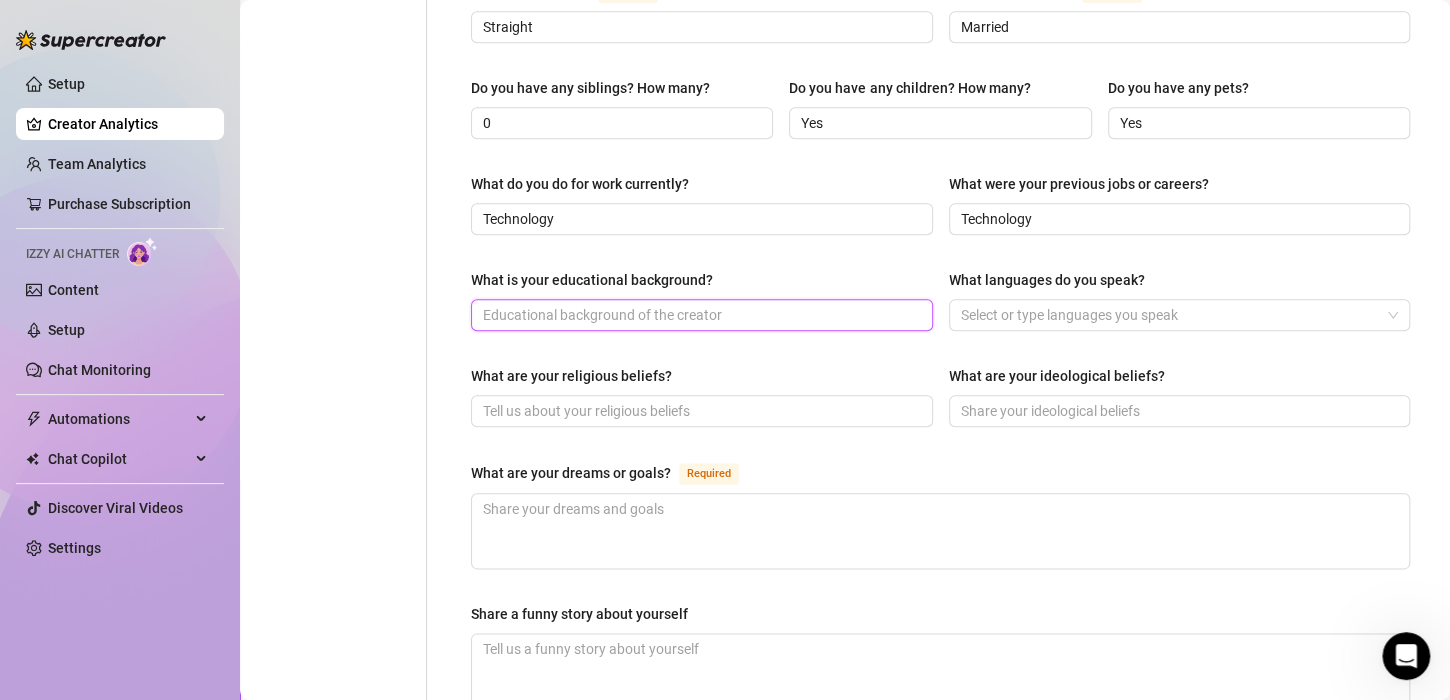 click on "What is your educational background?" at bounding box center [700, 315] 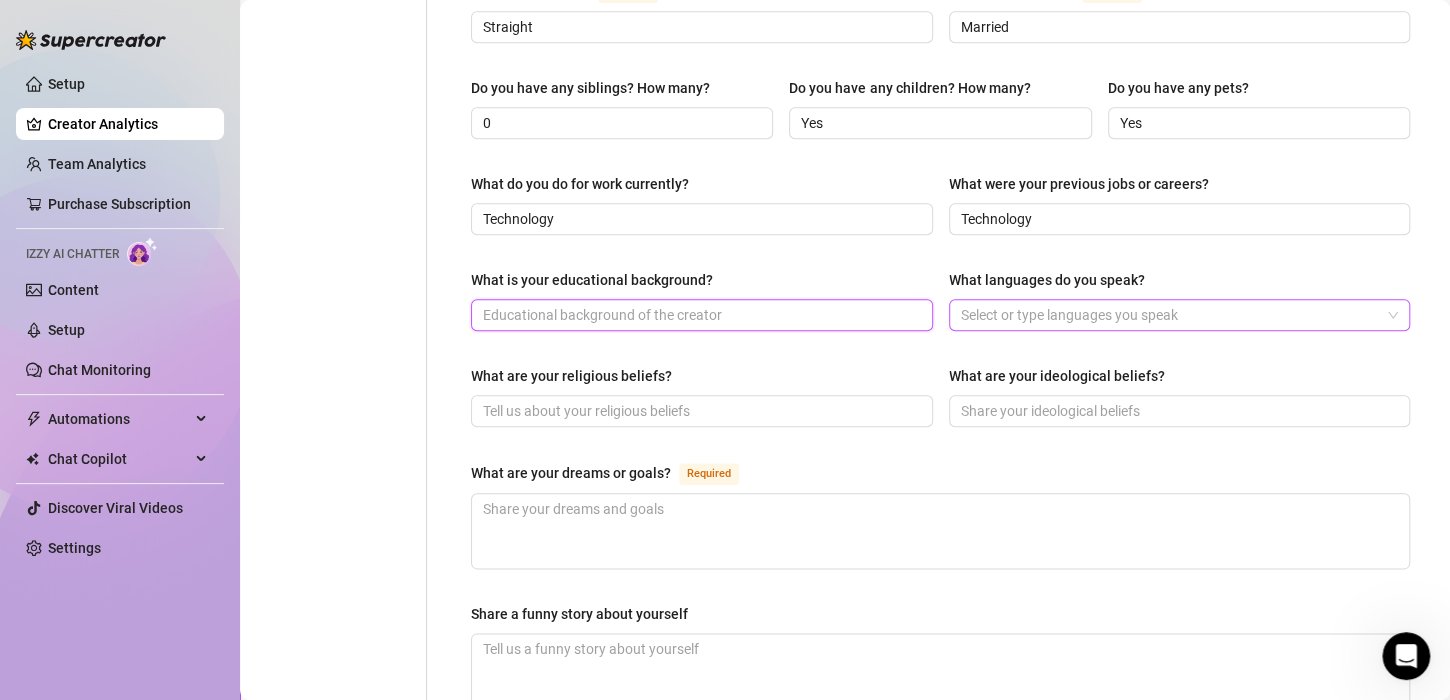 click at bounding box center [1169, 315] 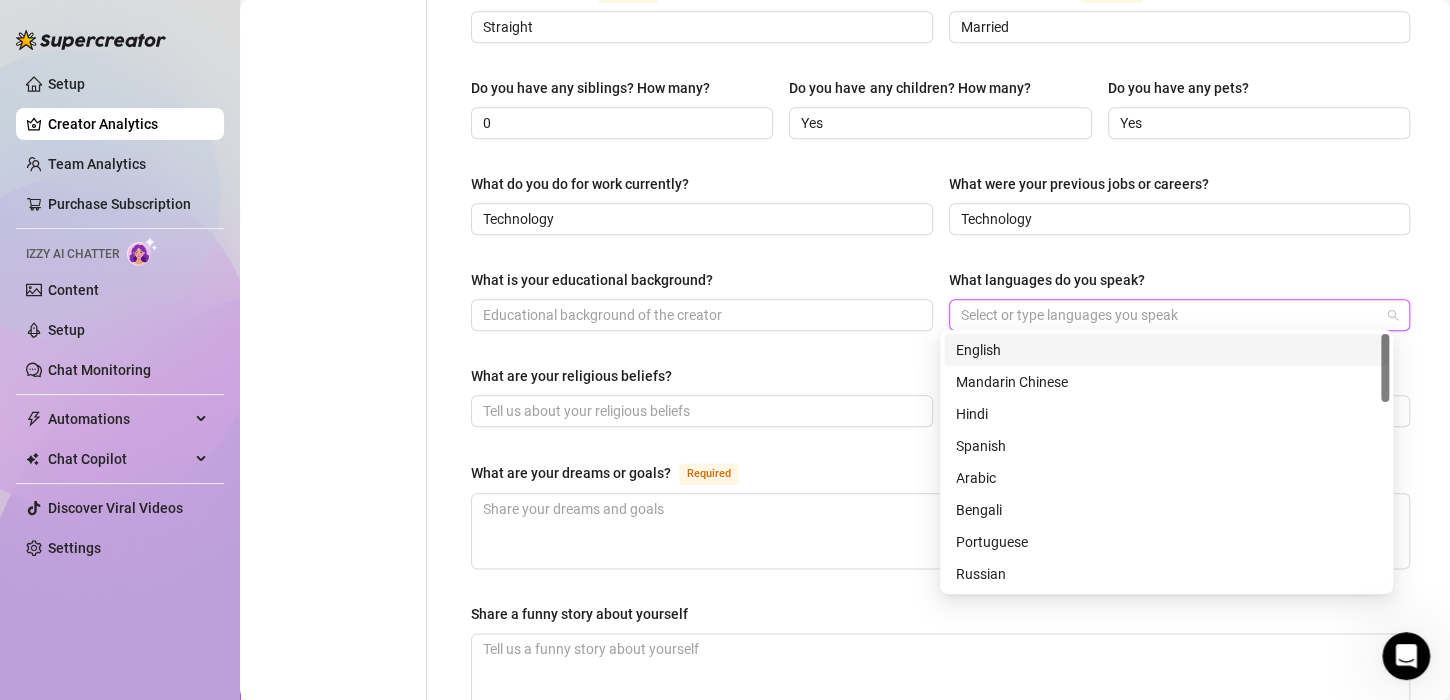 click on "English" at bounding box center [1166, 350] 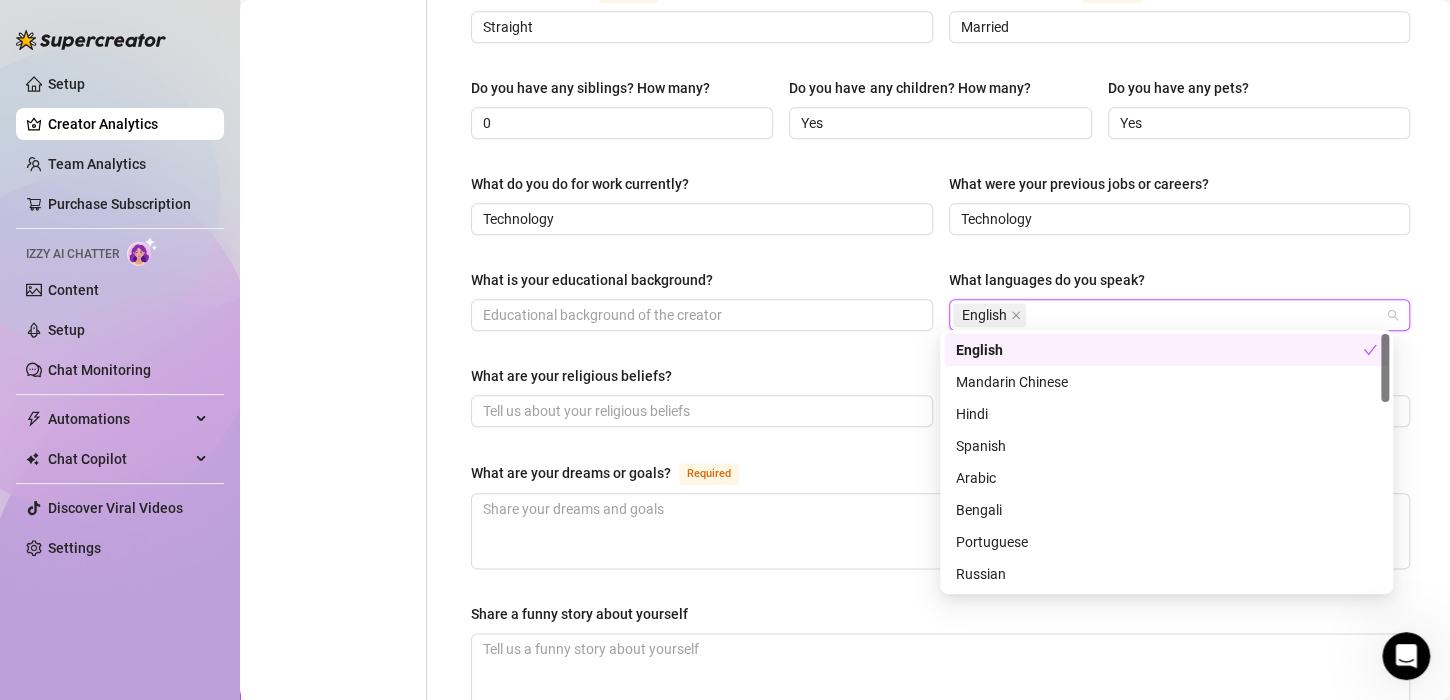 click on "English" at bounding box center (1159, 350) 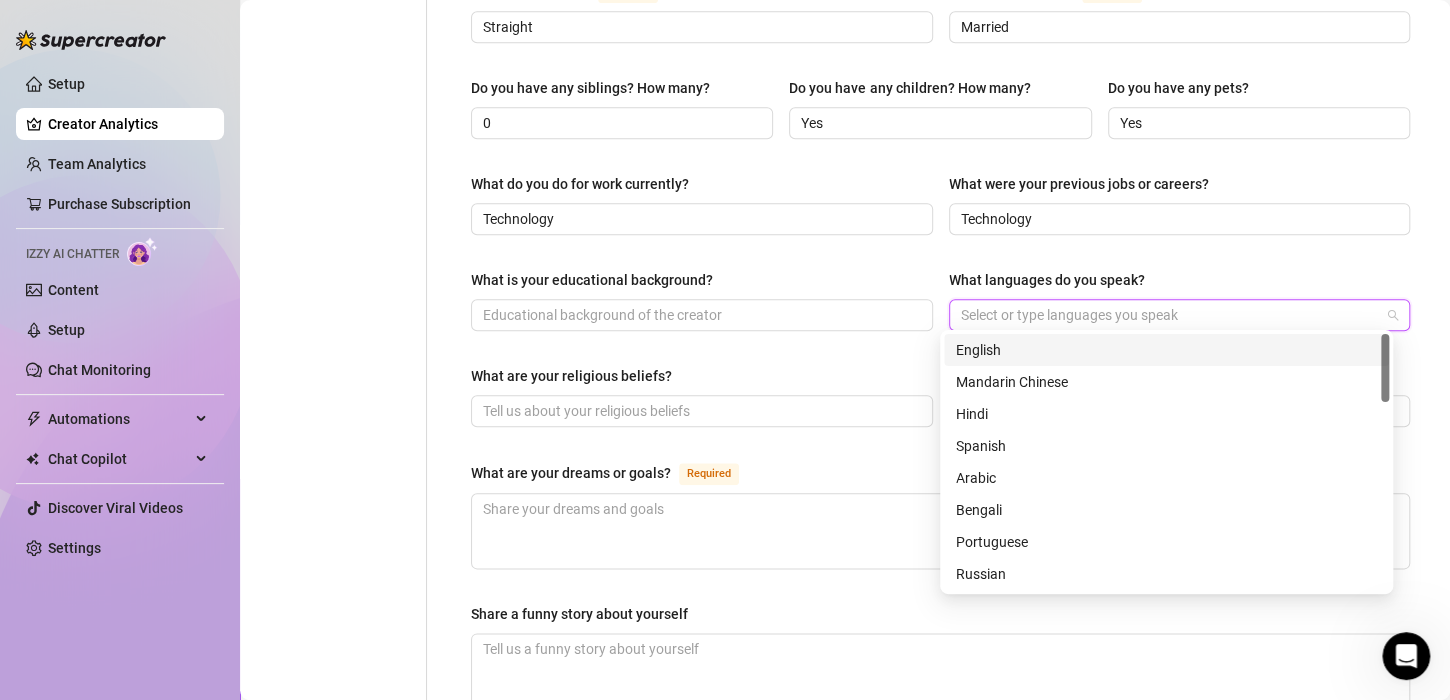 click on "English" at bounding box center [1166, 350] 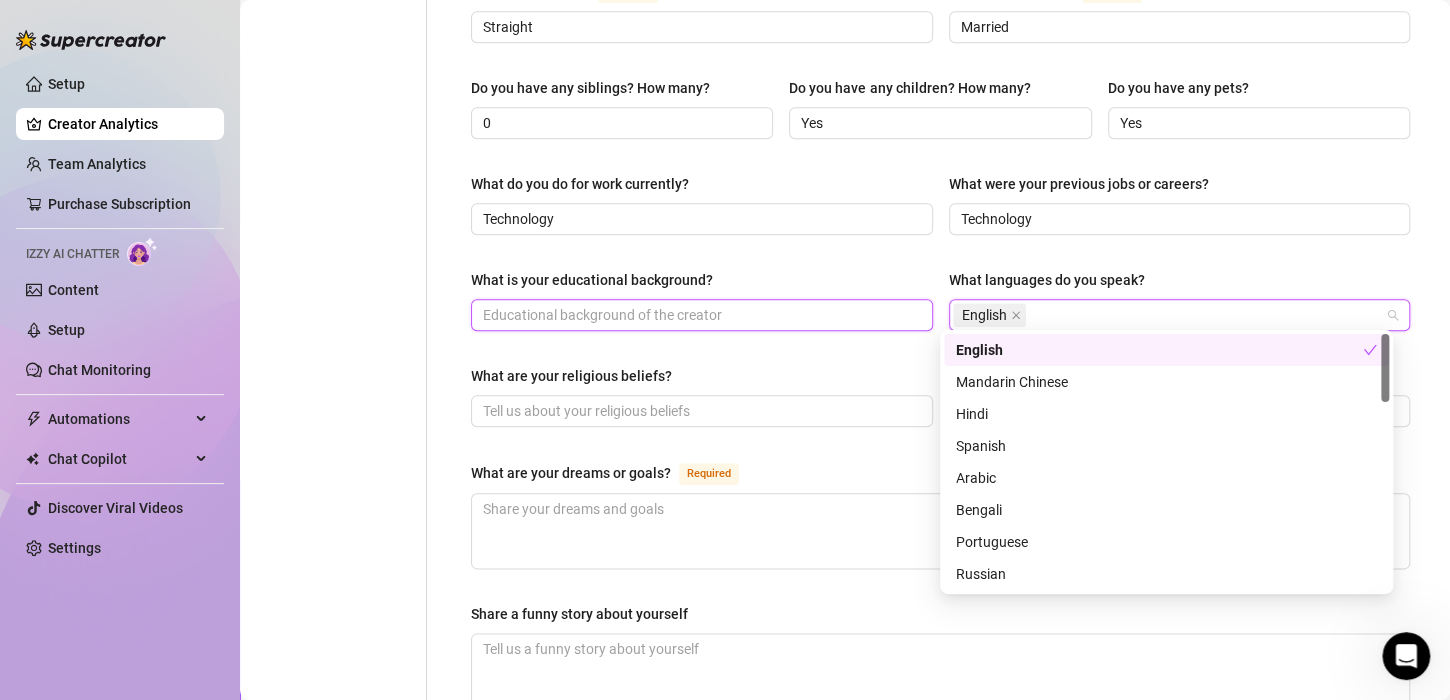 click on "What is your educational background?" at bounding box center [700, 315] 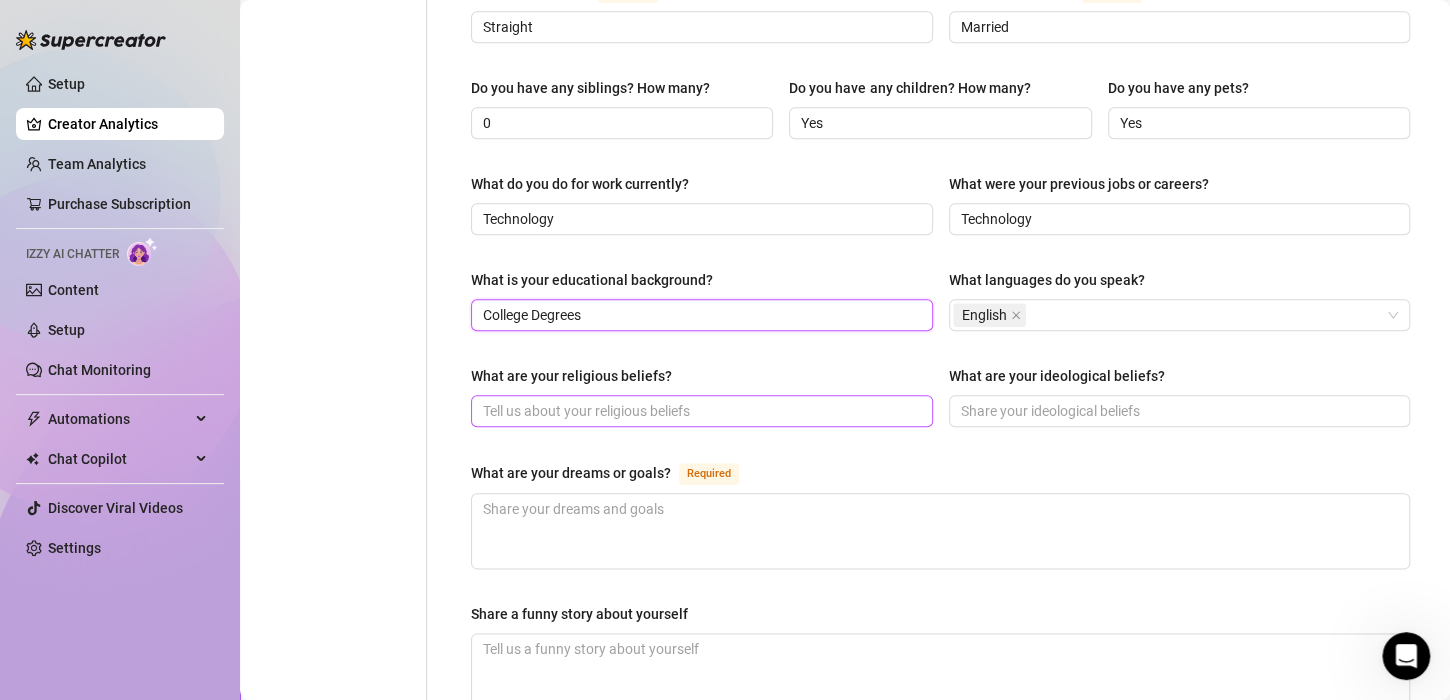 type on "College Degrees" 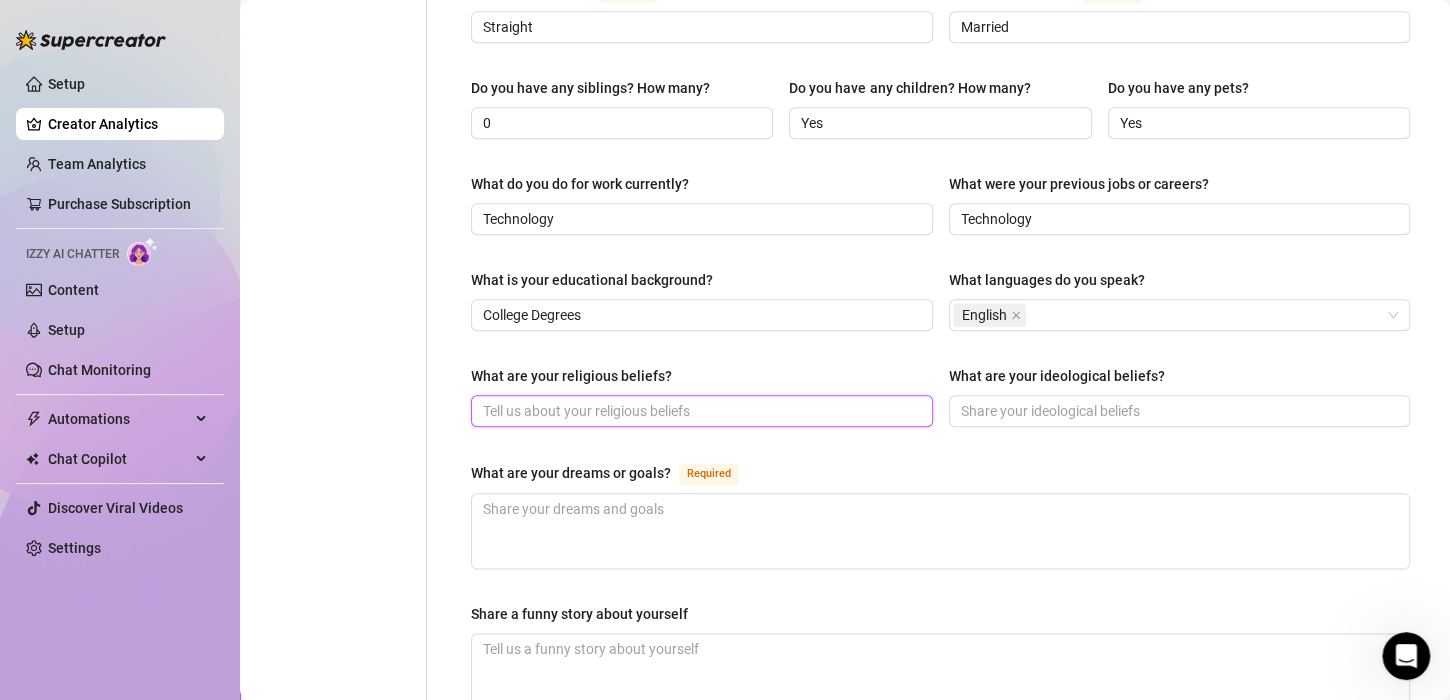 click on "What are your religious beliefs?" at bounding box center (700, 411) 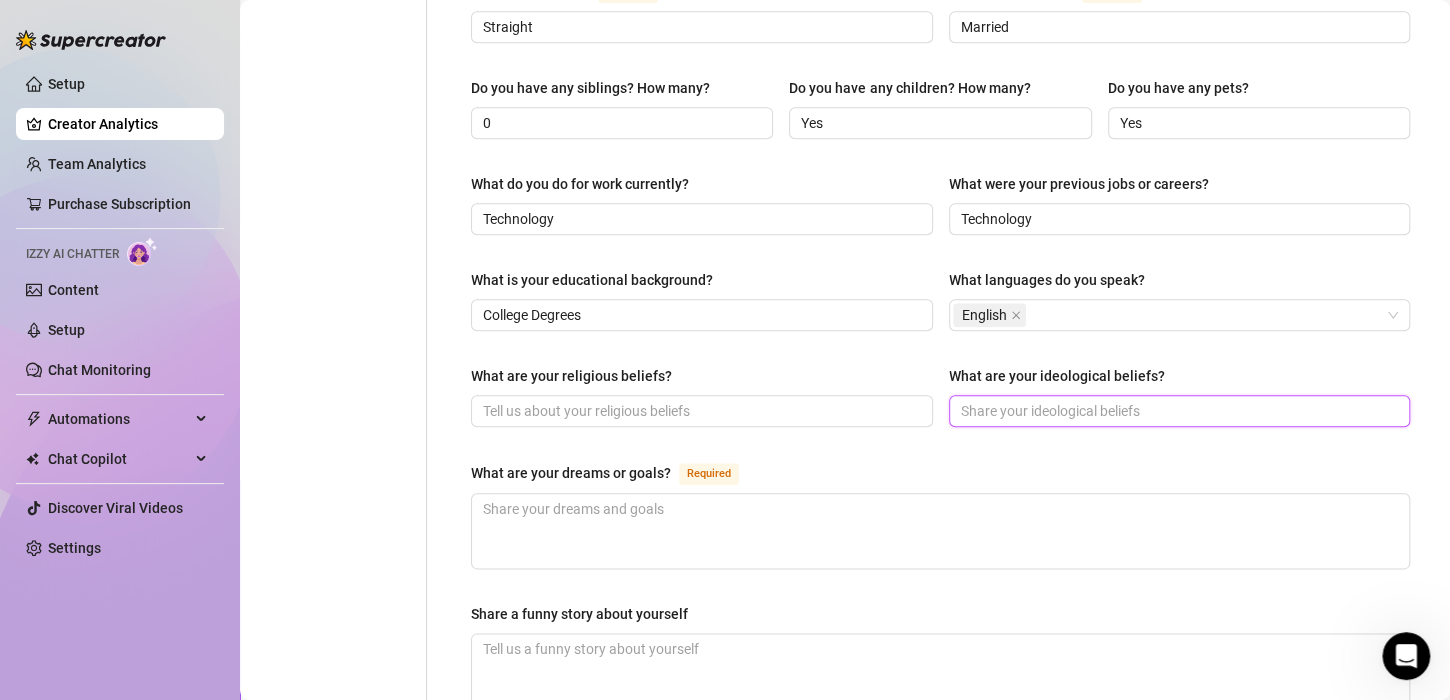 click on "What are your ideological beliefs?" at bounding box center (1178, 411) 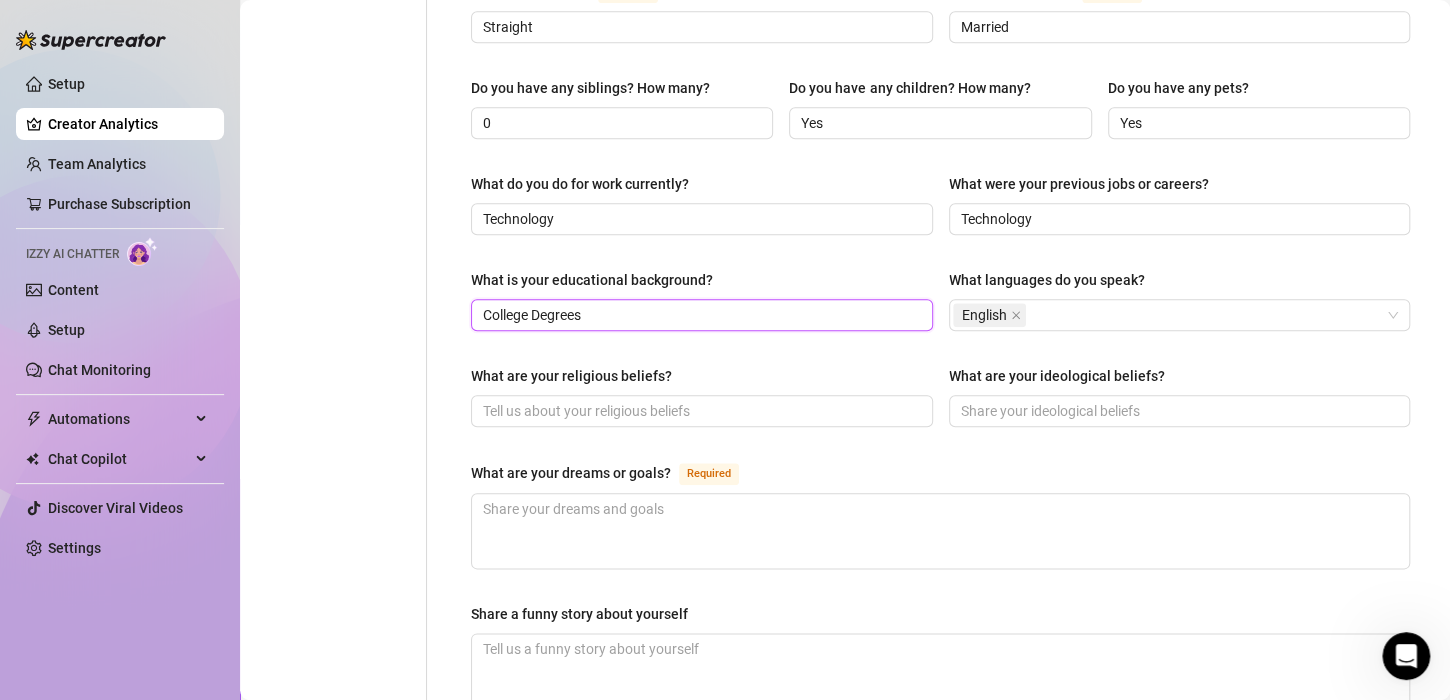 drag, startPoint x: 633, startPoint y: 314, endPoint x: 412, endPoint y: 306, distance: 221.14474 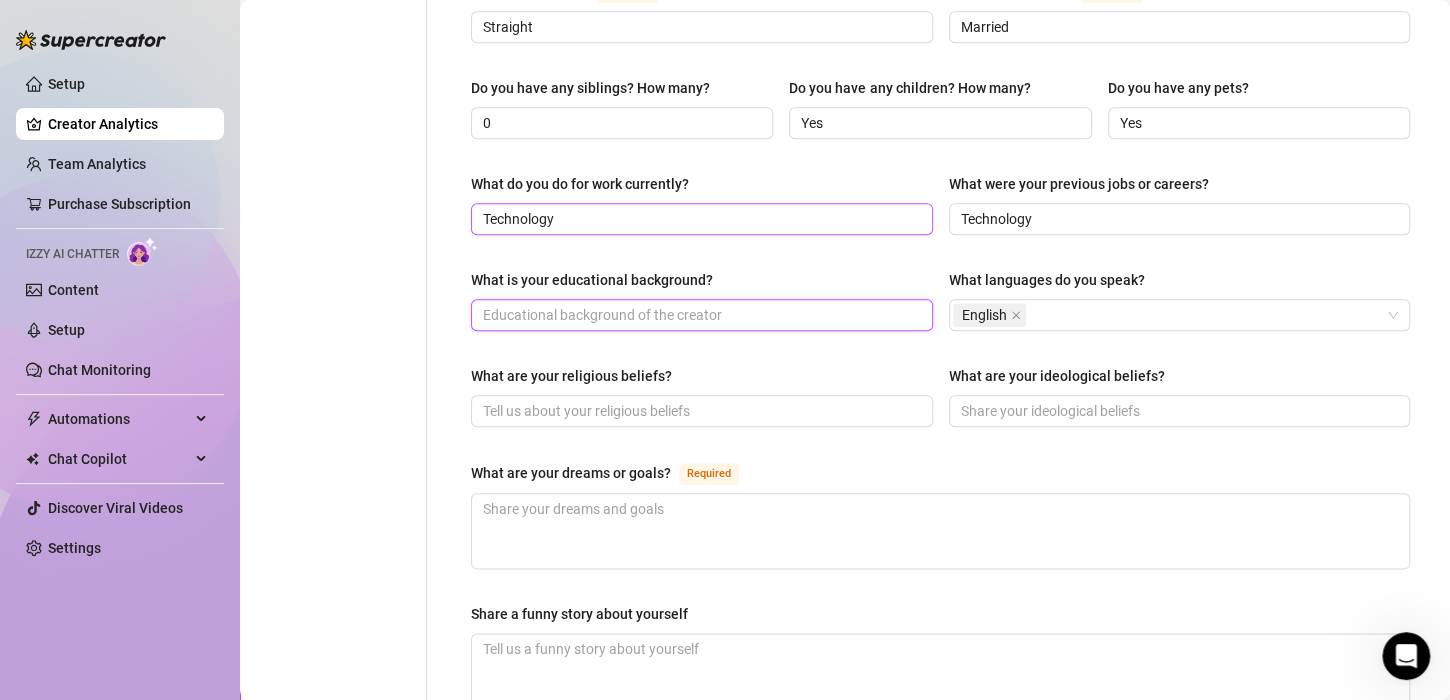 type 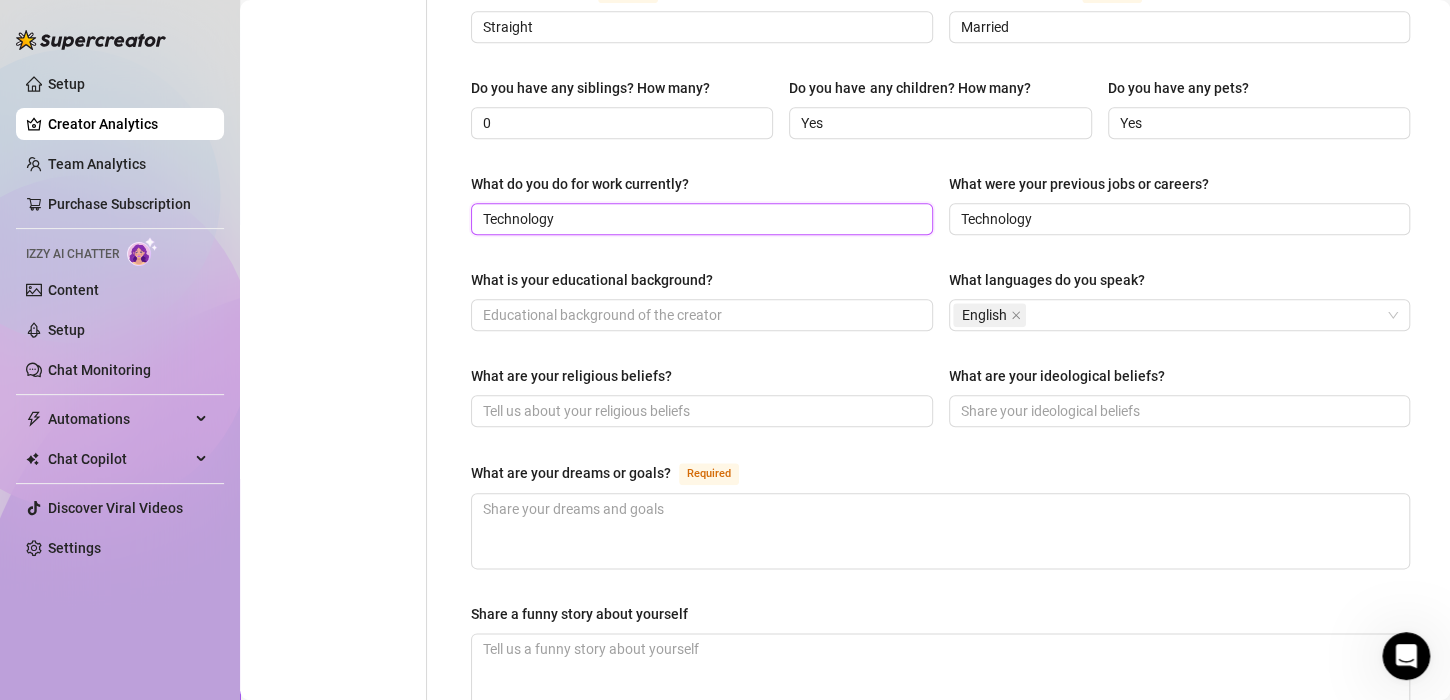 drag, startPoint x: 556, startPoint y: 210, endPoint x: 407, endPoint y: 207, distance: 149.0302 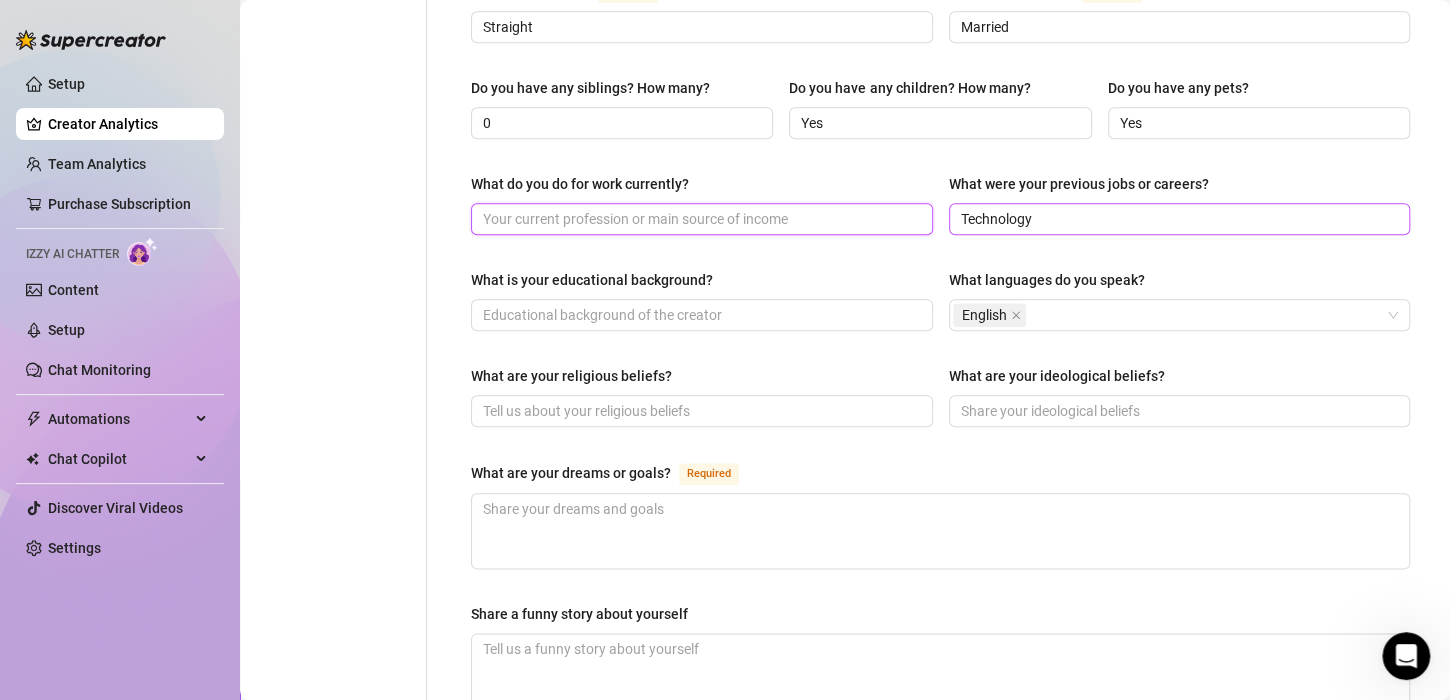 type 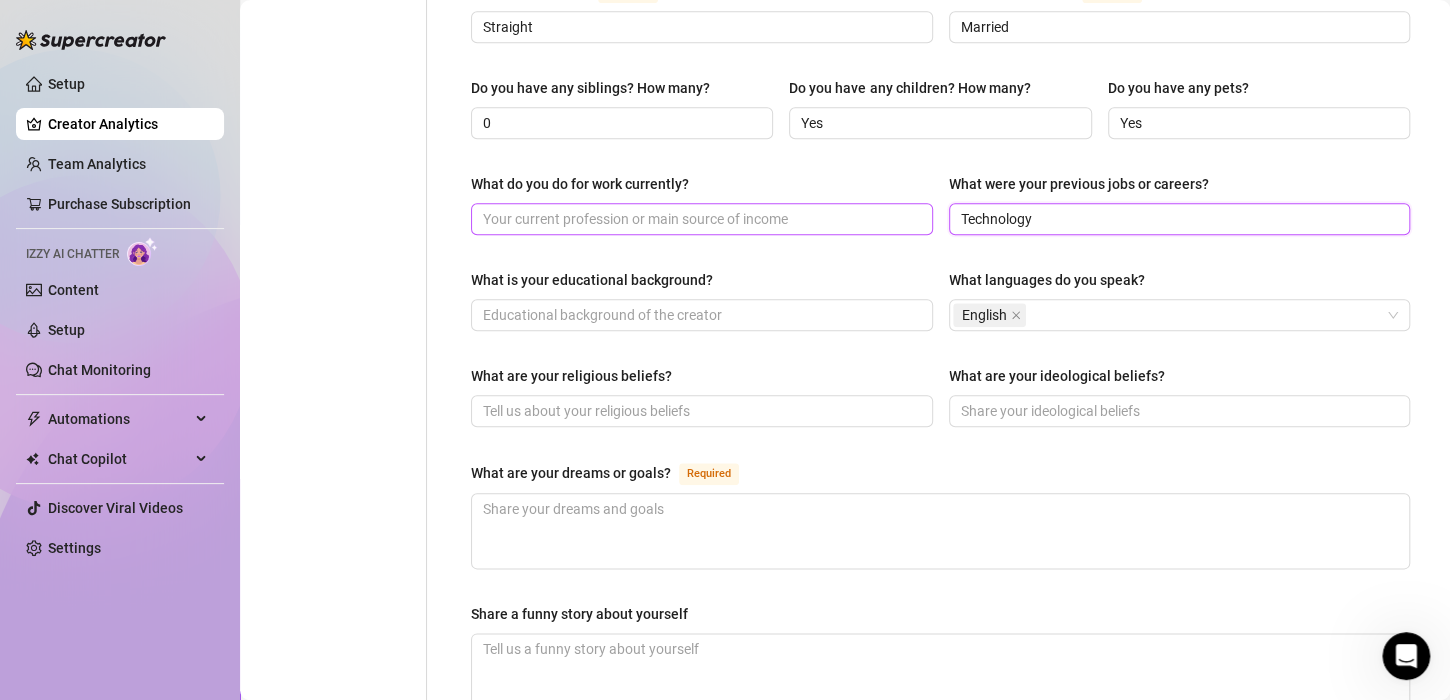 drag, startPoint x: 1178, startPoint y: 214, endPoint x: 844, endPoint y: 226, distance: 334.21548 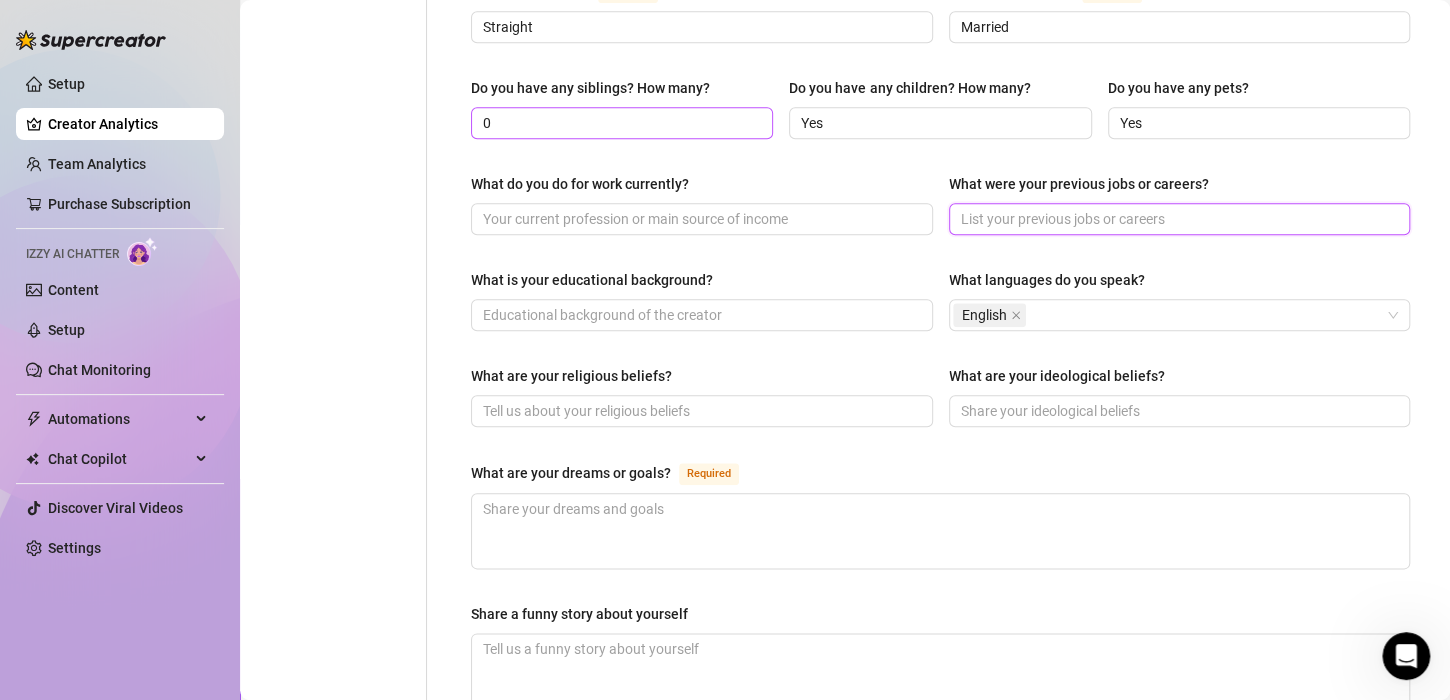 type 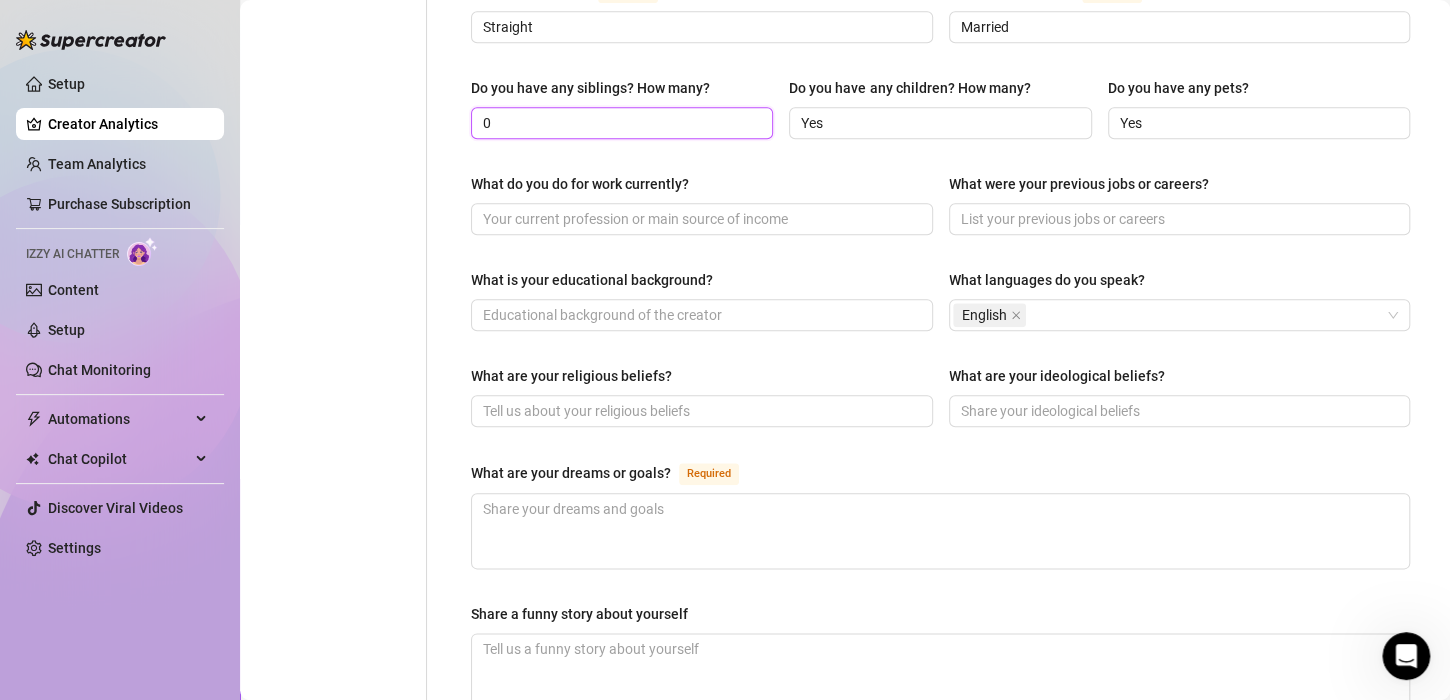 click on "0" at bounding box center [620, 123] 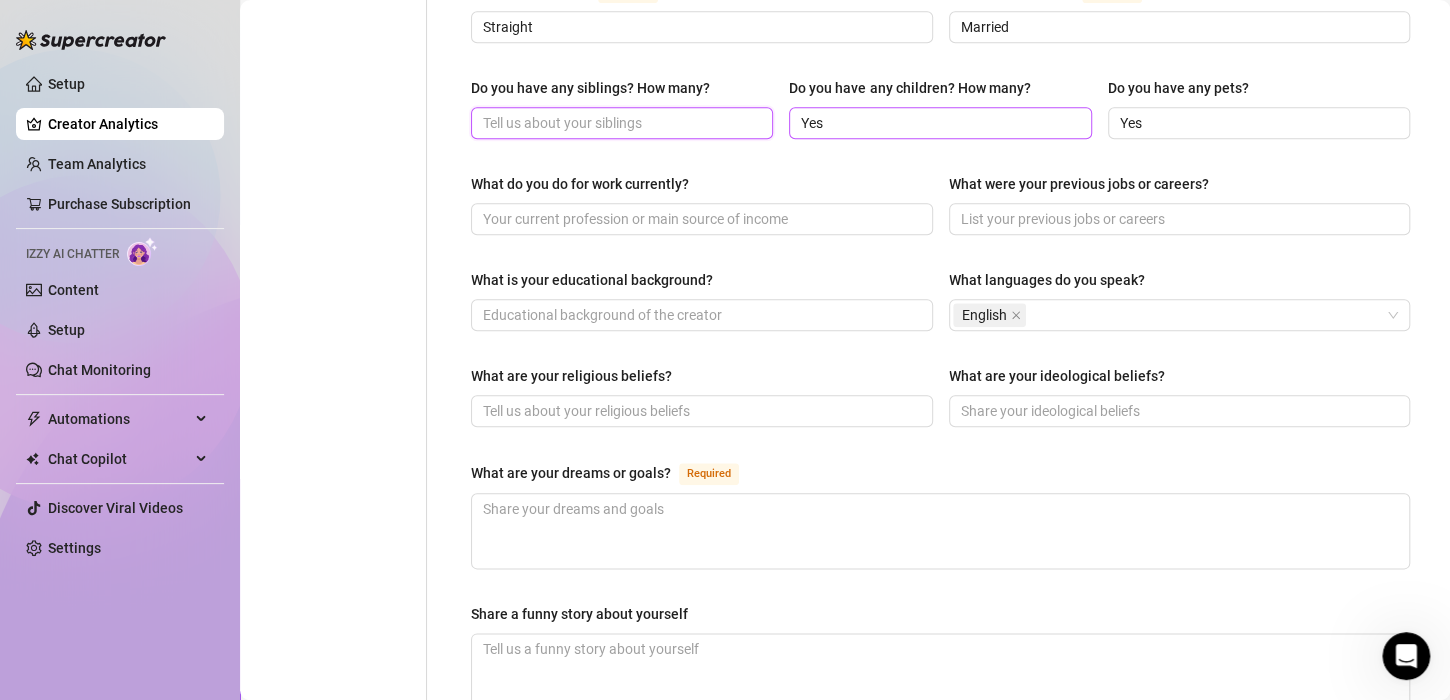 type 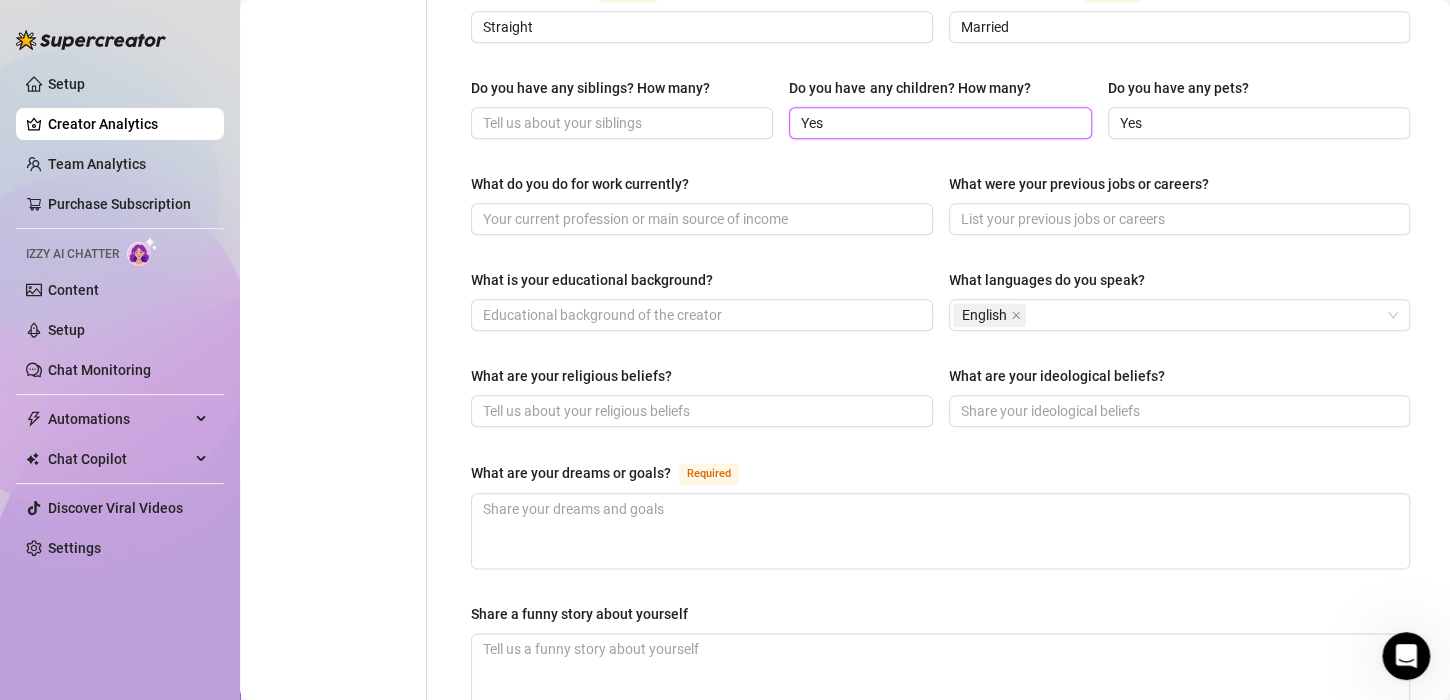 click on "Yes" at bounding box center [938, 123] 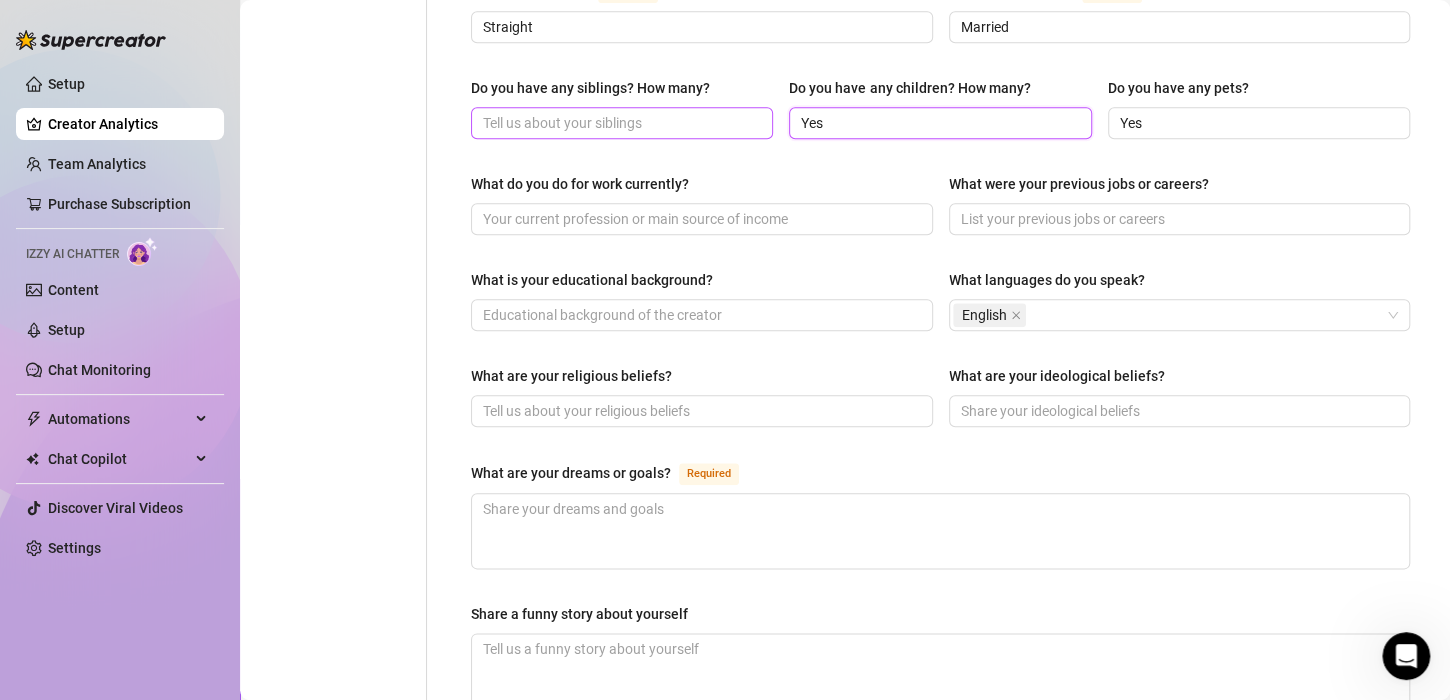 drag, startPoint x: 934, startPoint y: 118, endPoint x: 693, endPoint y: 117, distance: 241.00208 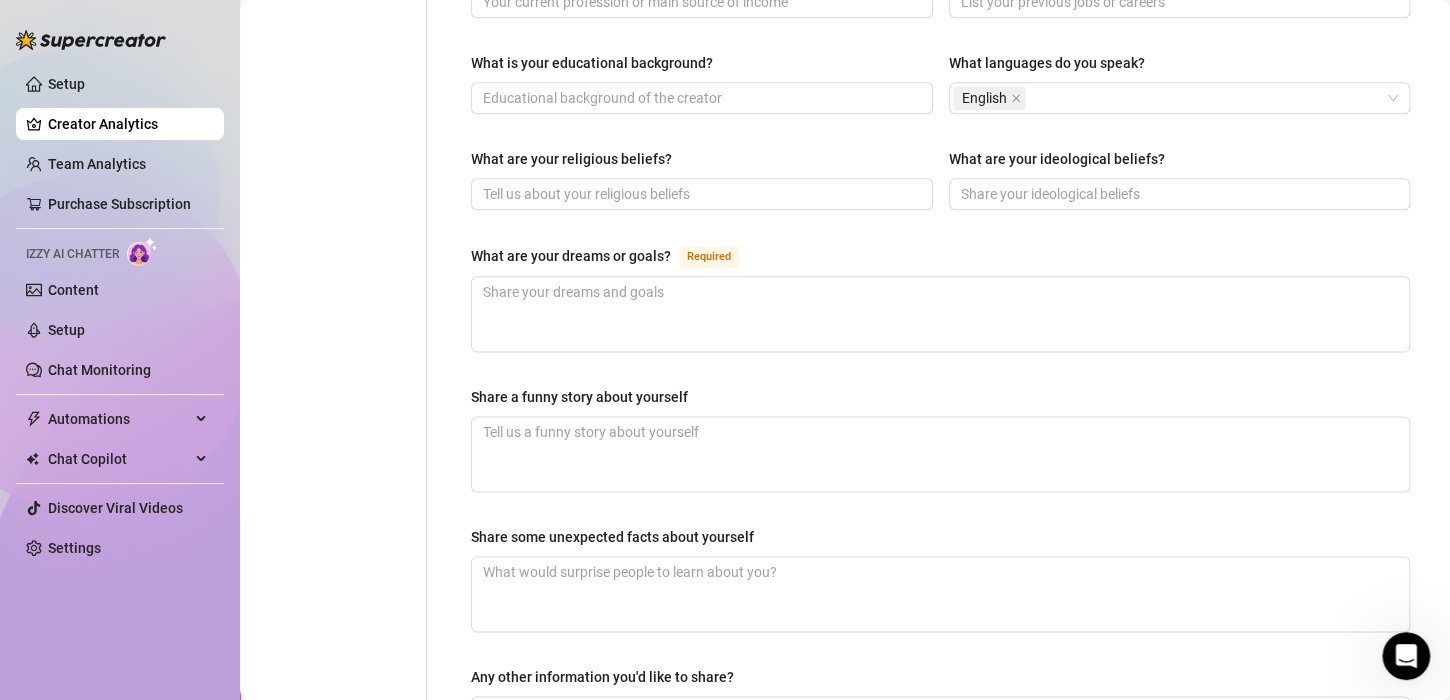 scroll, scrollTop: 1007, scrollLeft: 0, axis: vertical 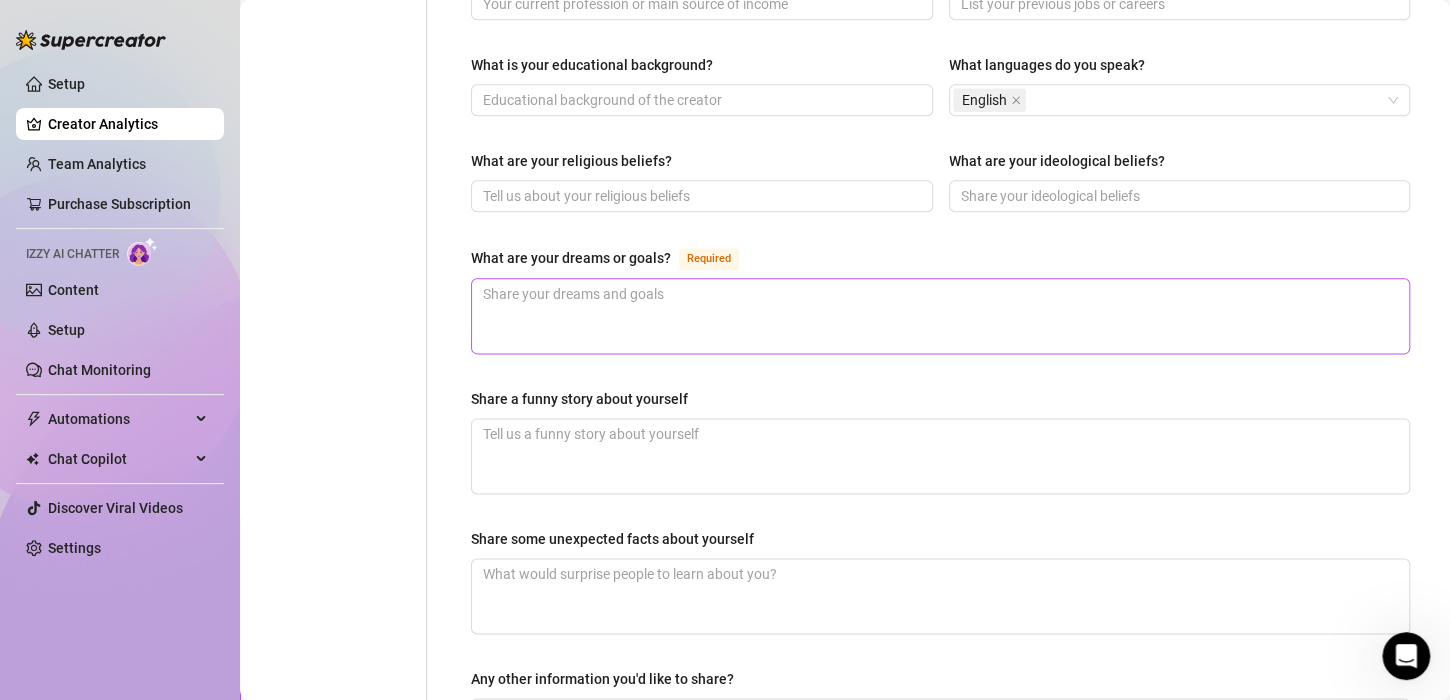 type 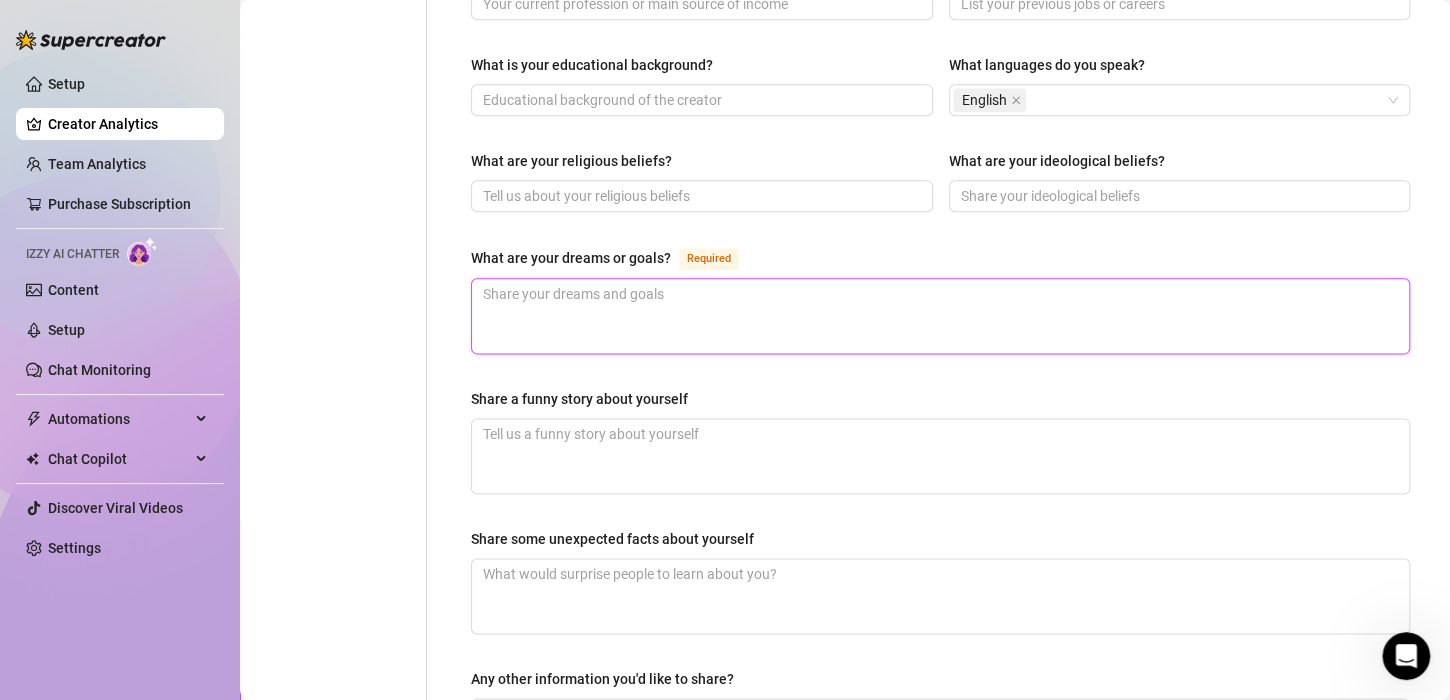 click on "What are your dreams or goals? Required" at bounding box center [940, 316] 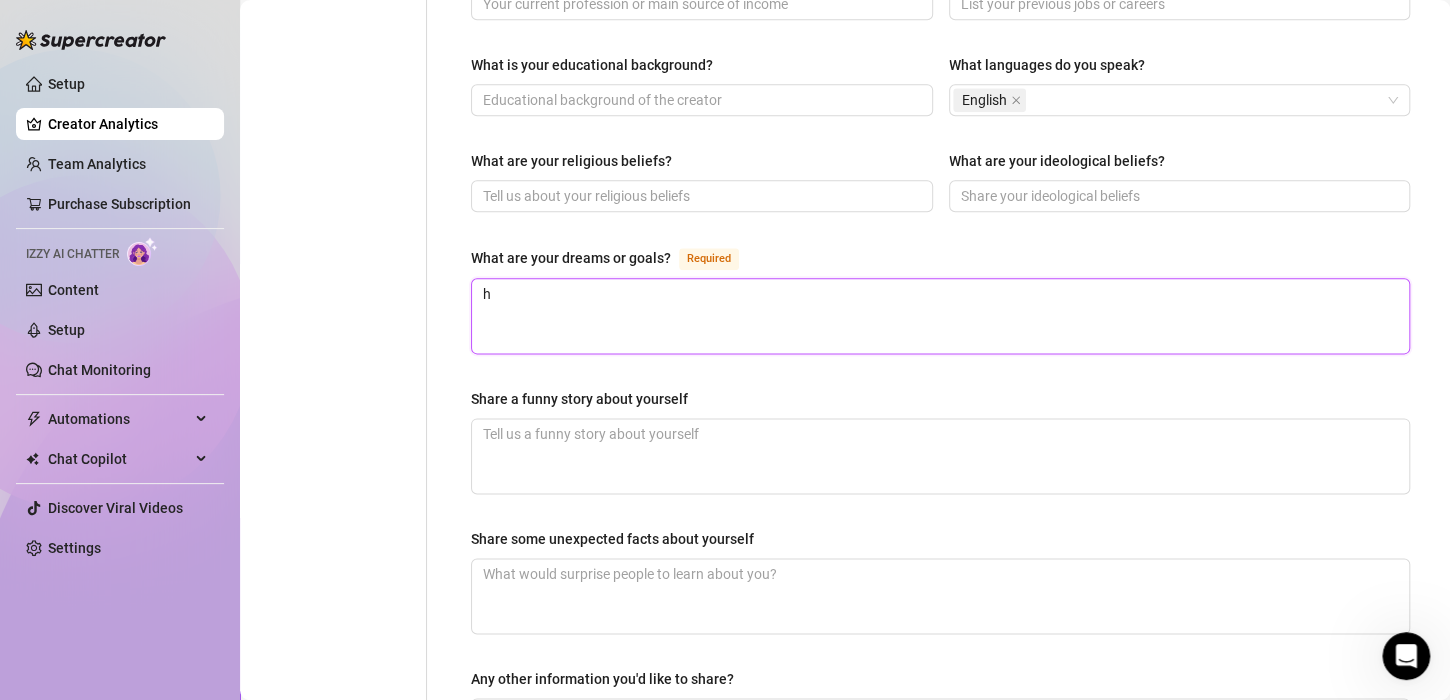 type on "ha" 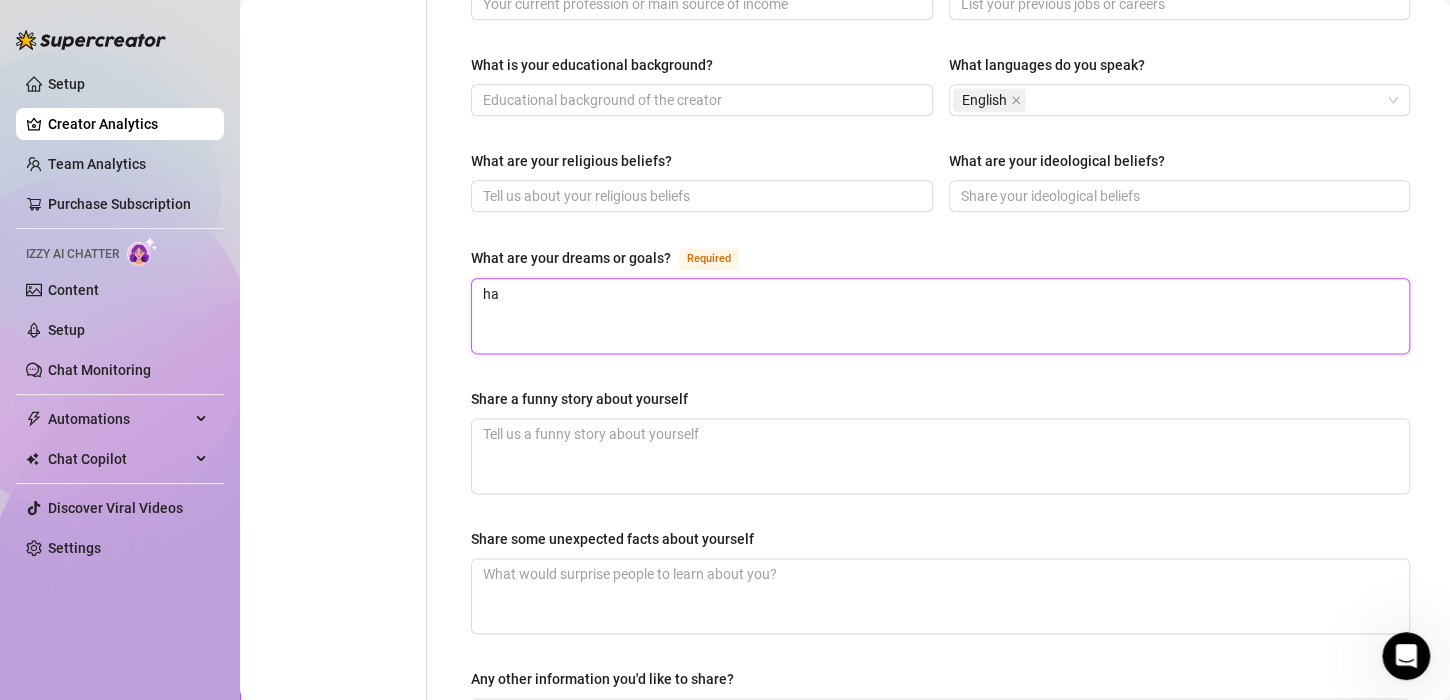type on "hav" 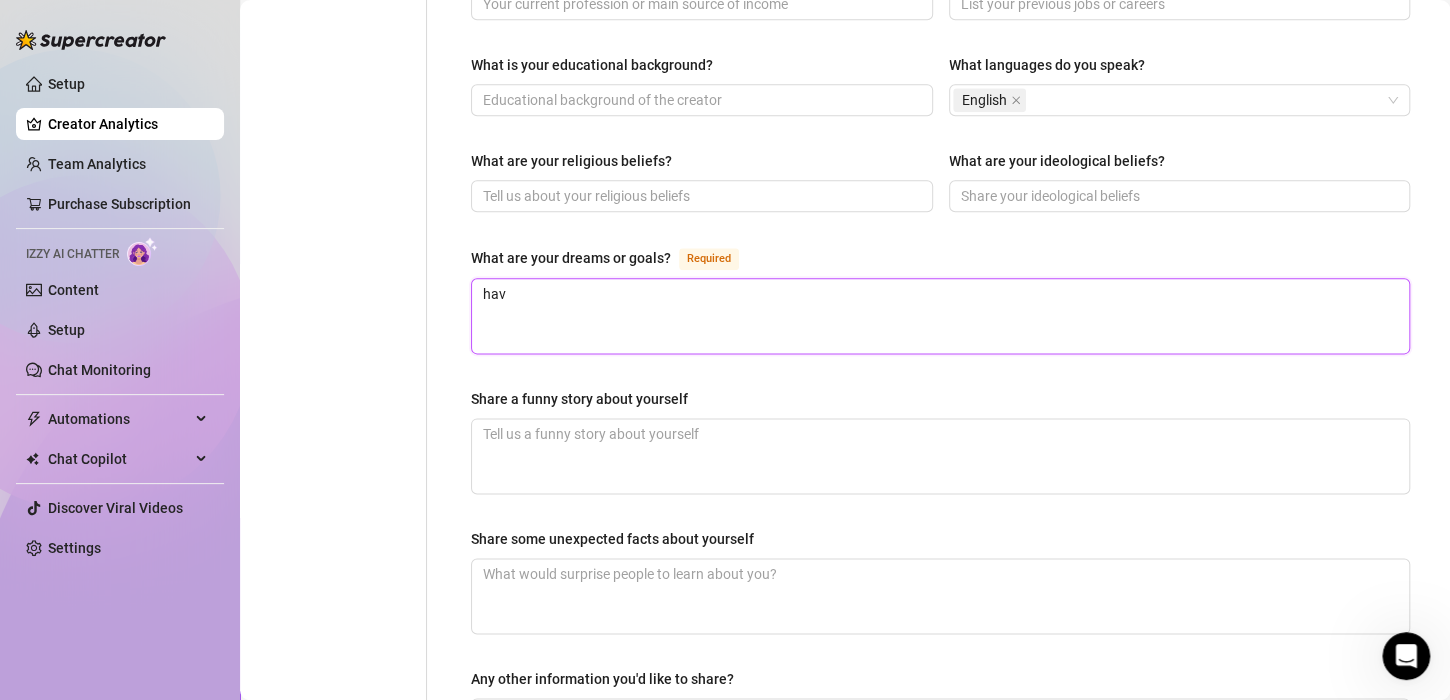 type on "have" 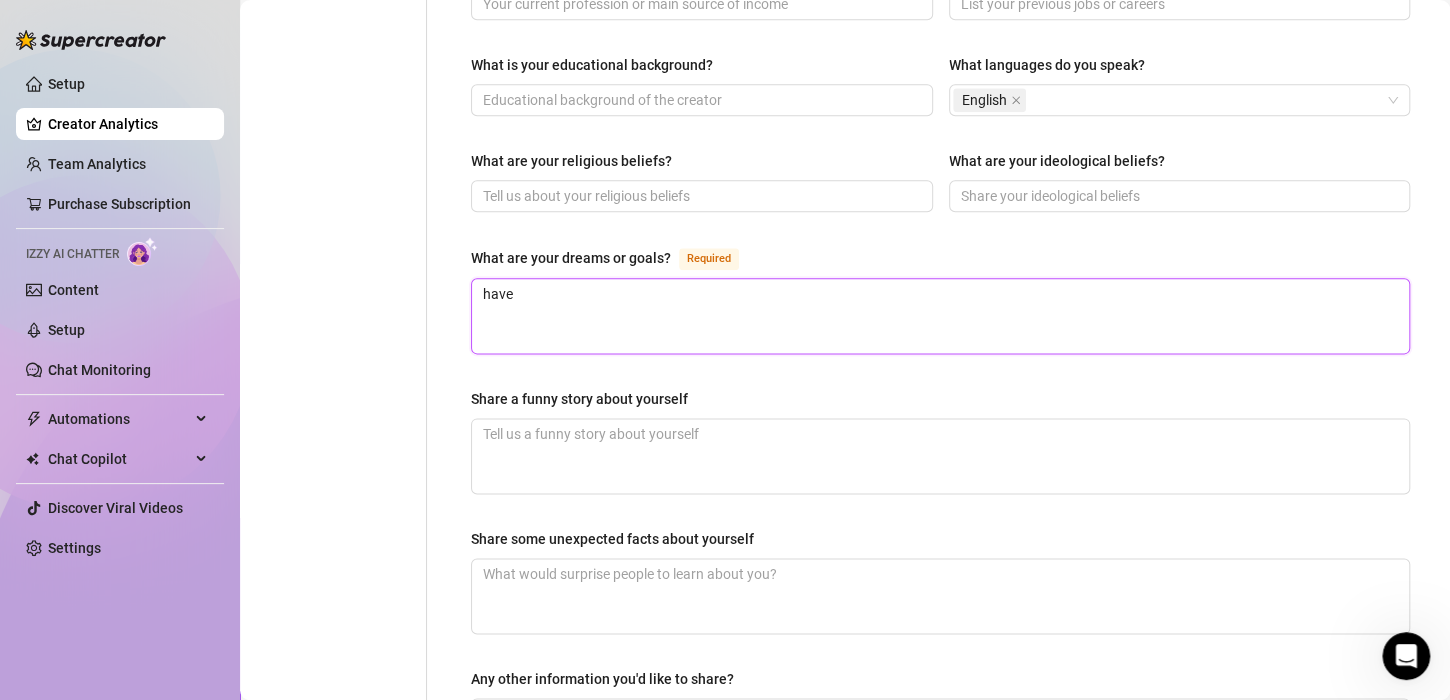 type on "have" 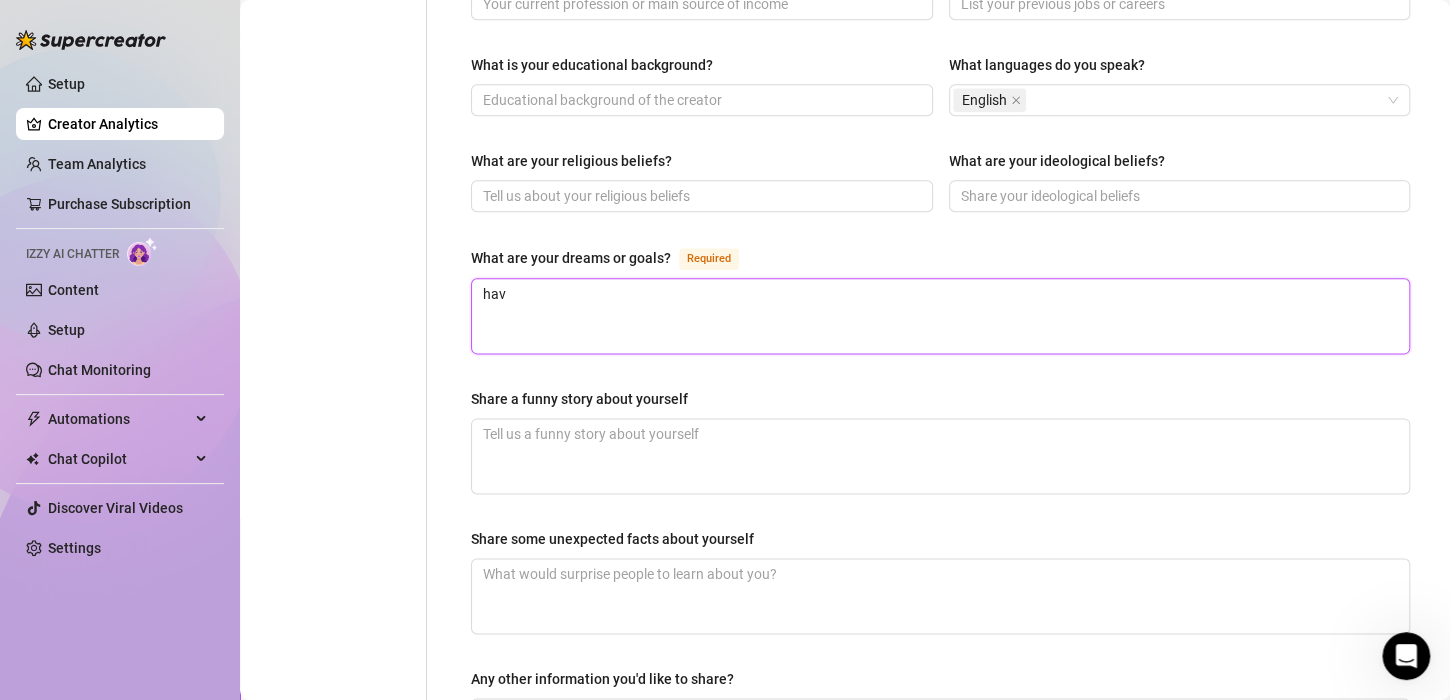 type on "ha" 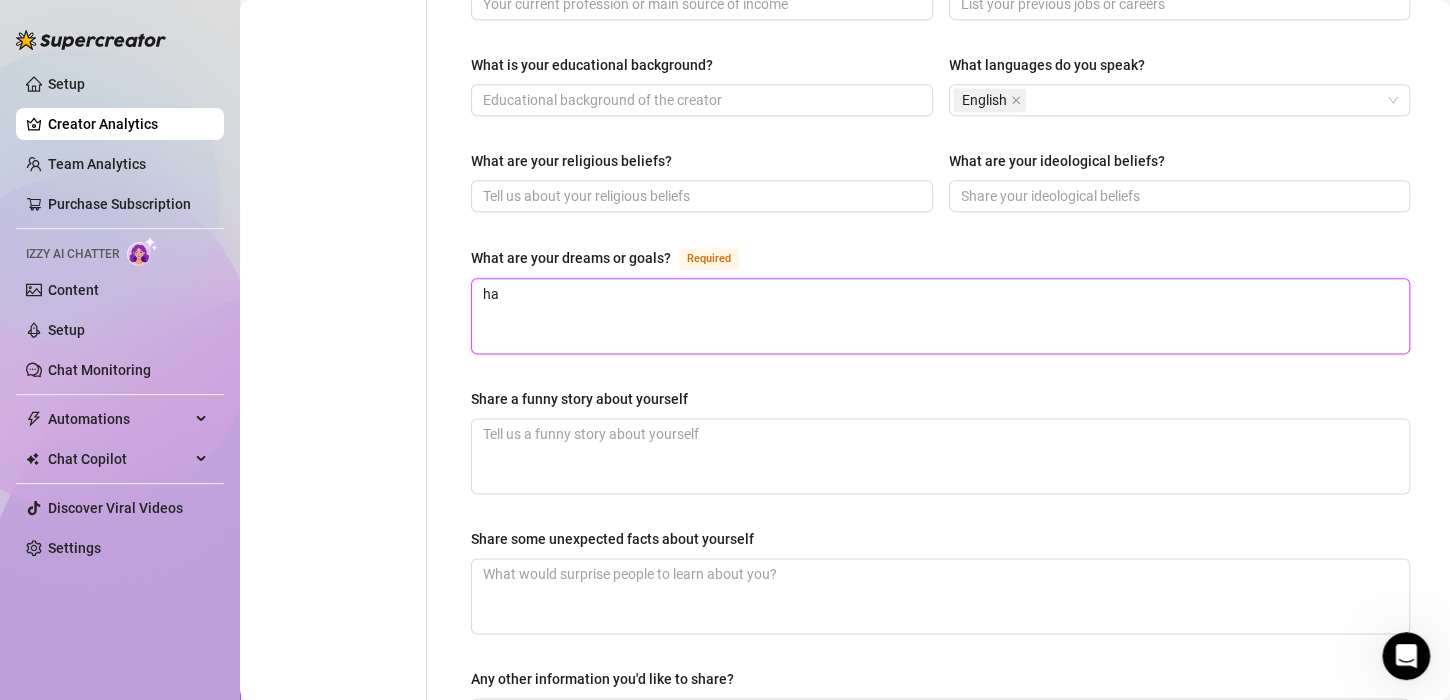 type on "h" 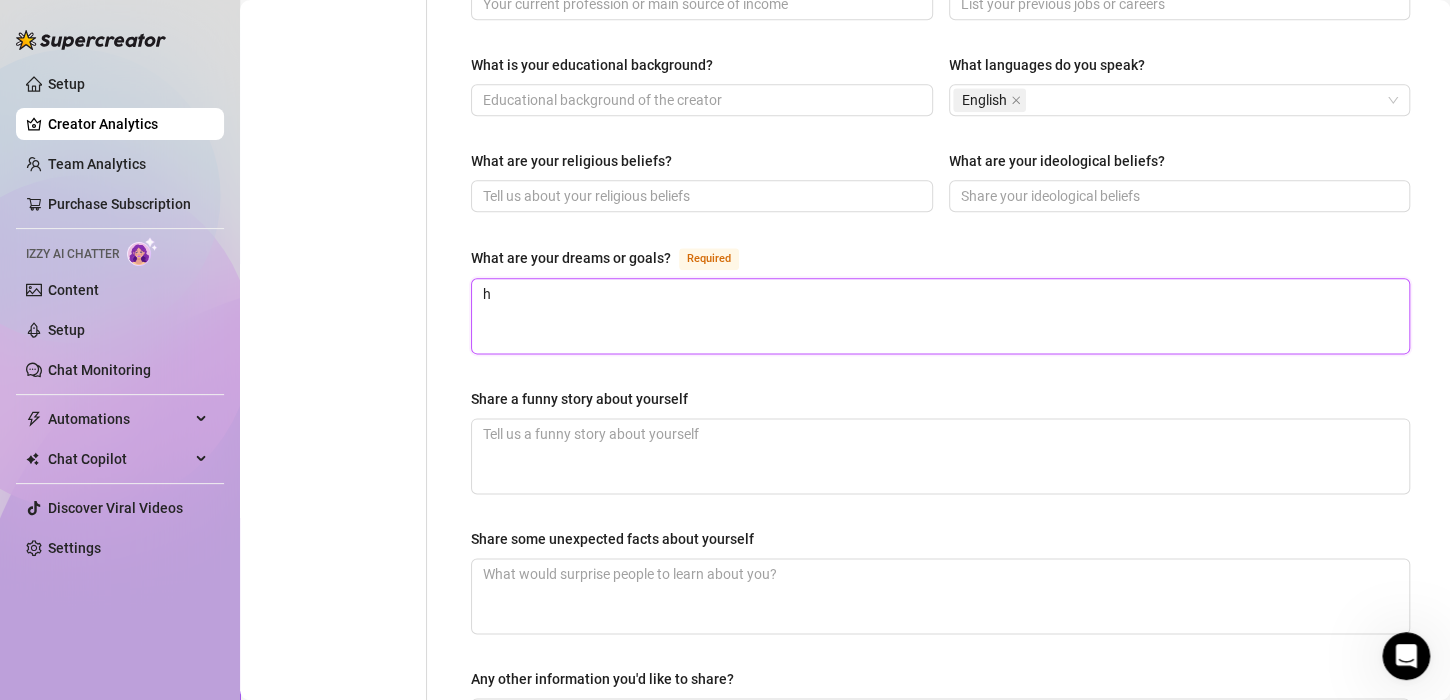 type 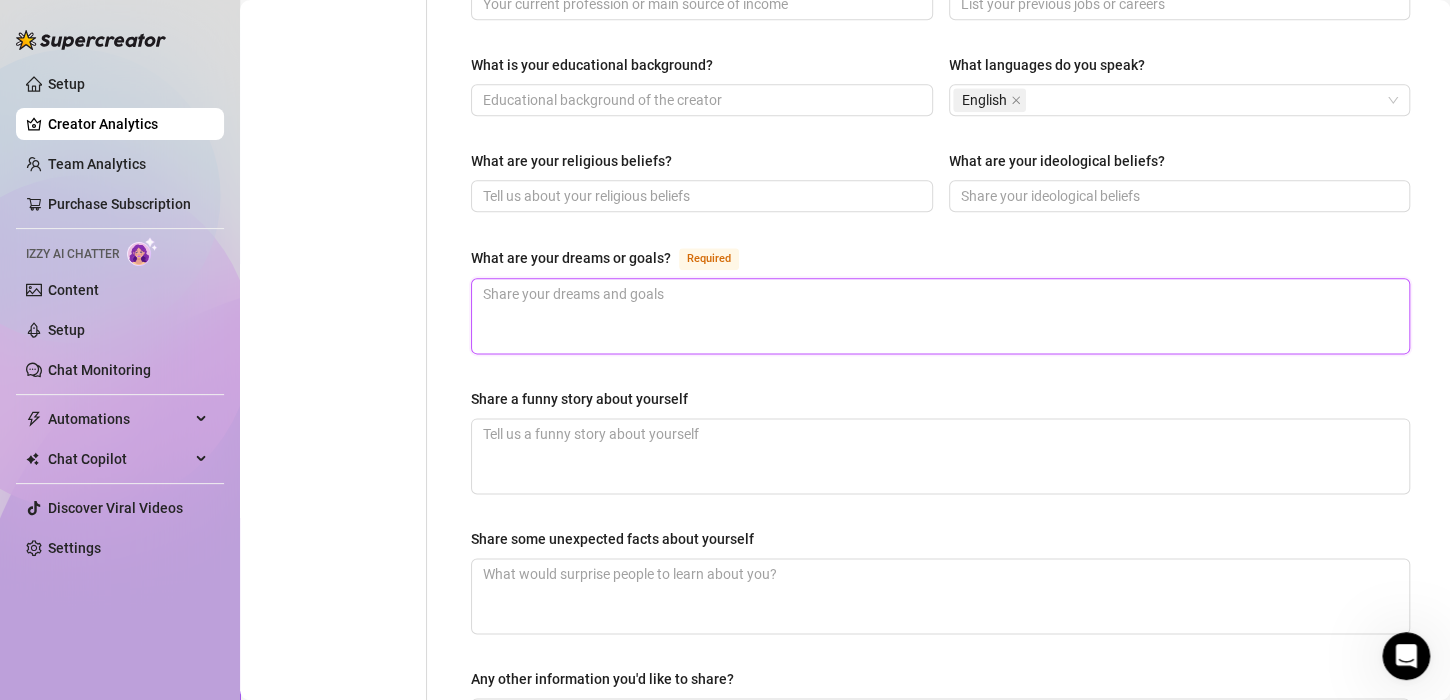 type 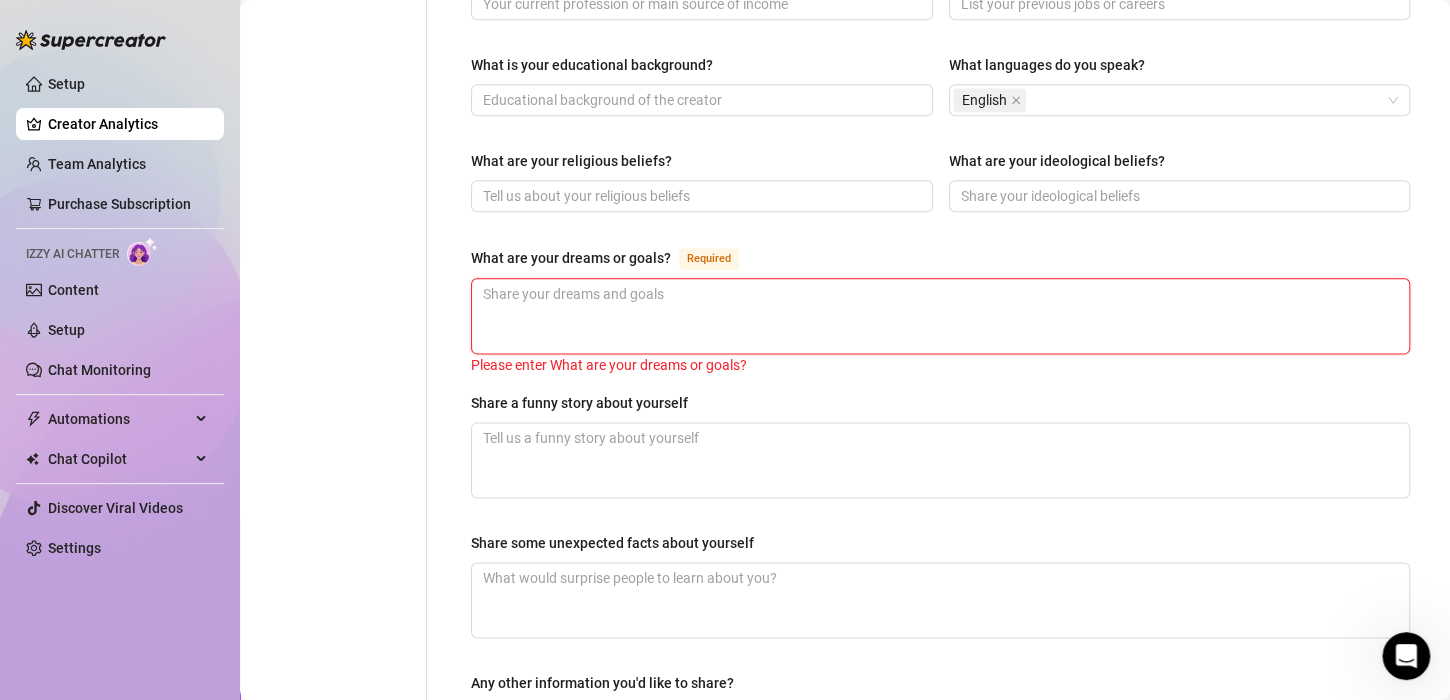 type on "H" 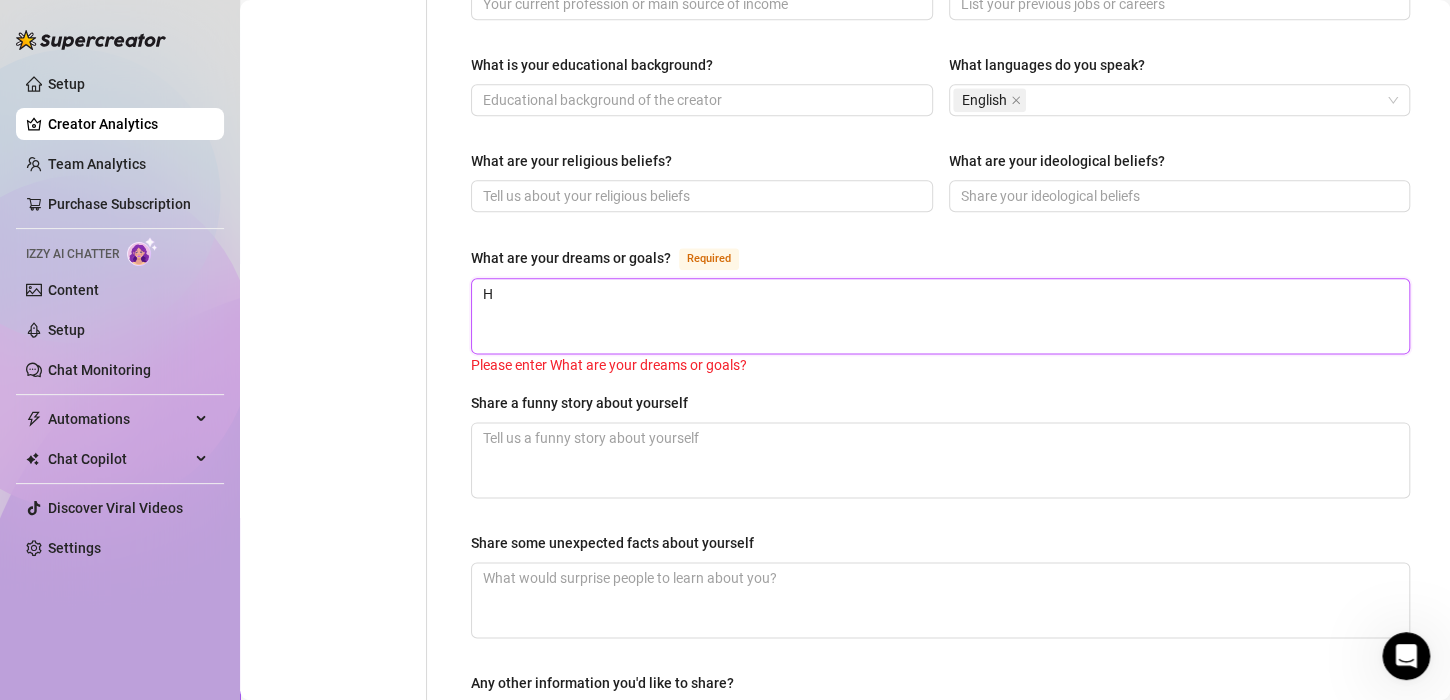 type on "Ha" 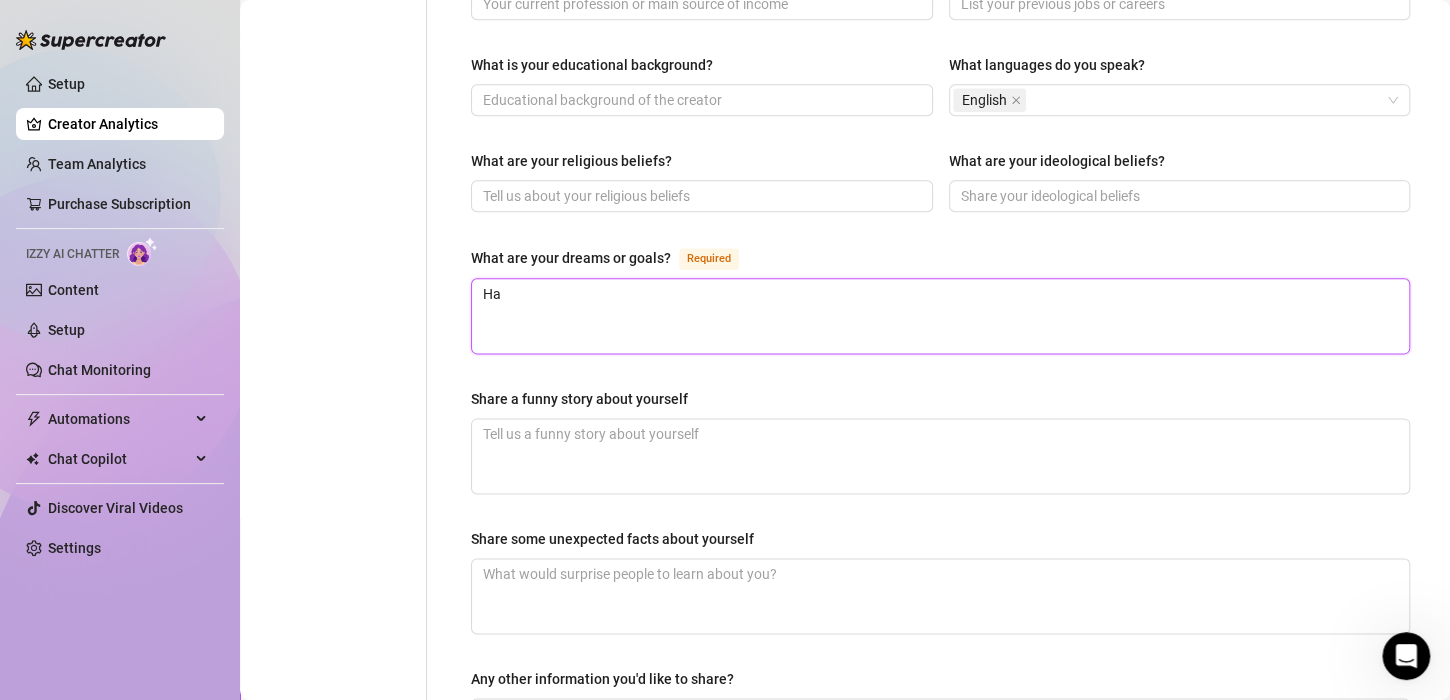 type on "Hav" 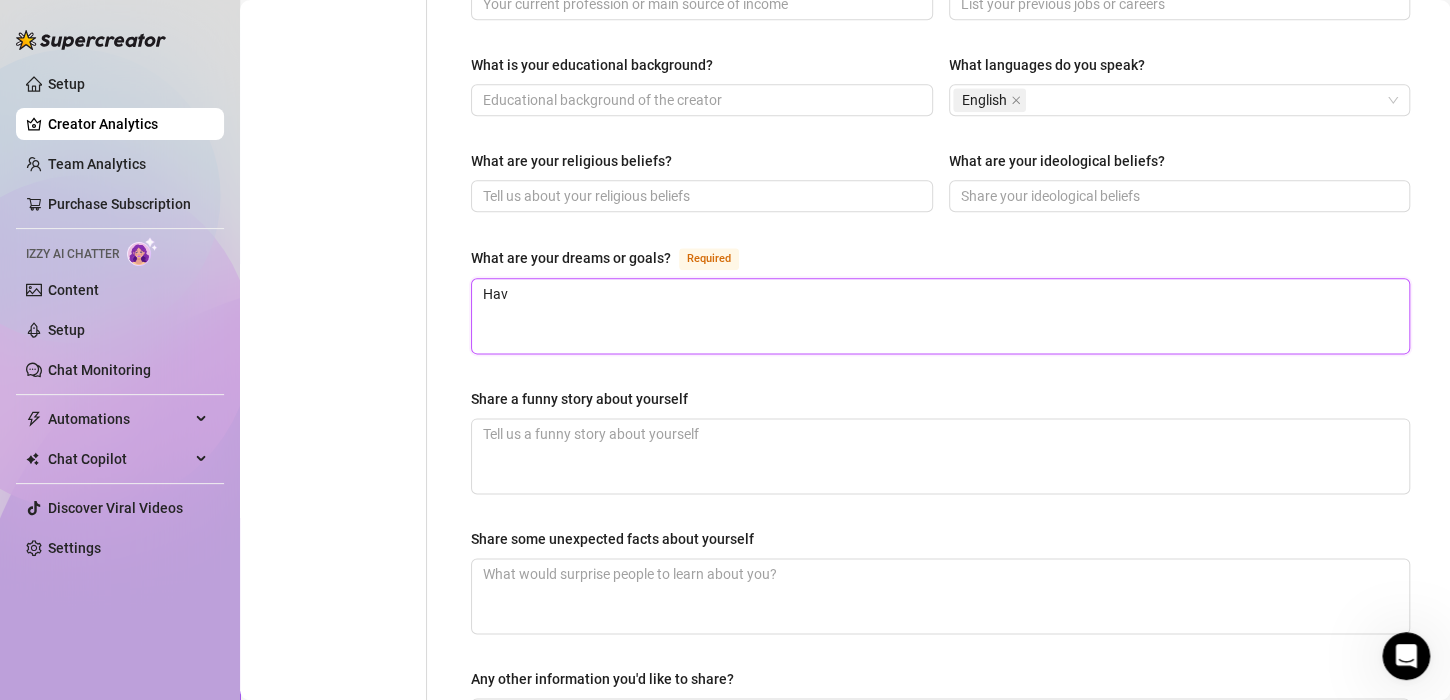 type on "Have" 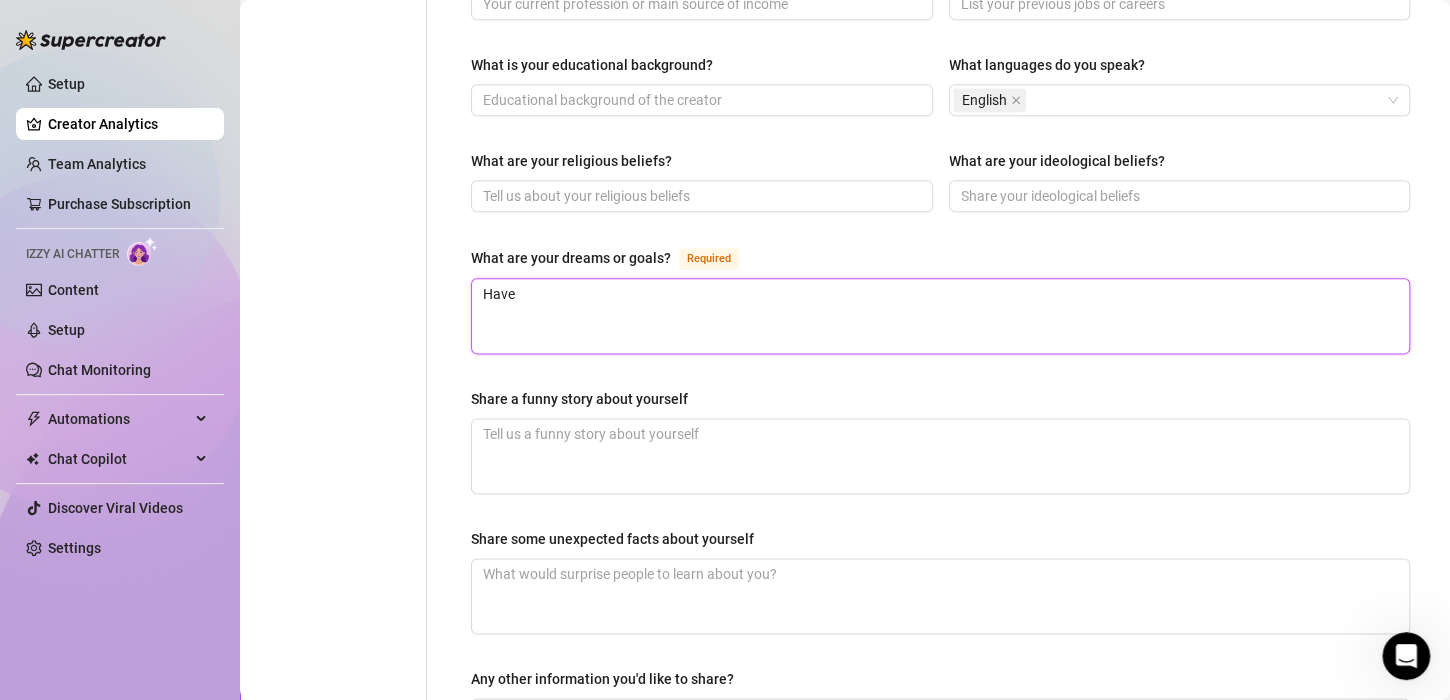 type on "Have" 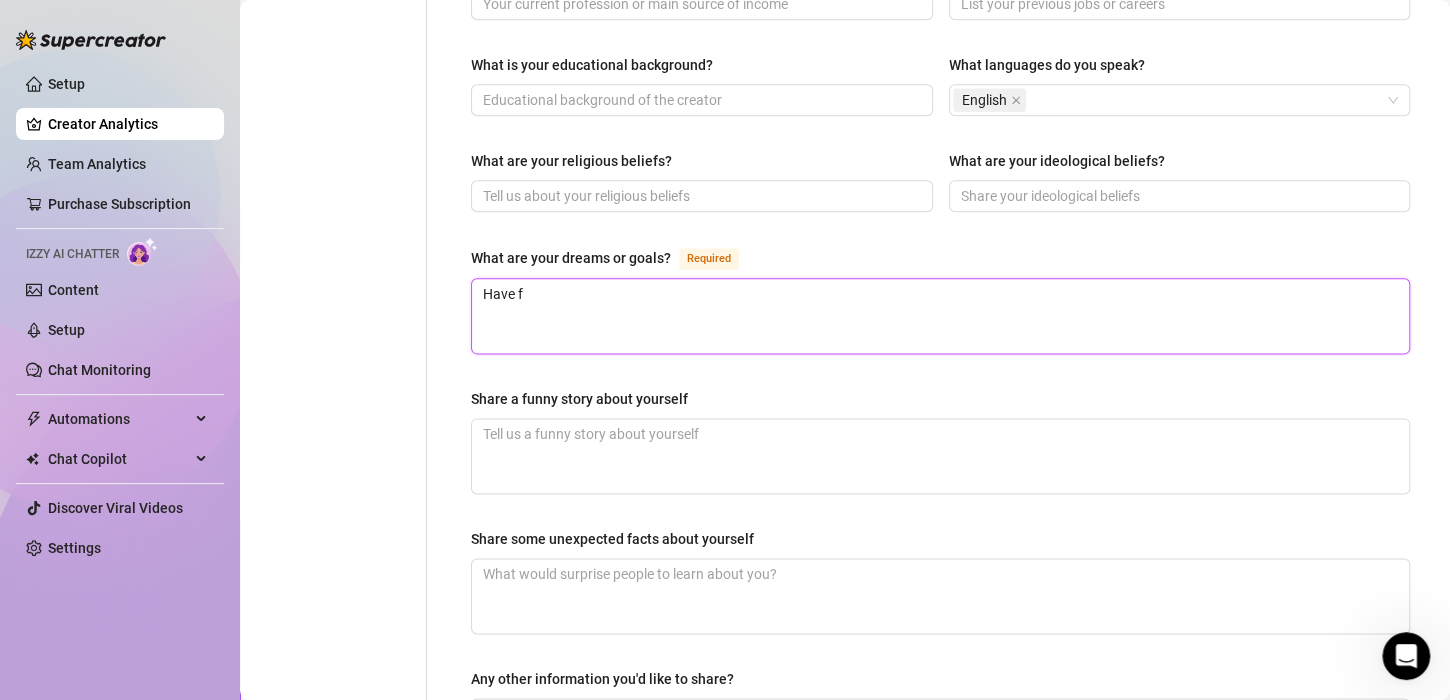 type on "Have fu" 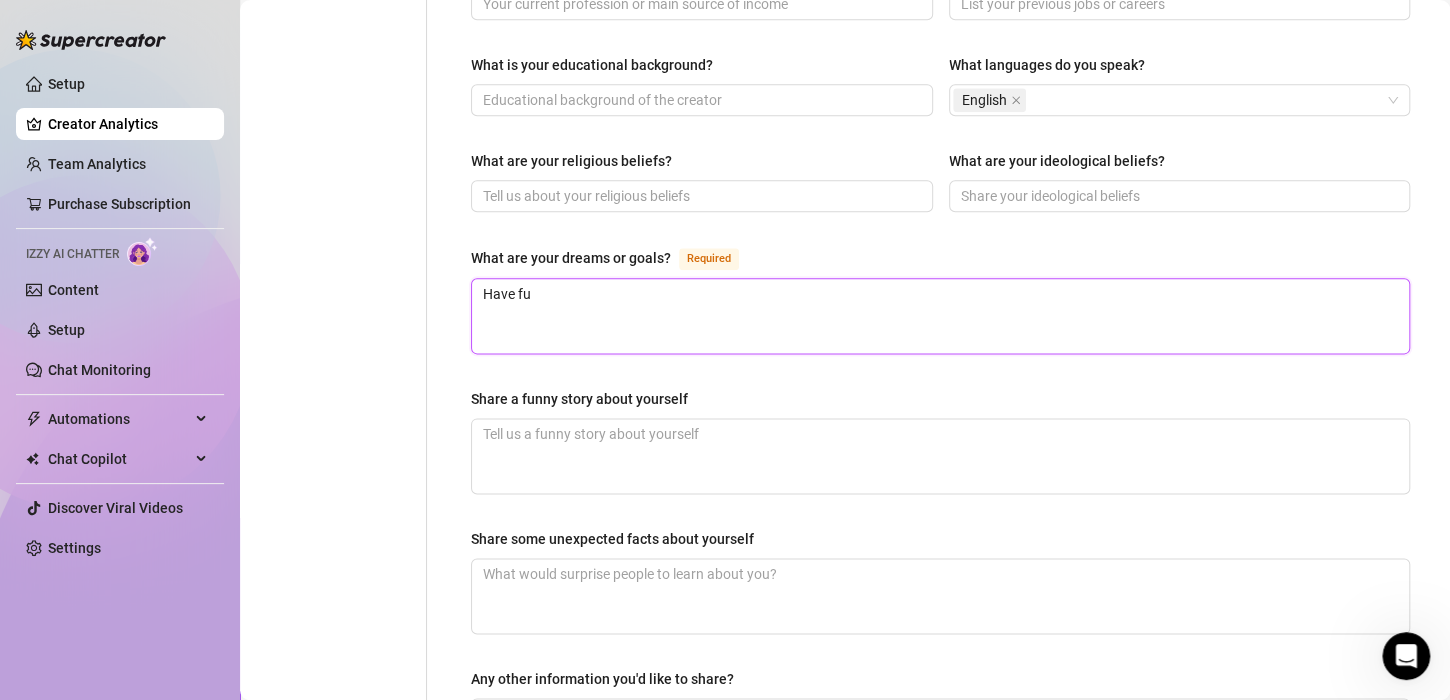 type 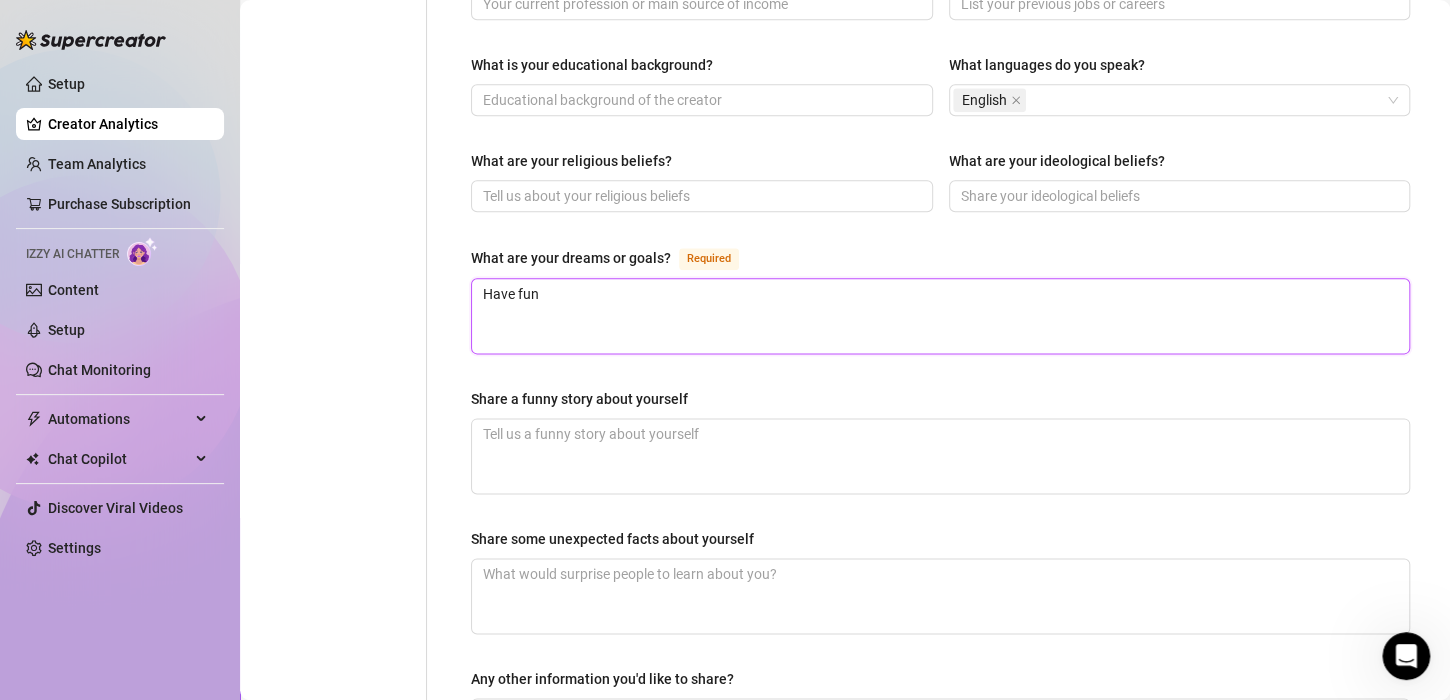 type on "Have fun," 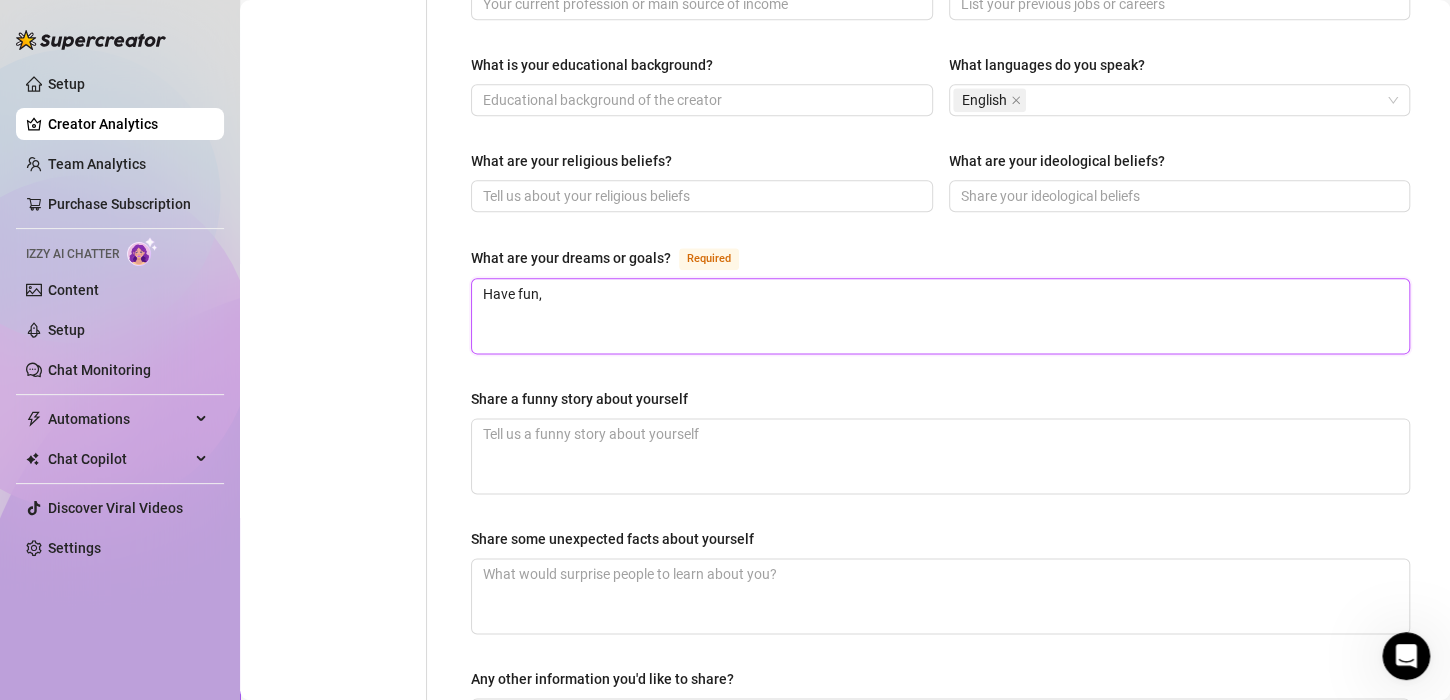 type on "Have fun," 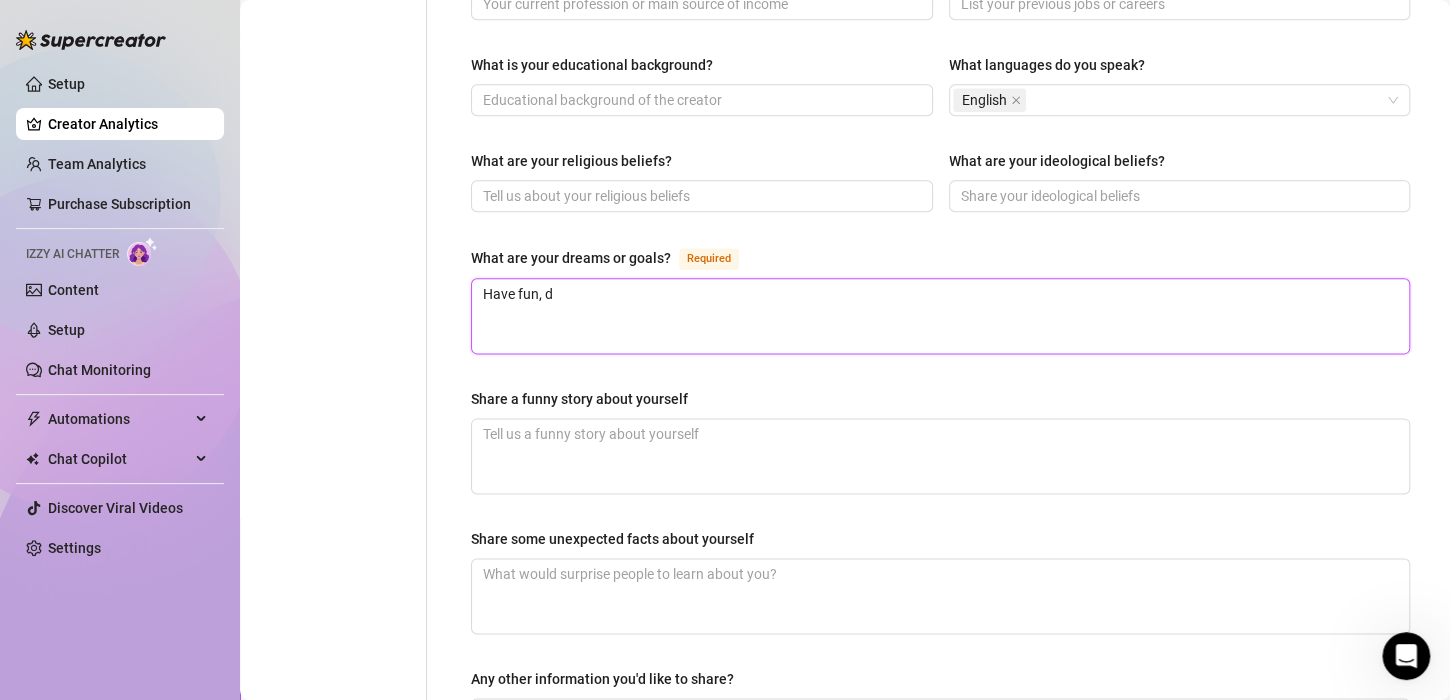 type on "Have fun, dr" 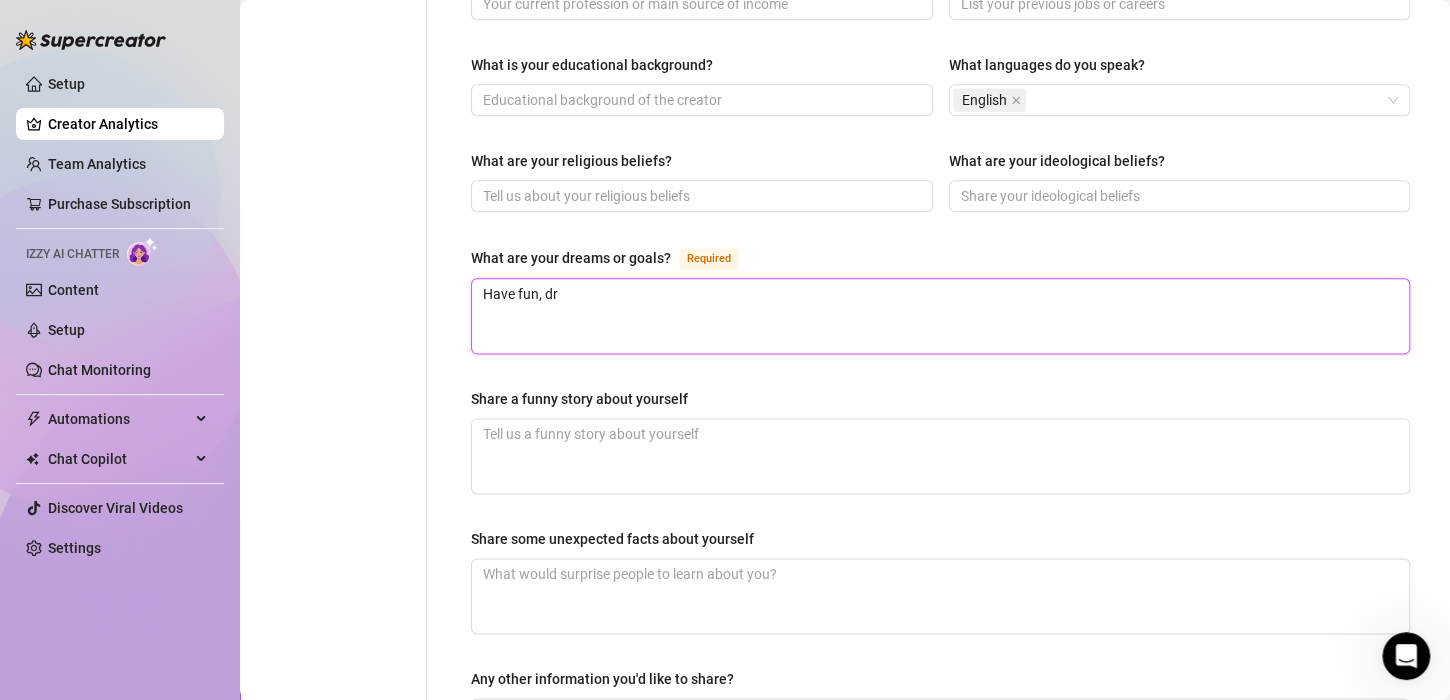 type on "Have fun, dre" 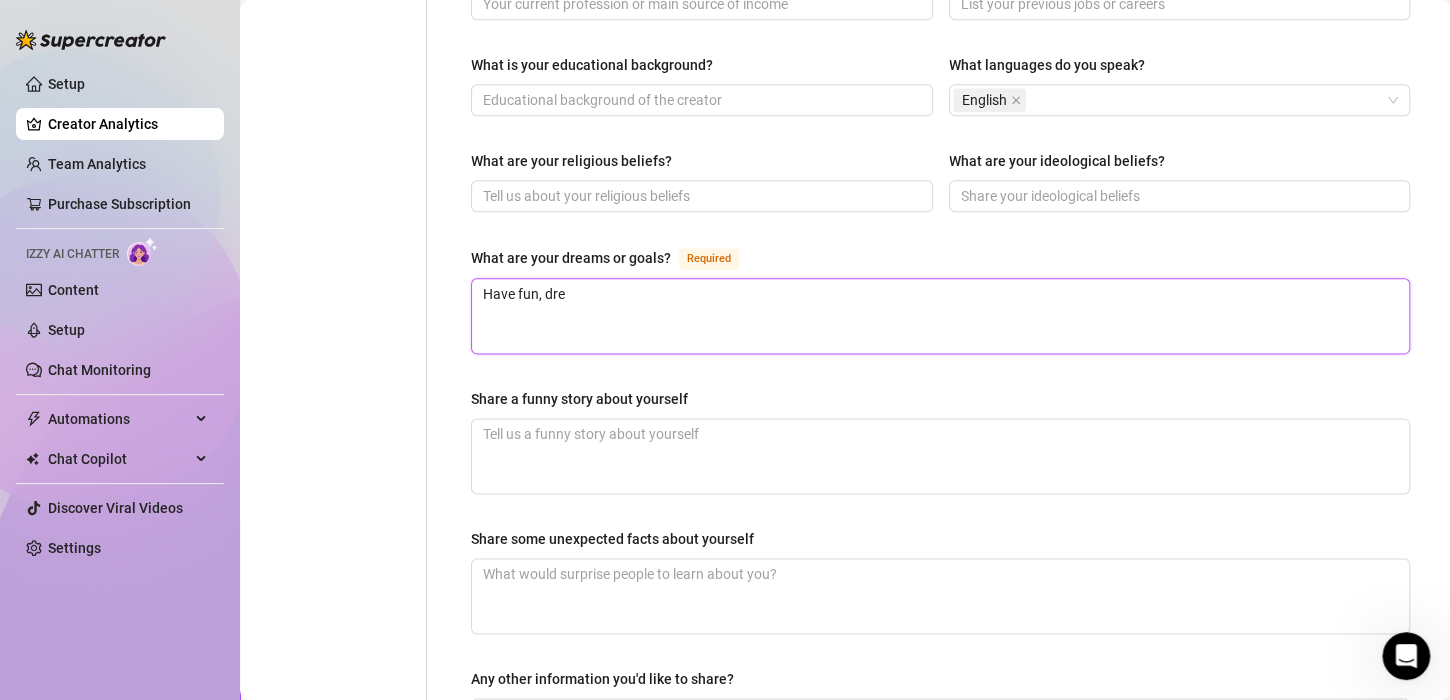 type on "Have fun, drea" 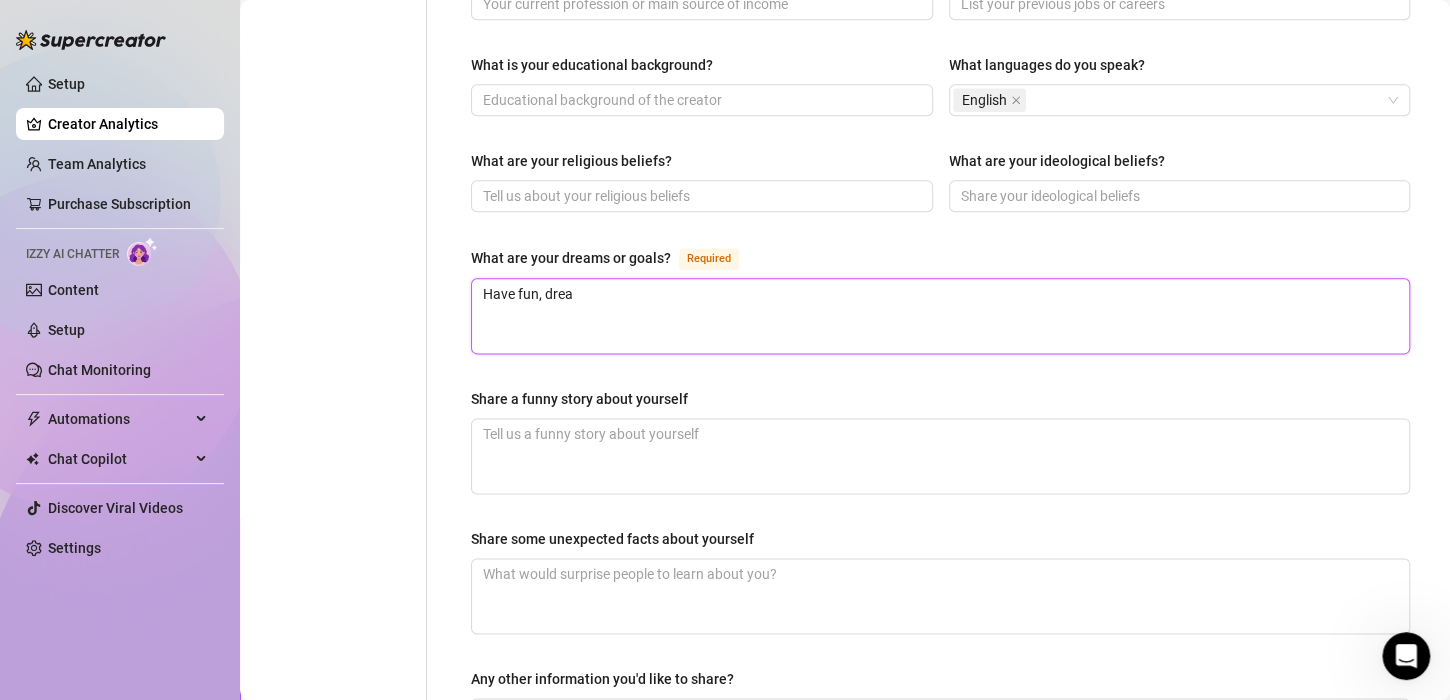 type on "Have fun, dream" 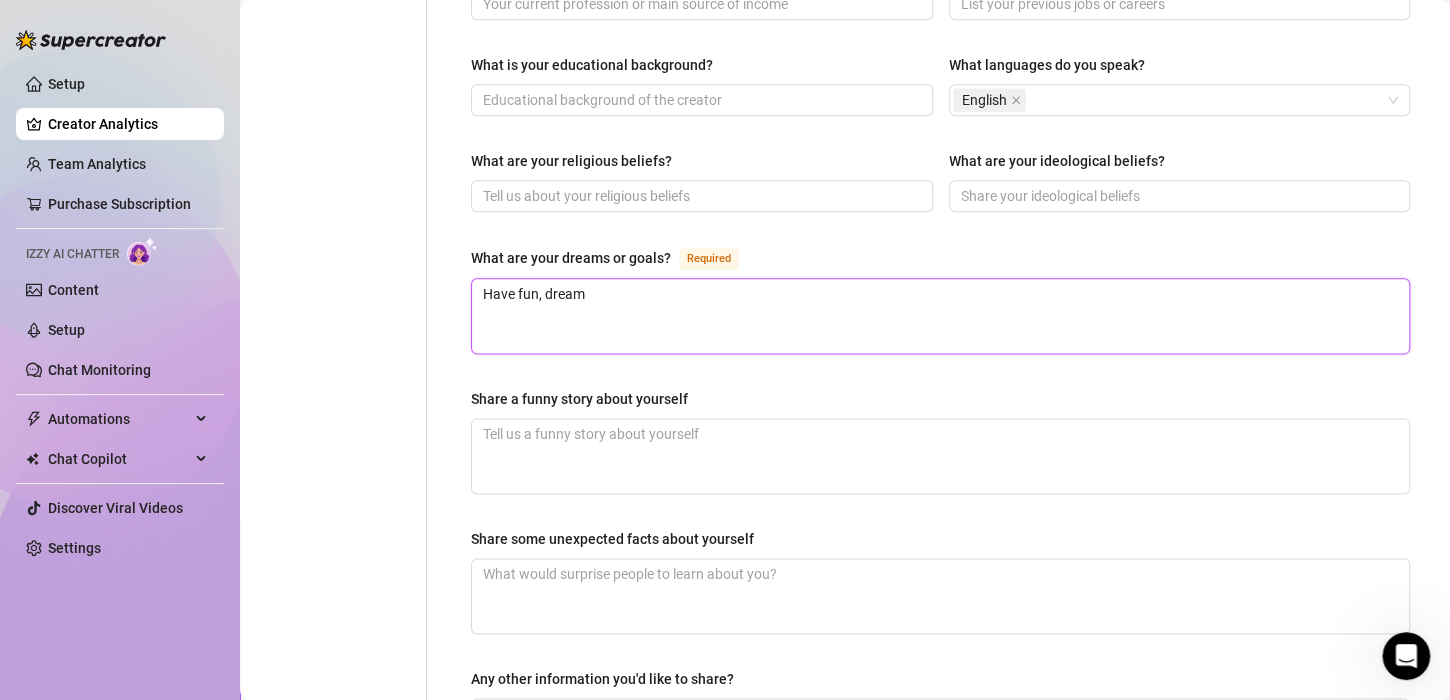 type on "Have fun, drea" 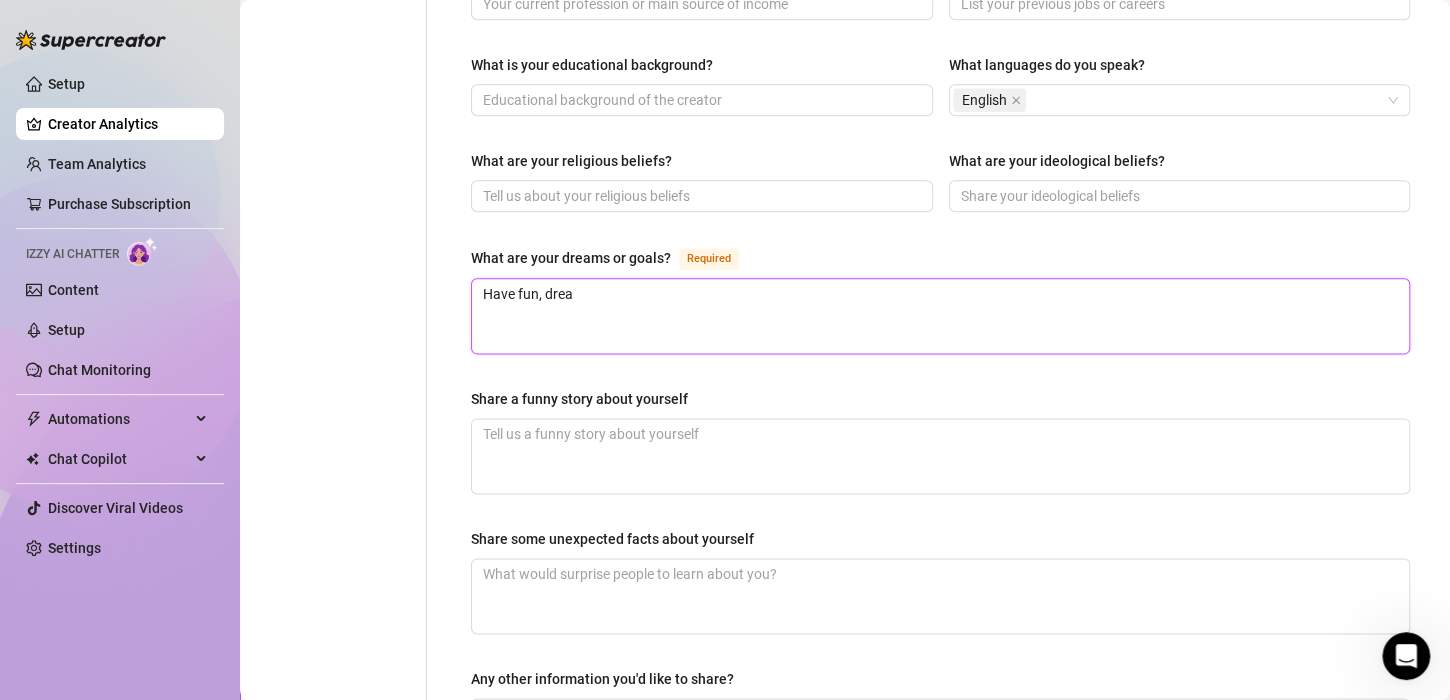 type on "Have fun, dre" 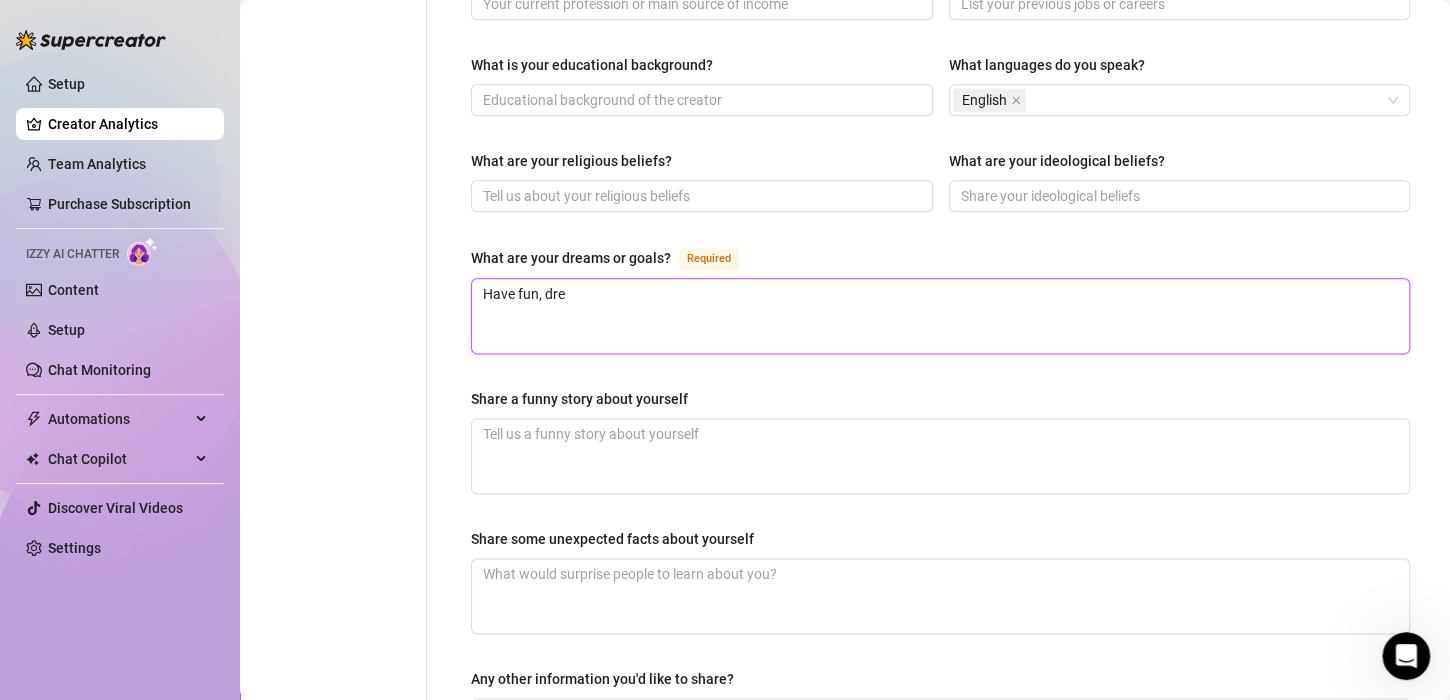 type on "Have fun, dr" 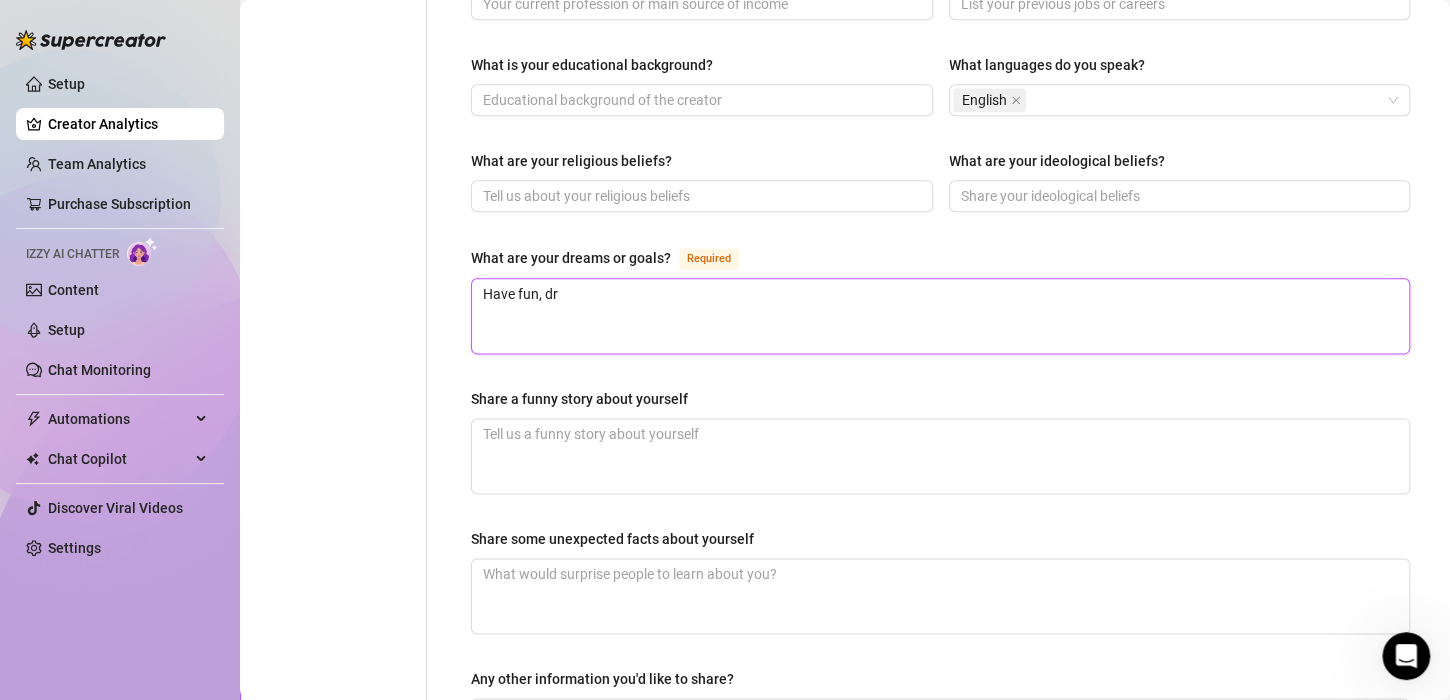 type 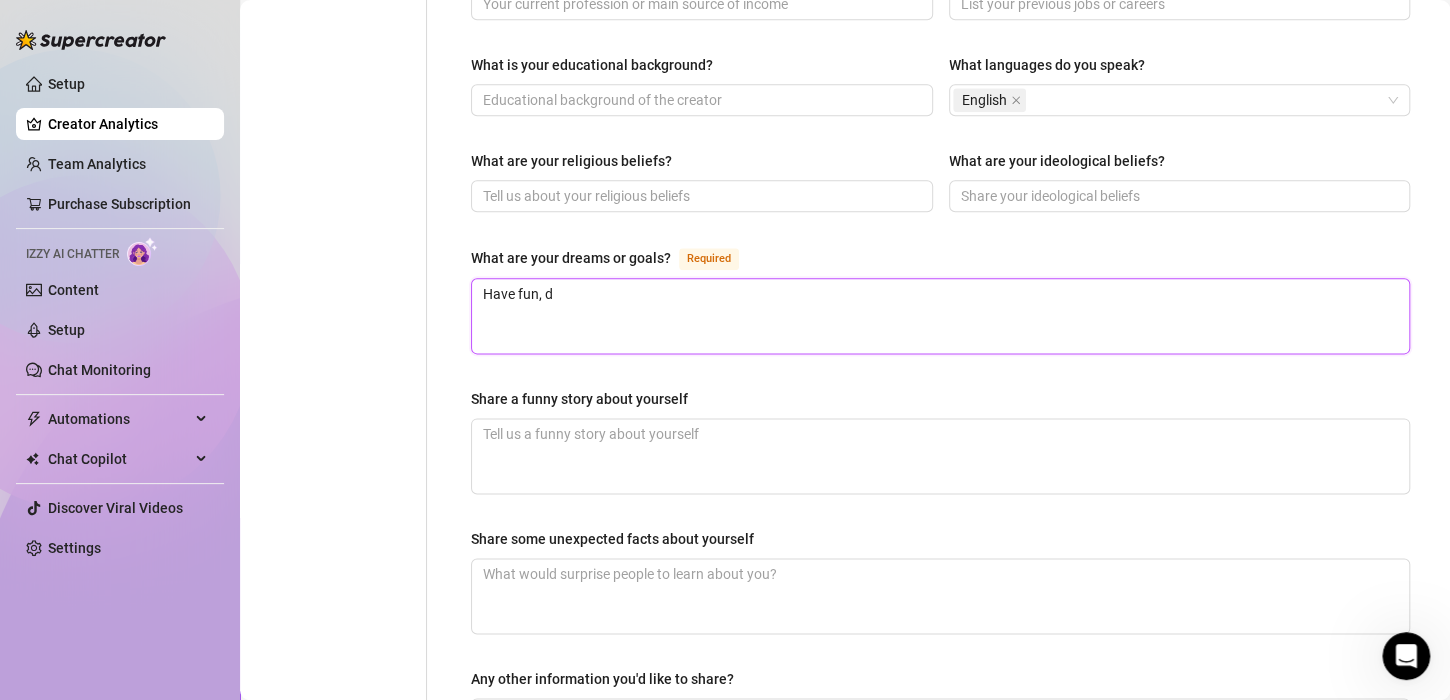 type on "Have fun," 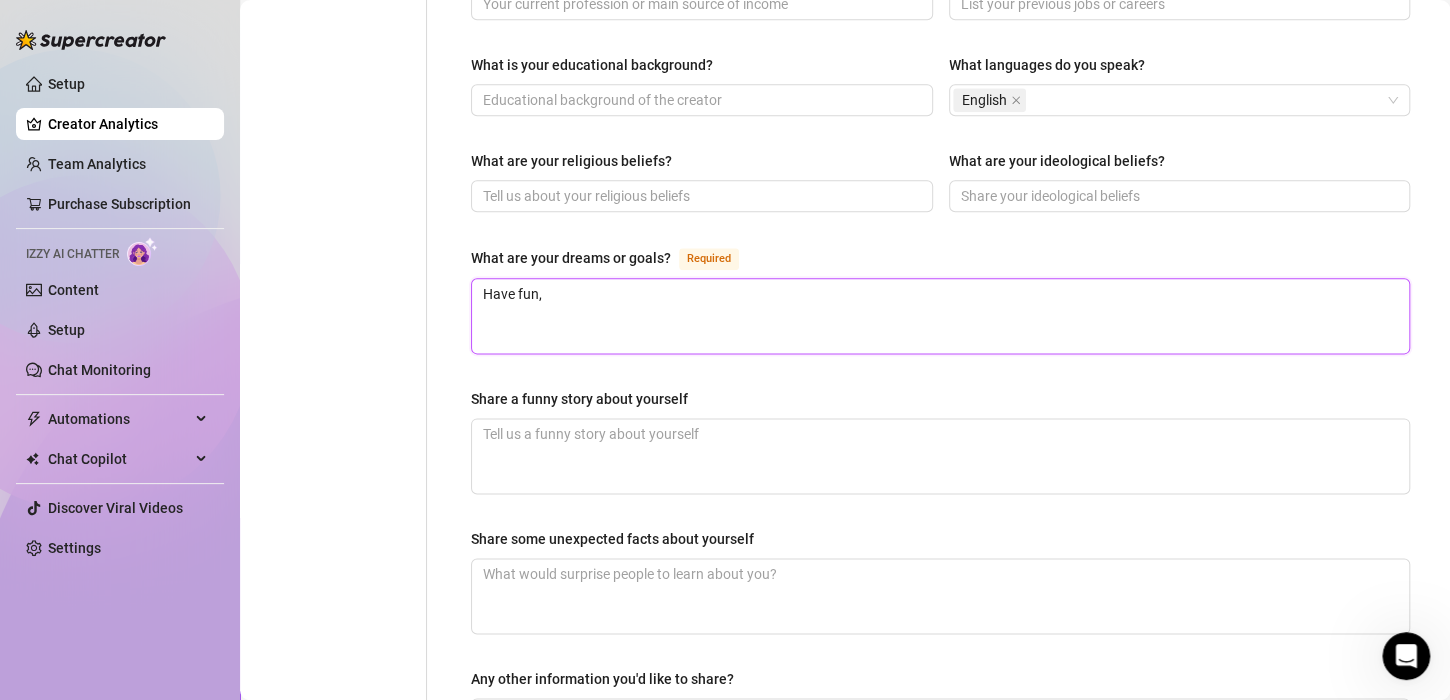 type on "Have fun, e" 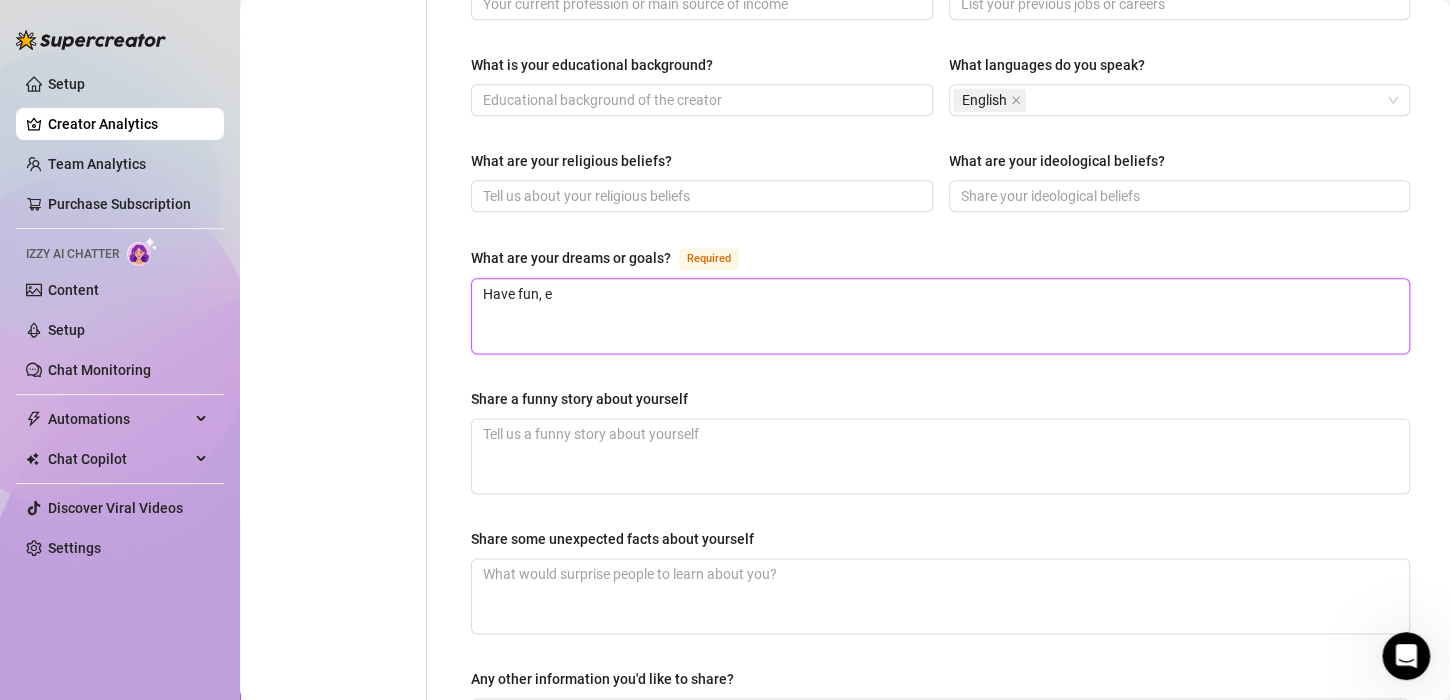 type on "Have fun, en" 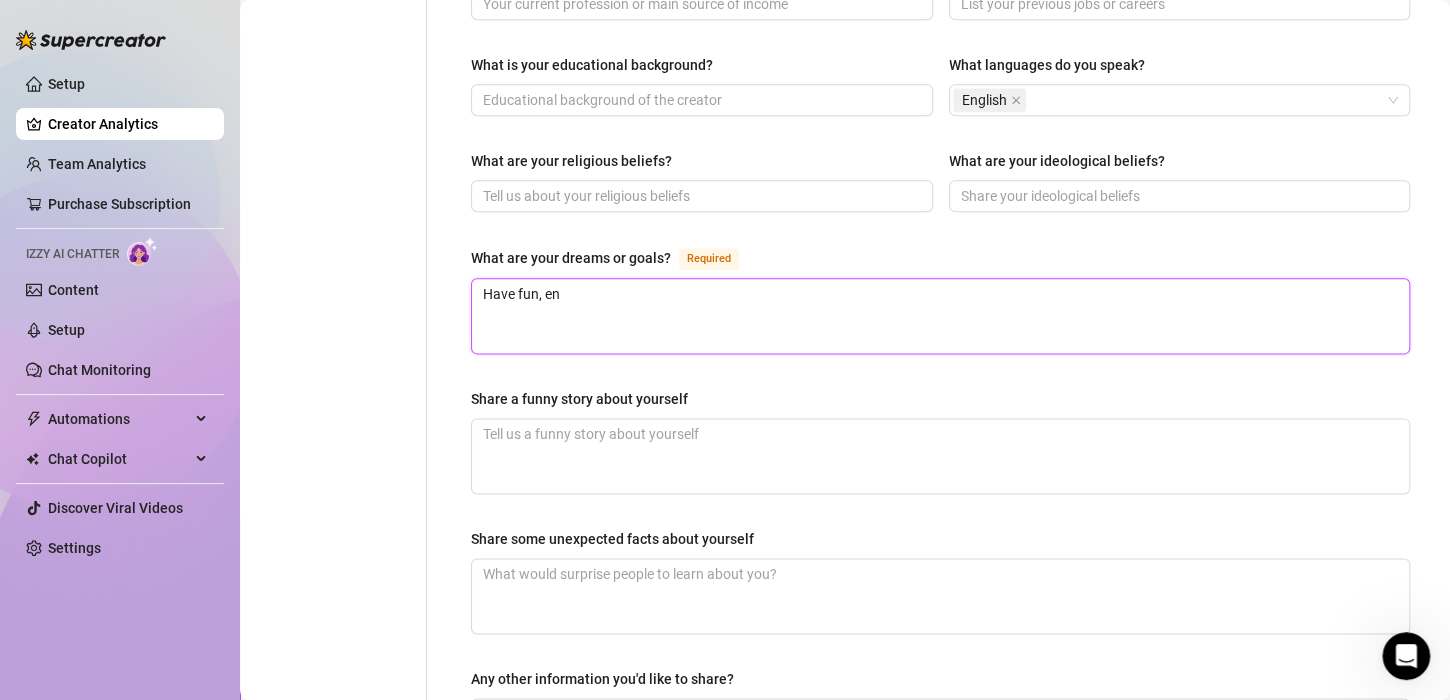 type on "Have fun, enj" 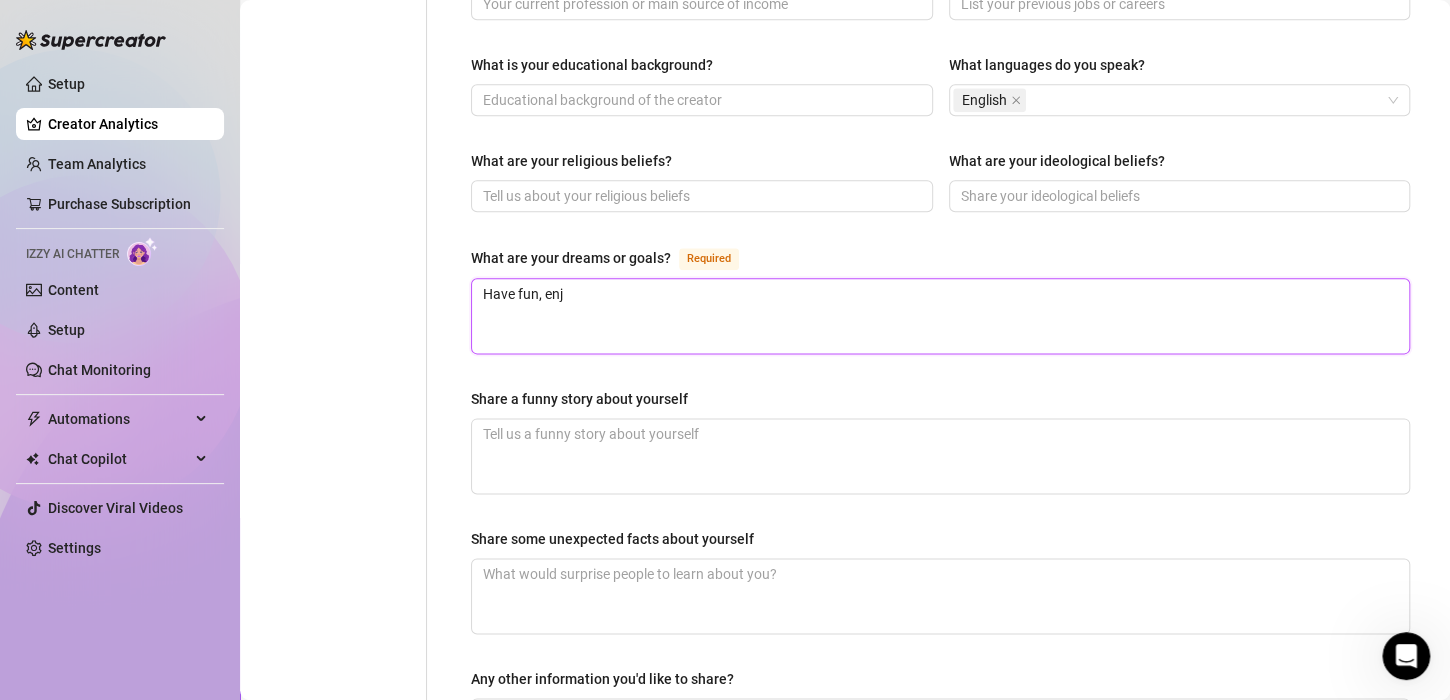 type on "Have fun, enjo" 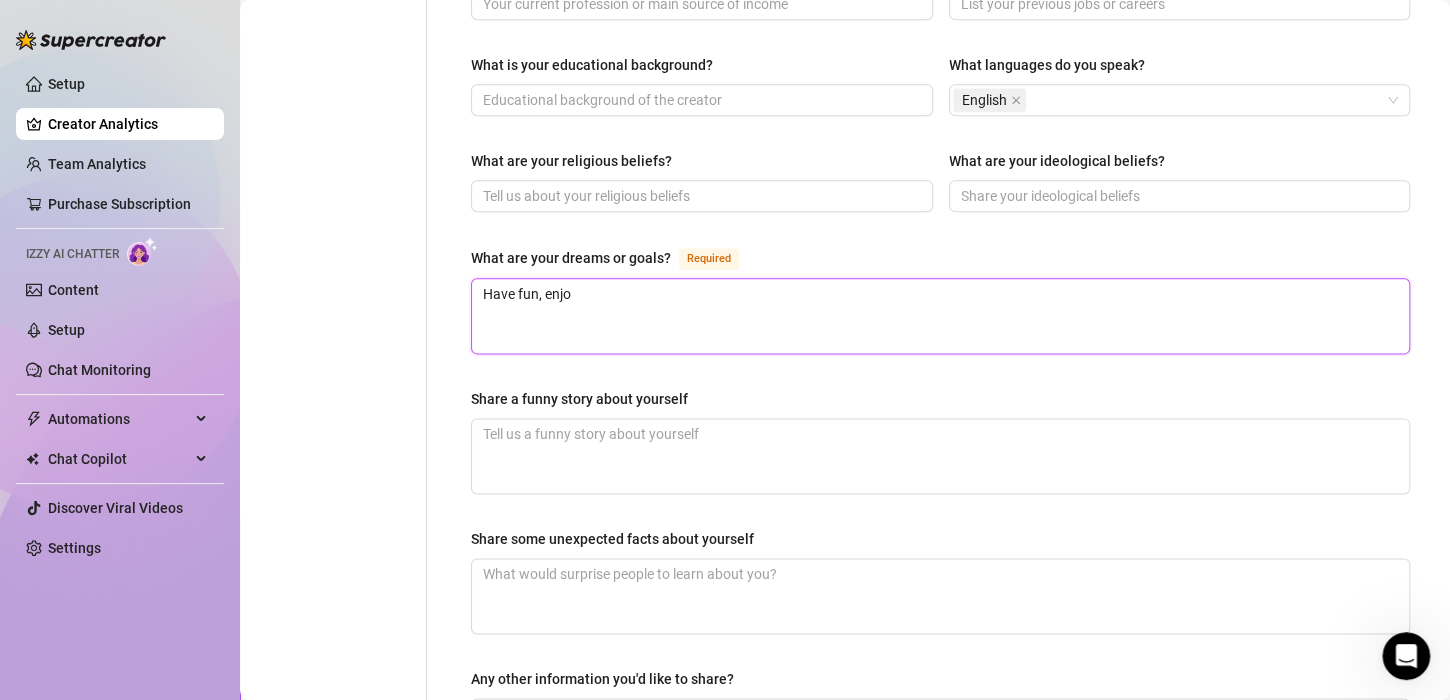 type 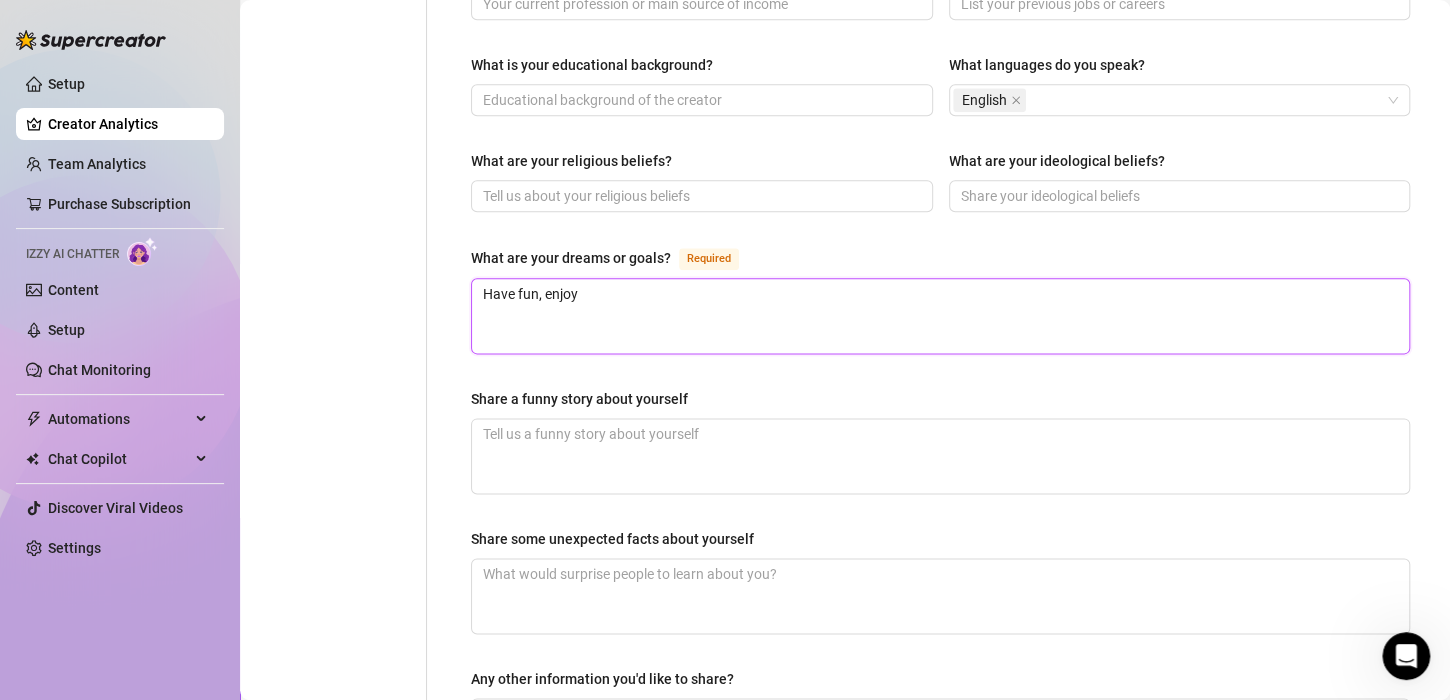 type on "Have fun, enjoy" 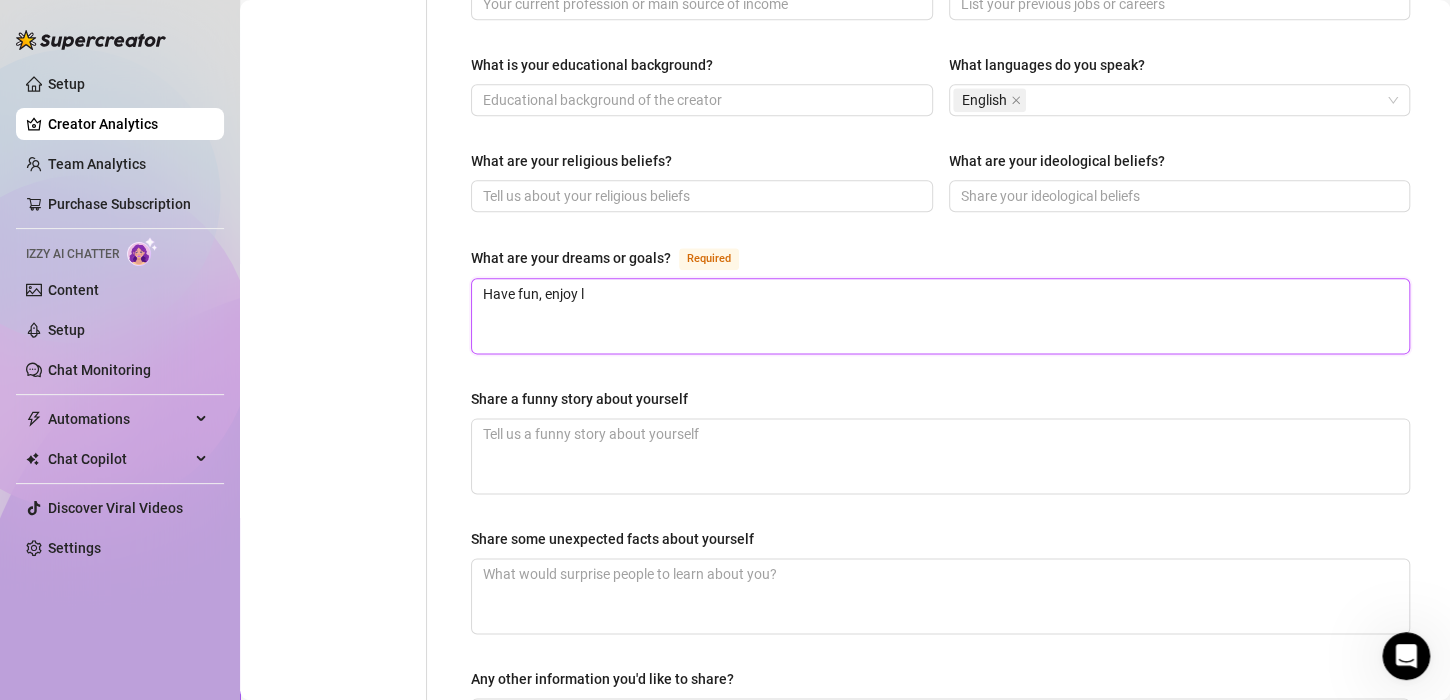 type on "Have fun, enjoy li" 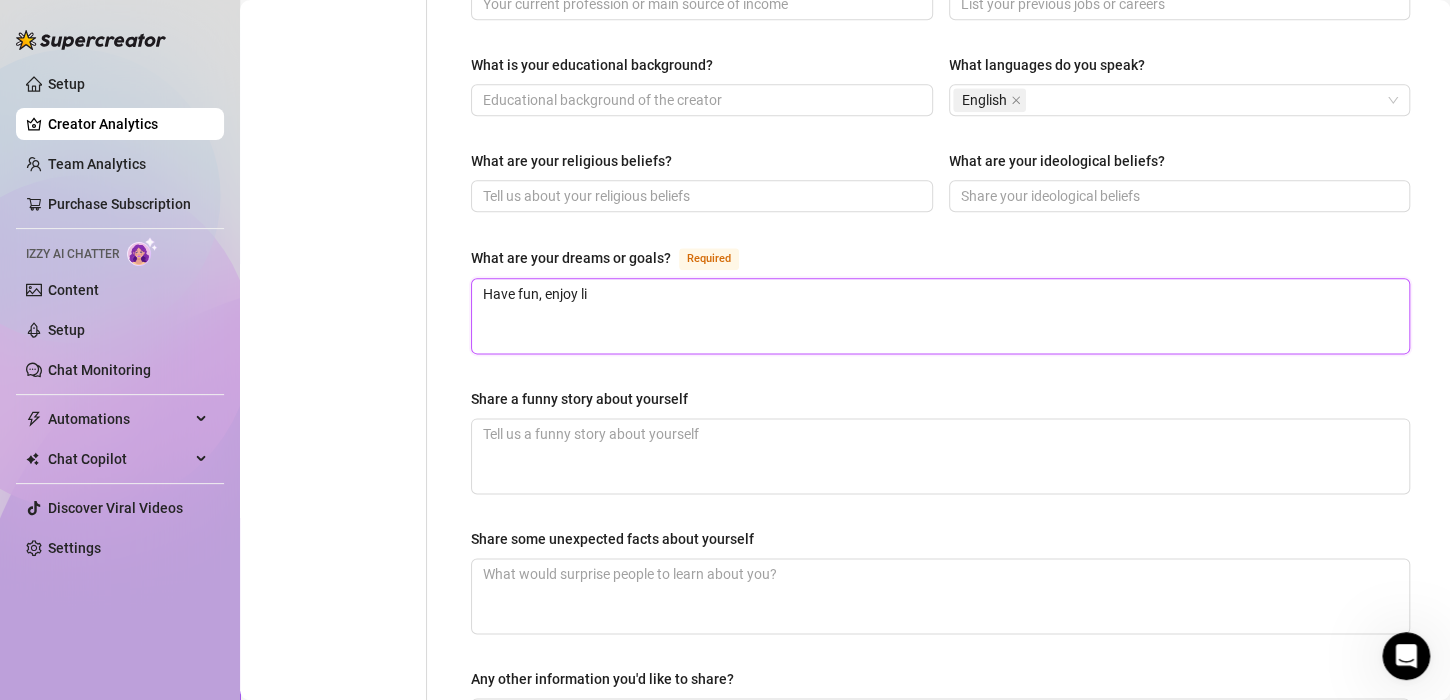 type on "Have fun, enjoy lif" 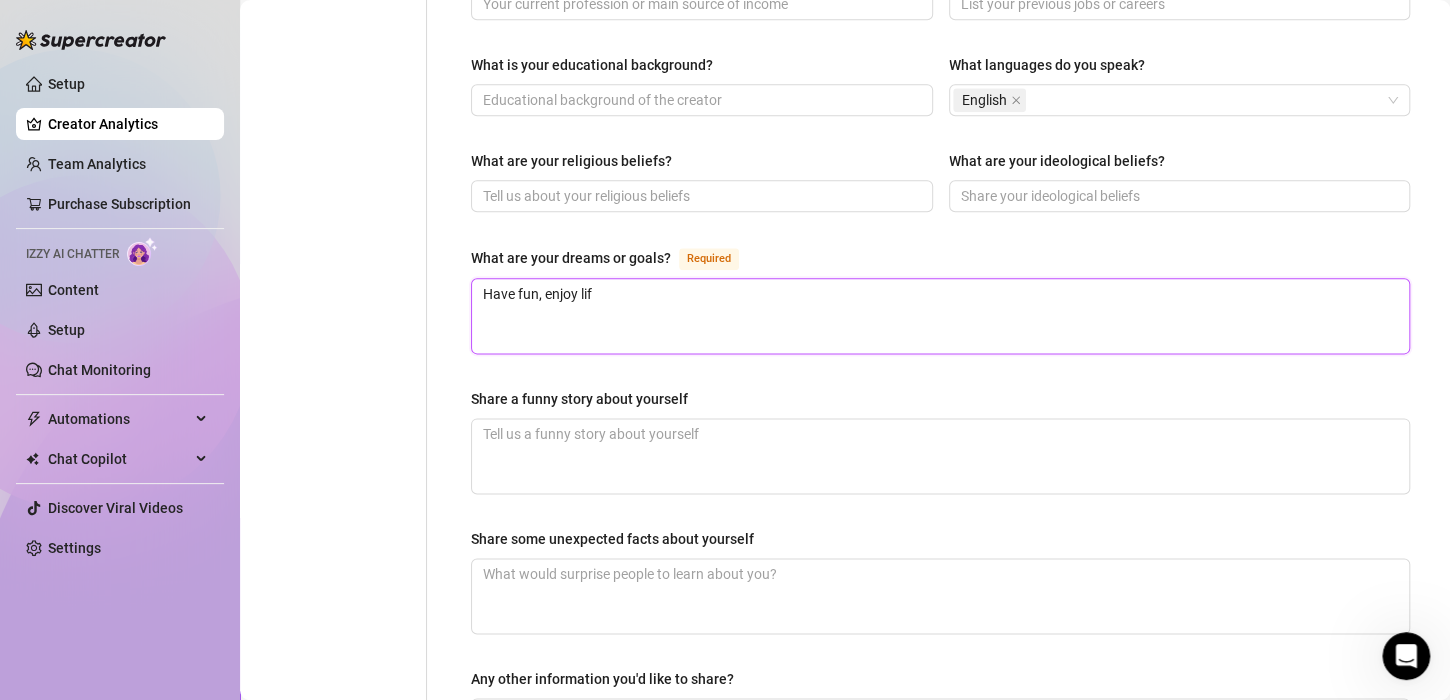 type on "Have fun, enjoy li" 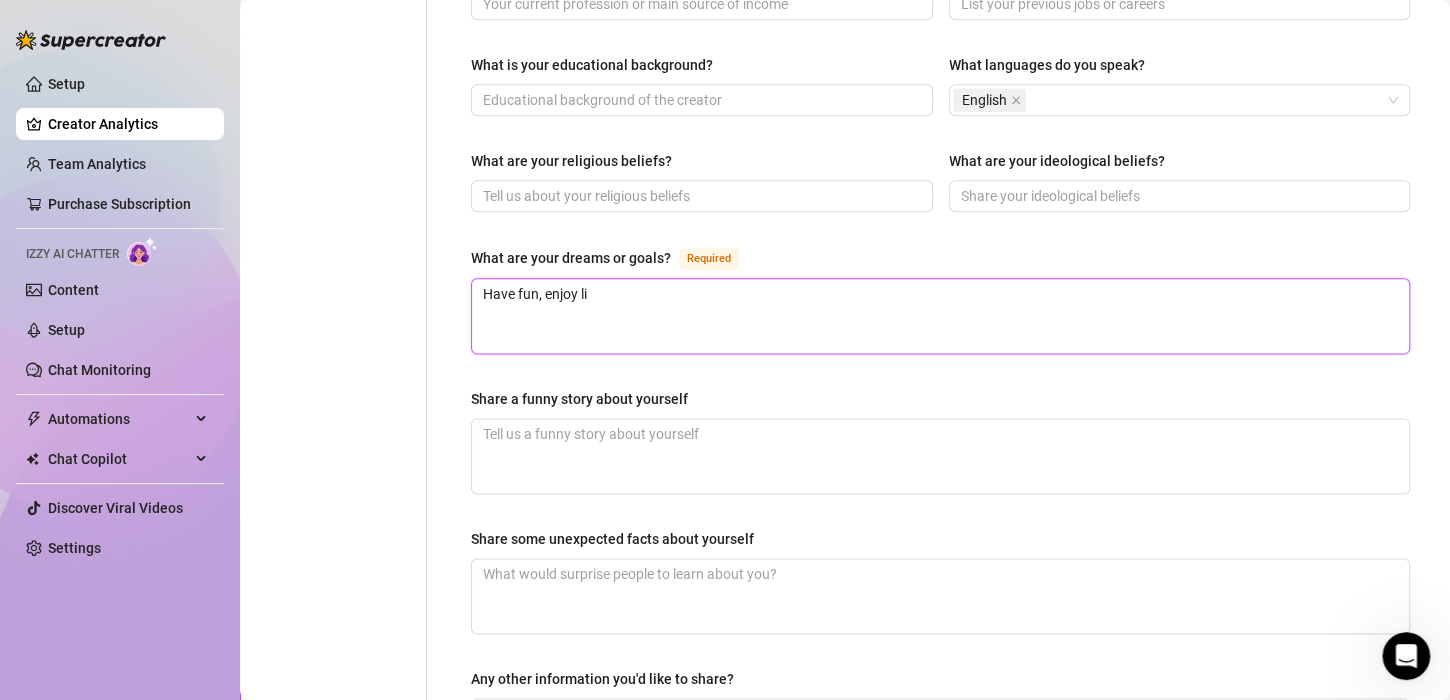 type on "Have fun, enjoy liv" 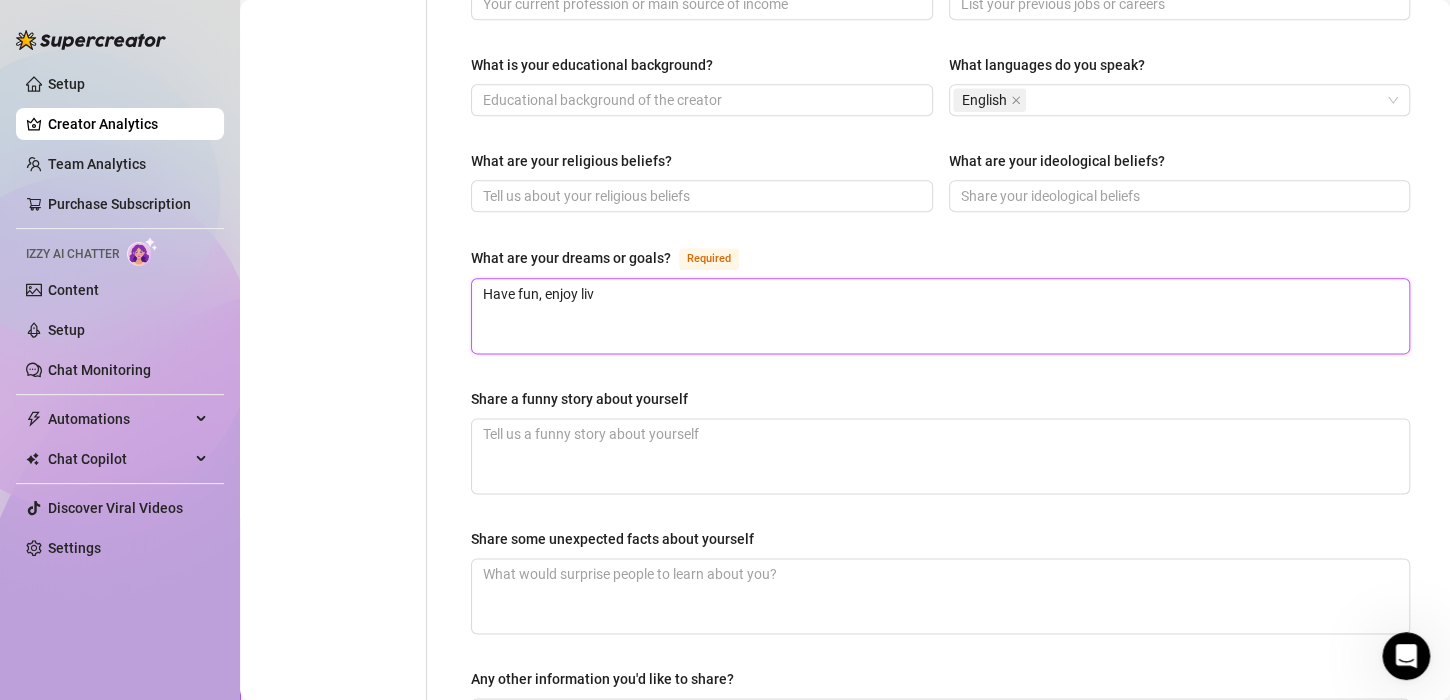 type on "Have fun, enjoy live" 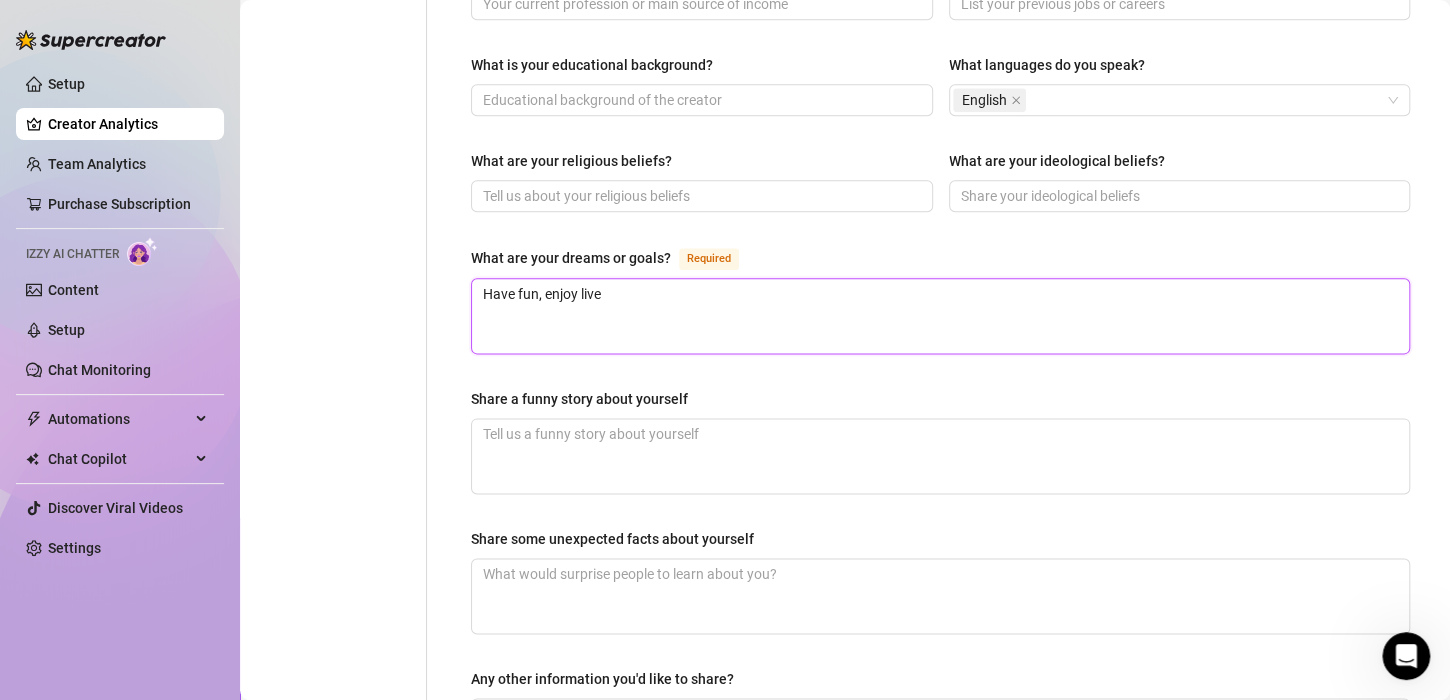 type 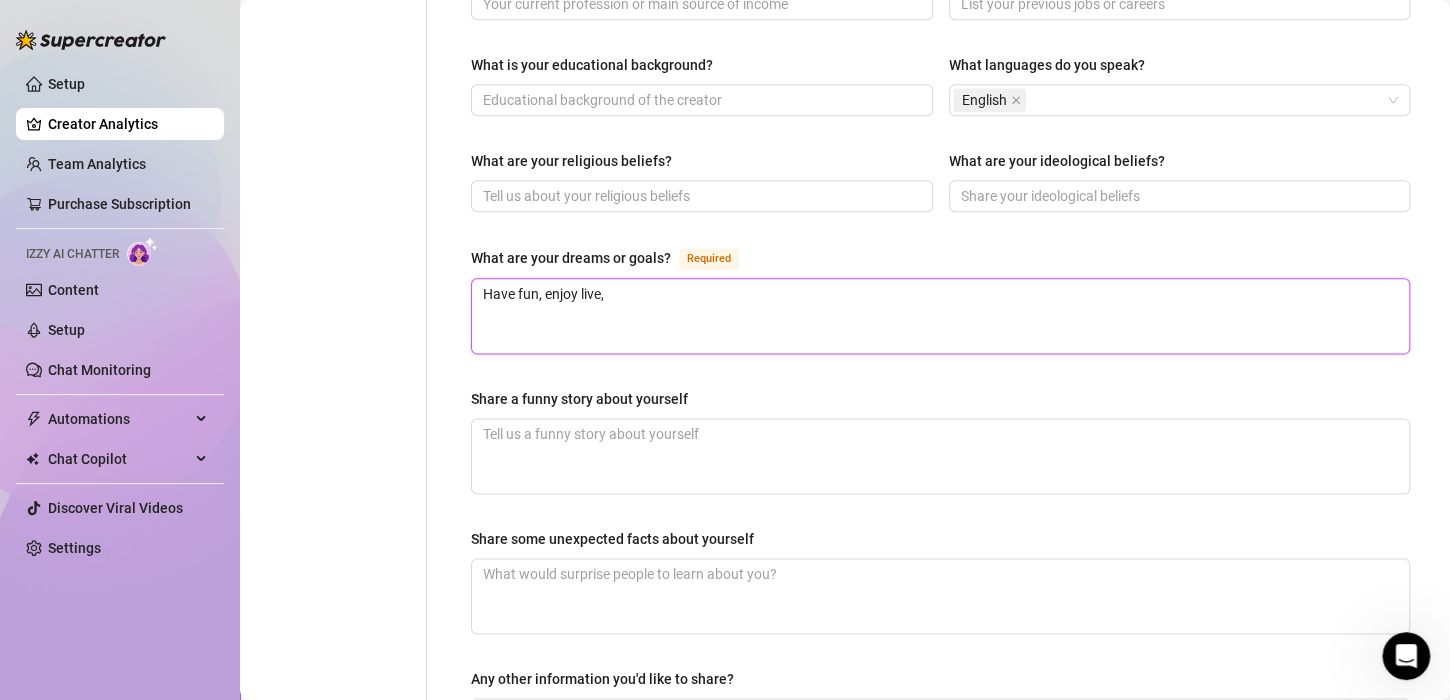 type on "Have fun, enjoy live," 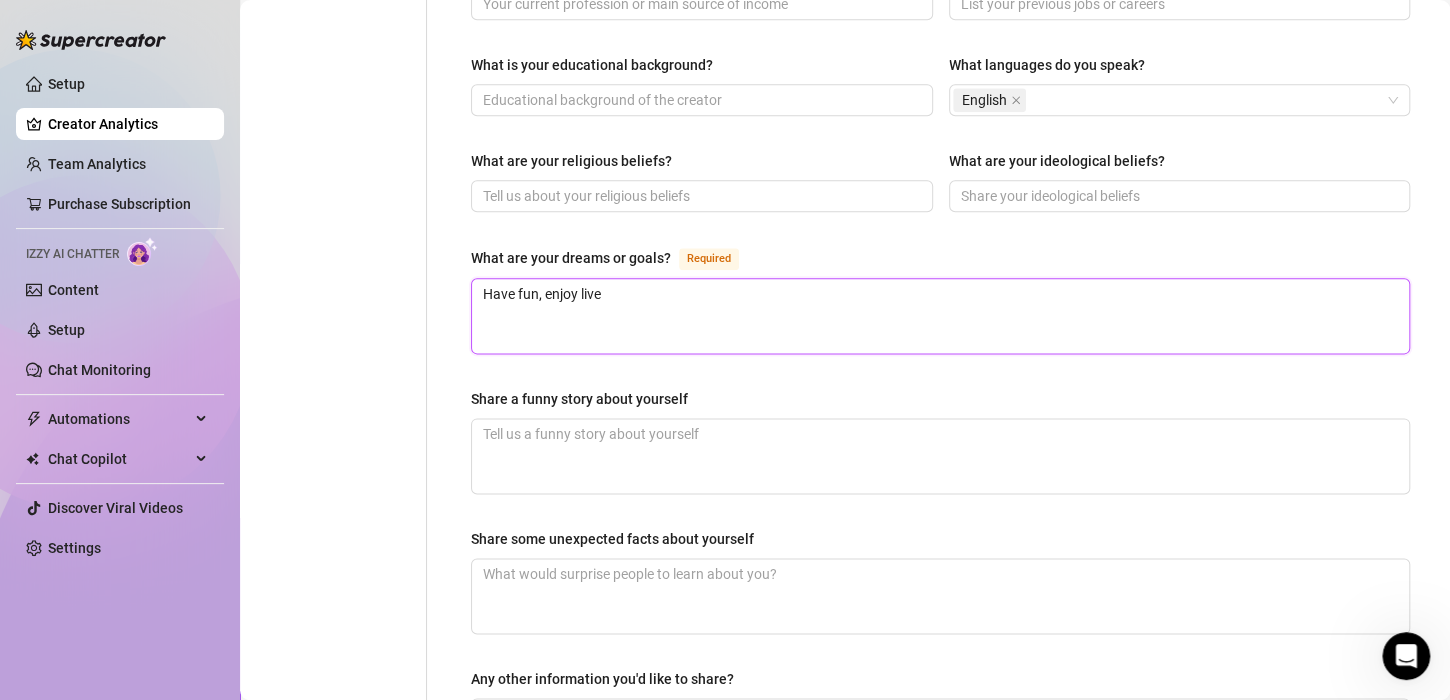 type on "Have fun, enjoy liv" 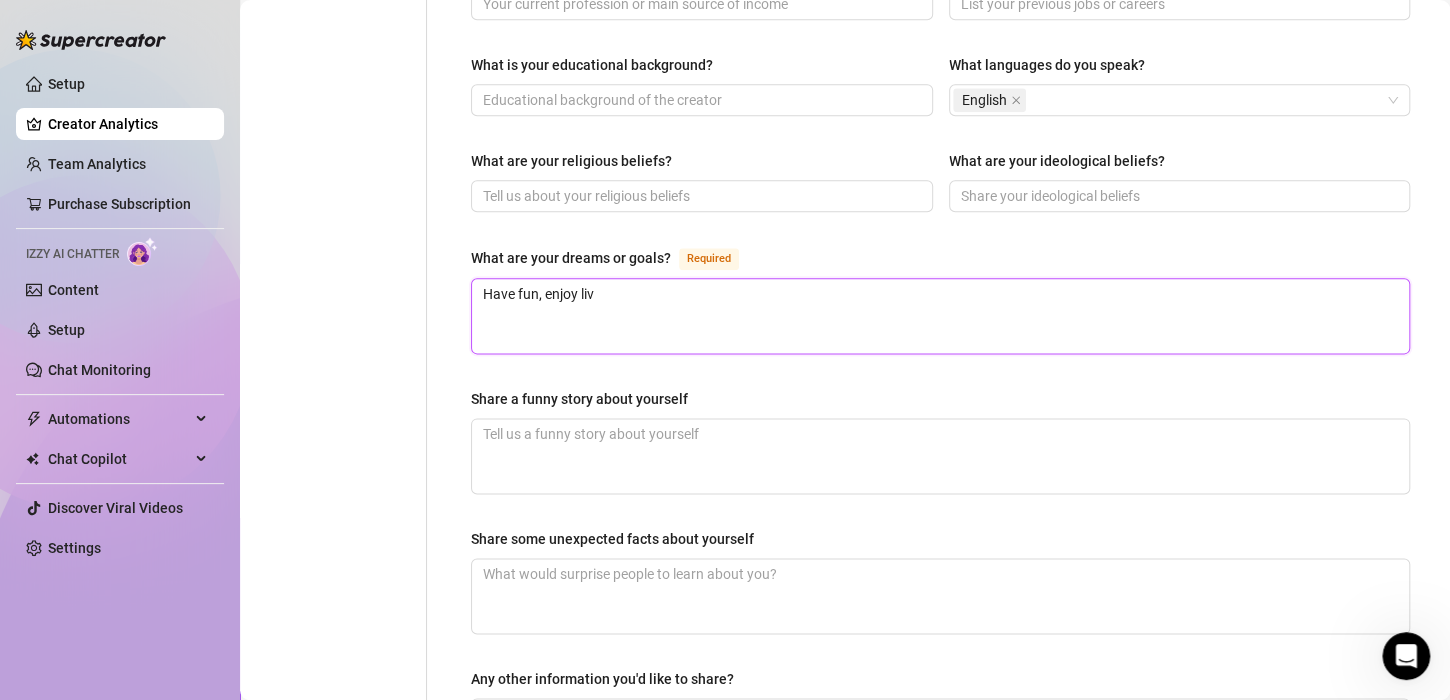 type on "Have fun, enjoy li" 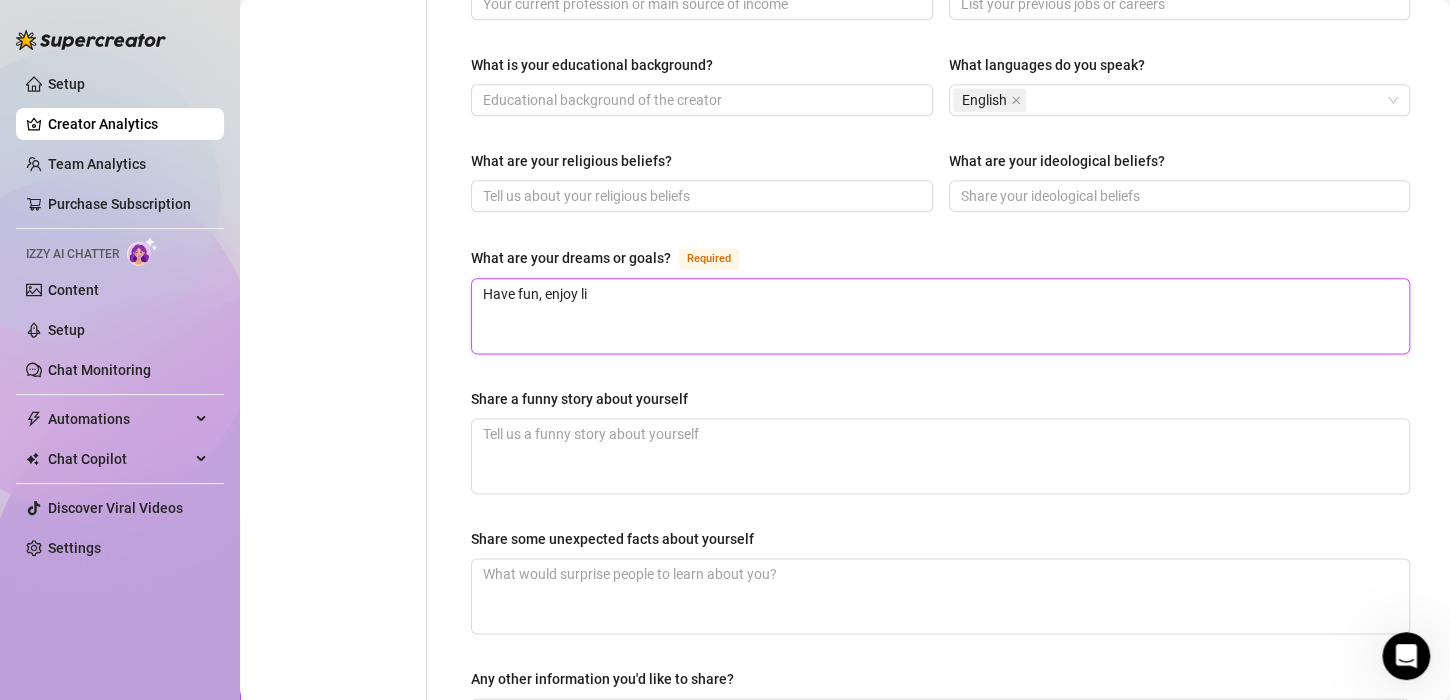 type on "Have fun, enjoy lif" 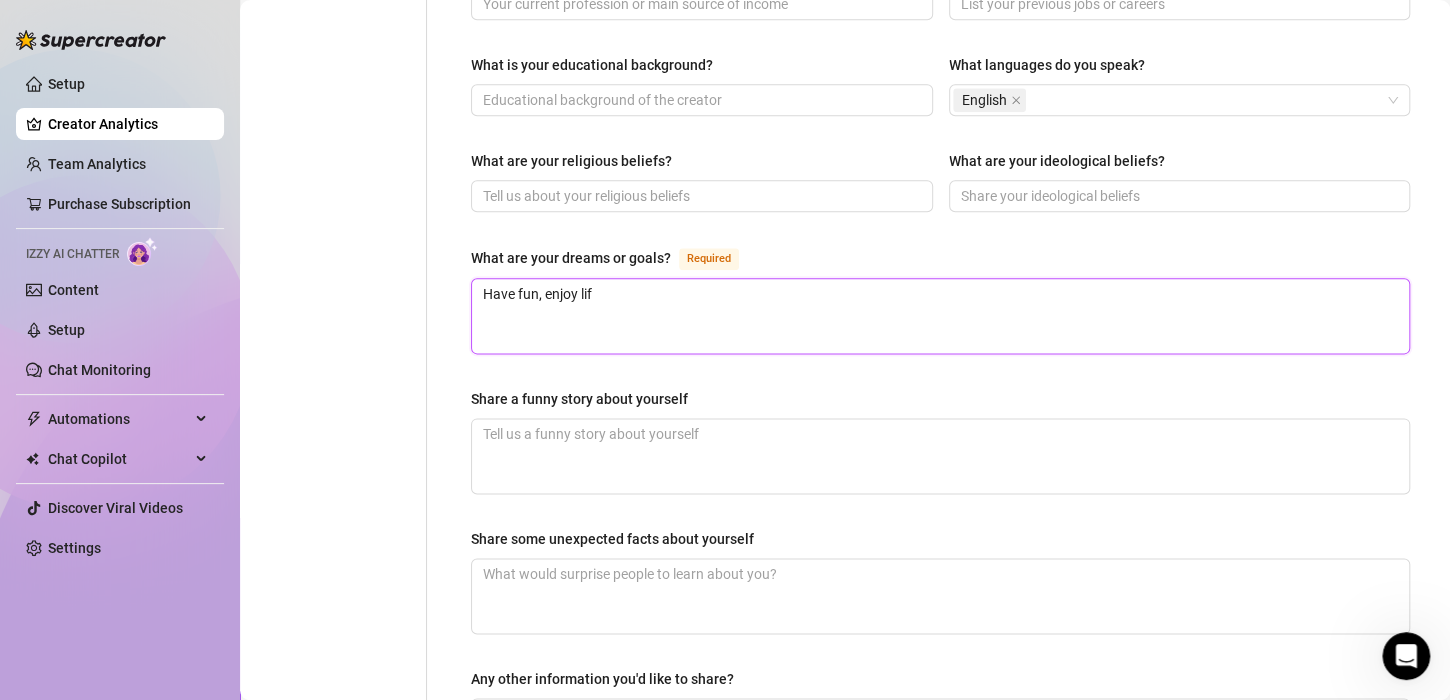 type on "Have fun, enjoy life" 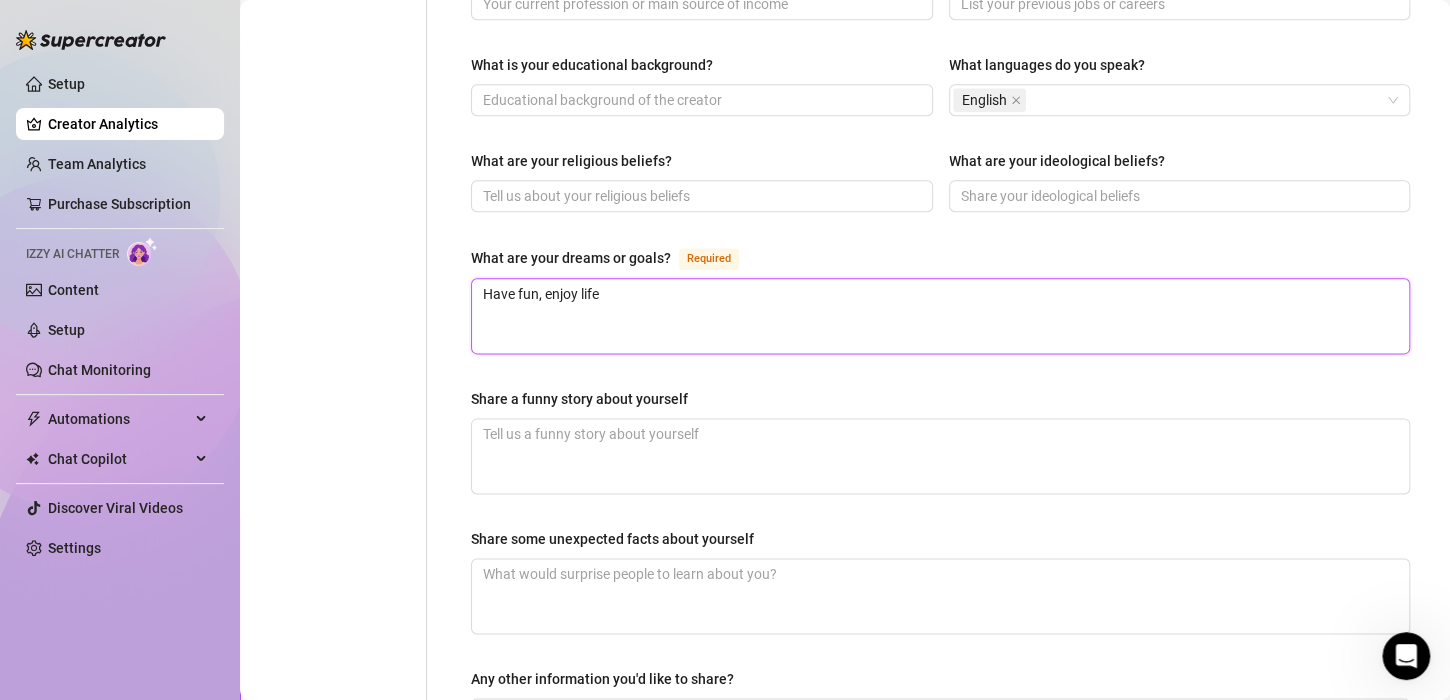 type on "Have fun, enjoy life." 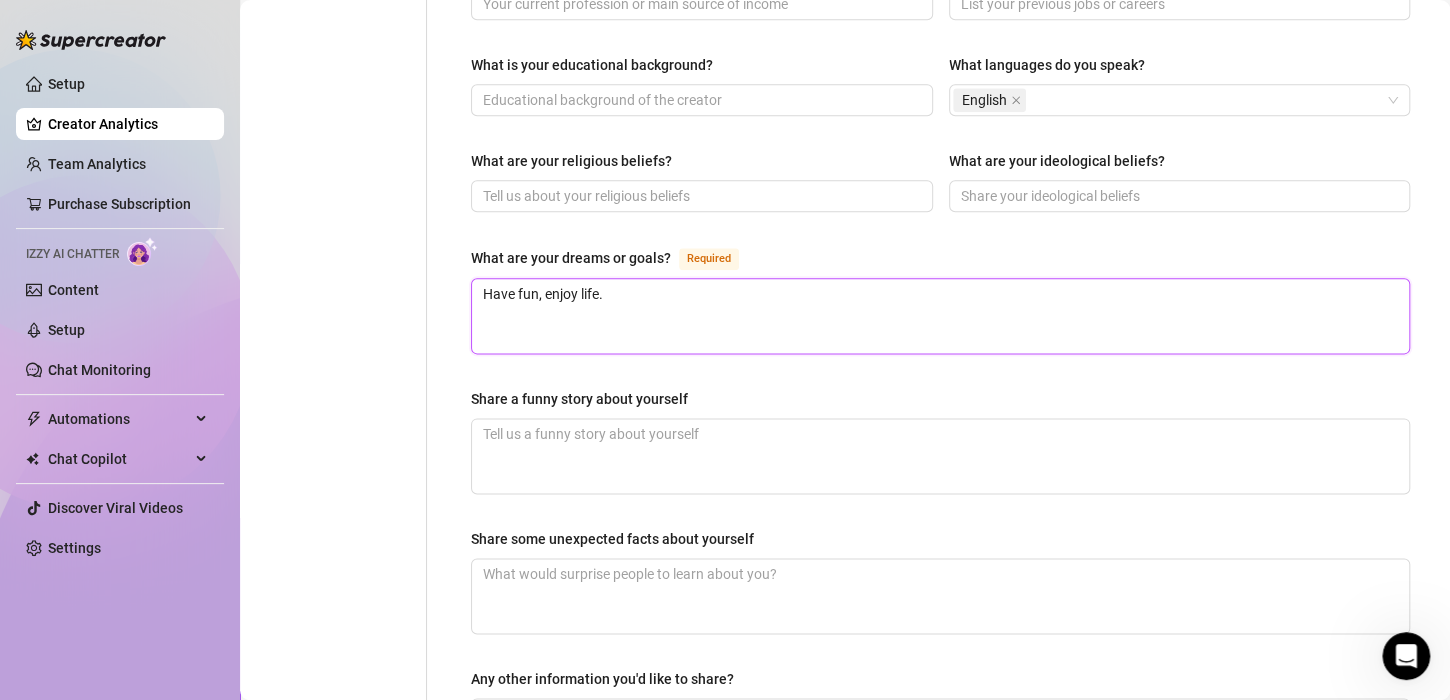 type on "Have fun, enjoy life." 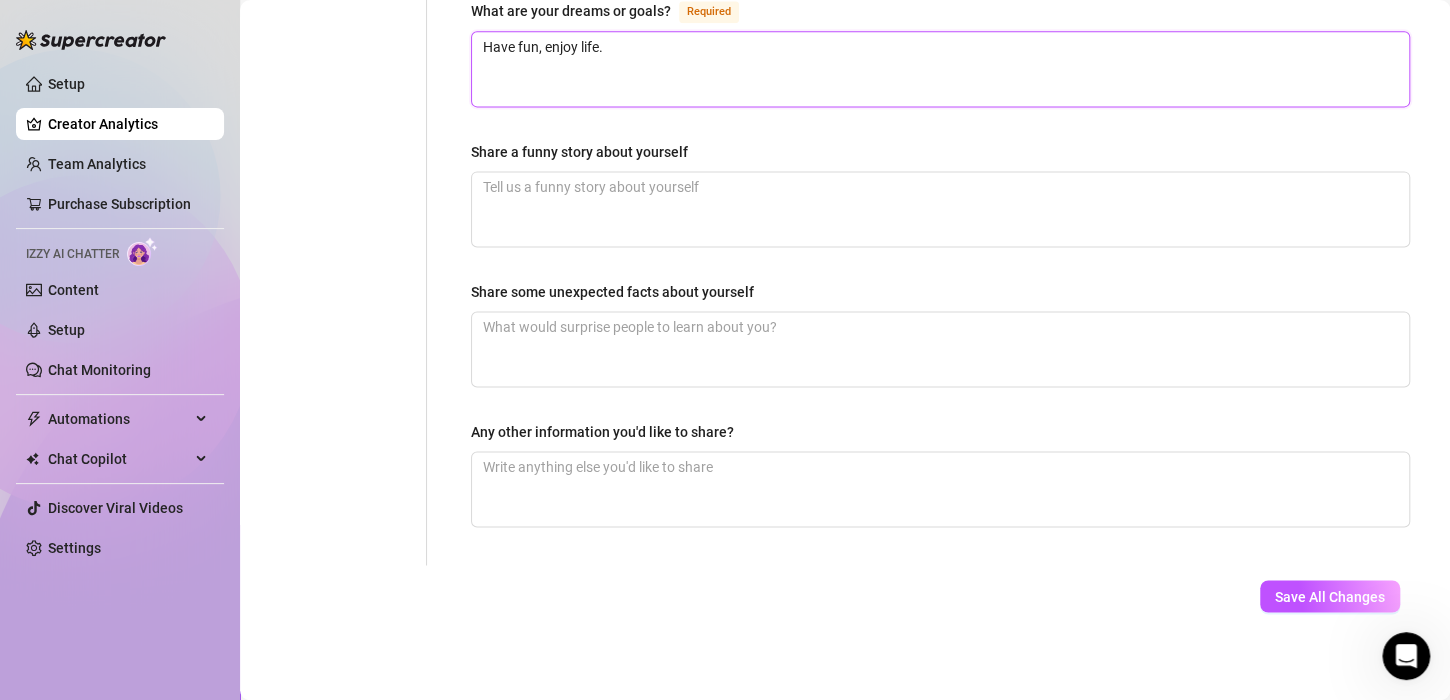 type on "Have fun, enjoy life." 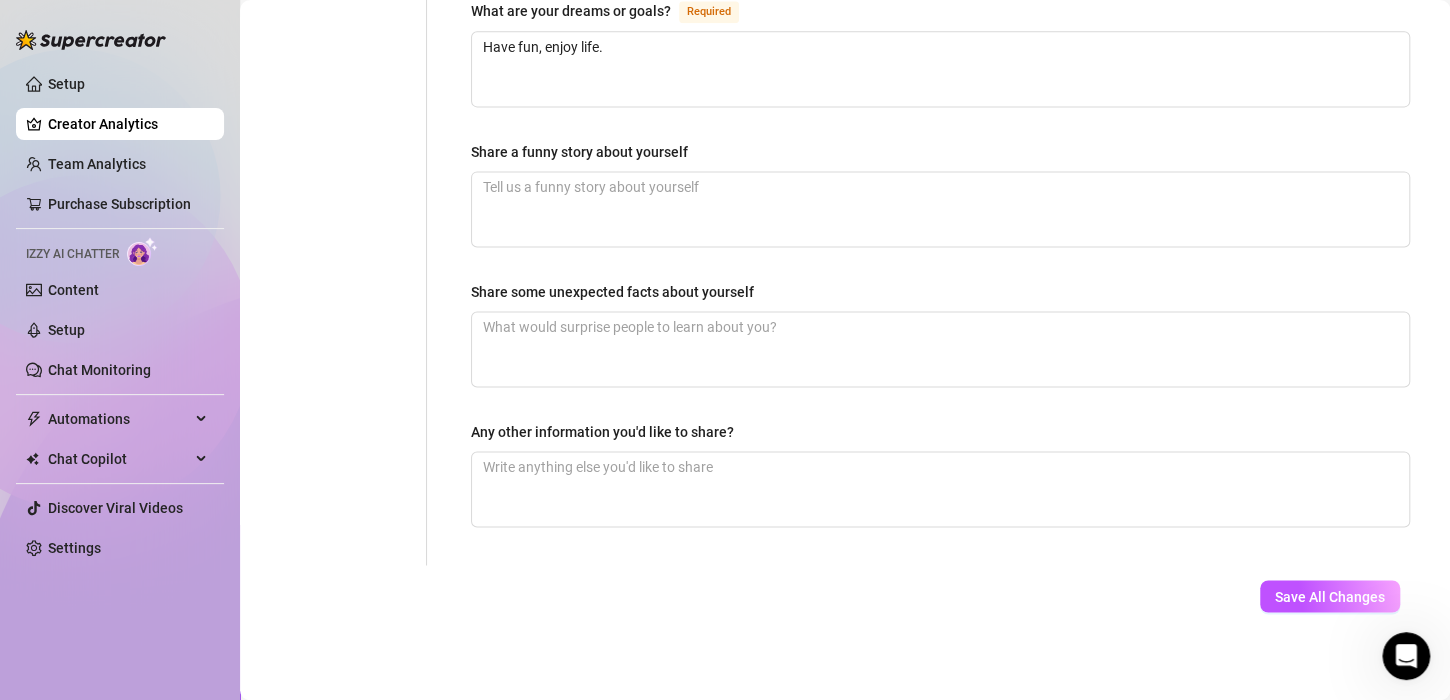 drag, startPoint x: 1430, startPoint y: 570, endPoint x: 1438, endPoint y: 516, distance: 54.589375 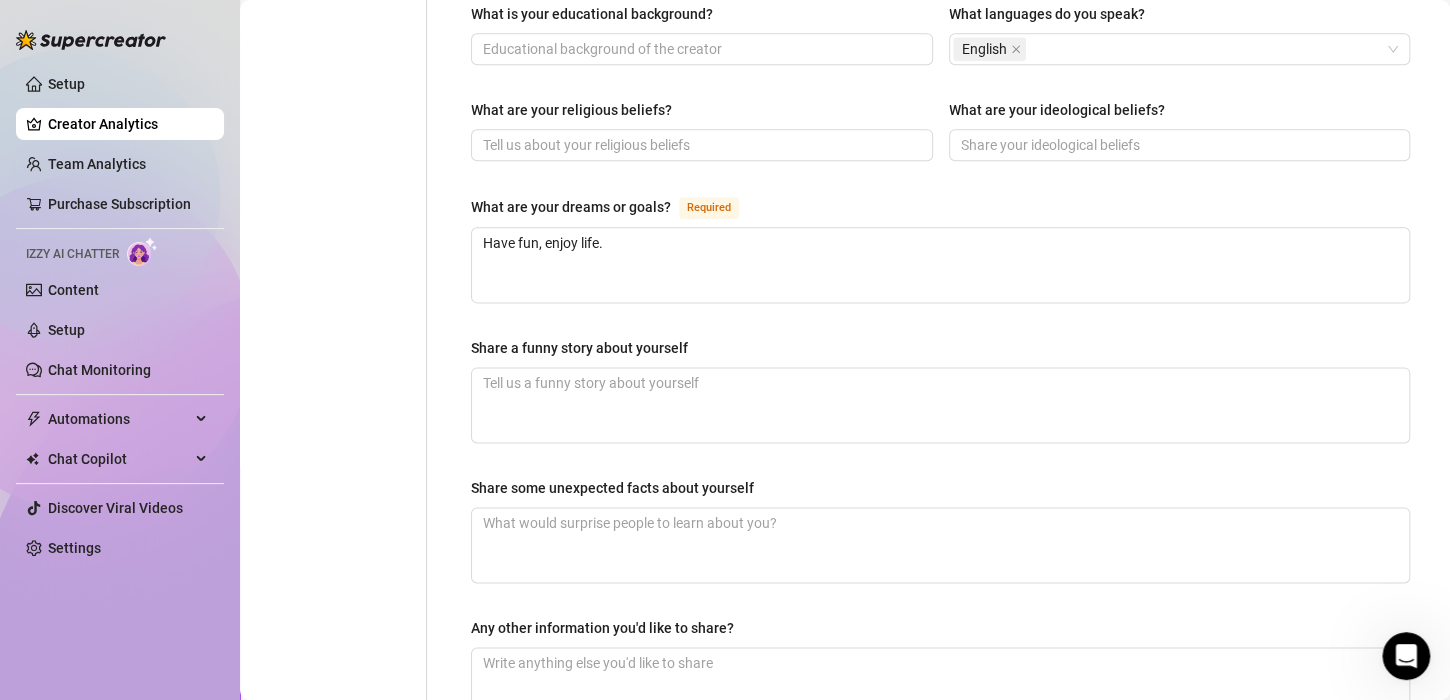 scroll, scrollTop: 1053, scrollLeft: 0, axis: vertical 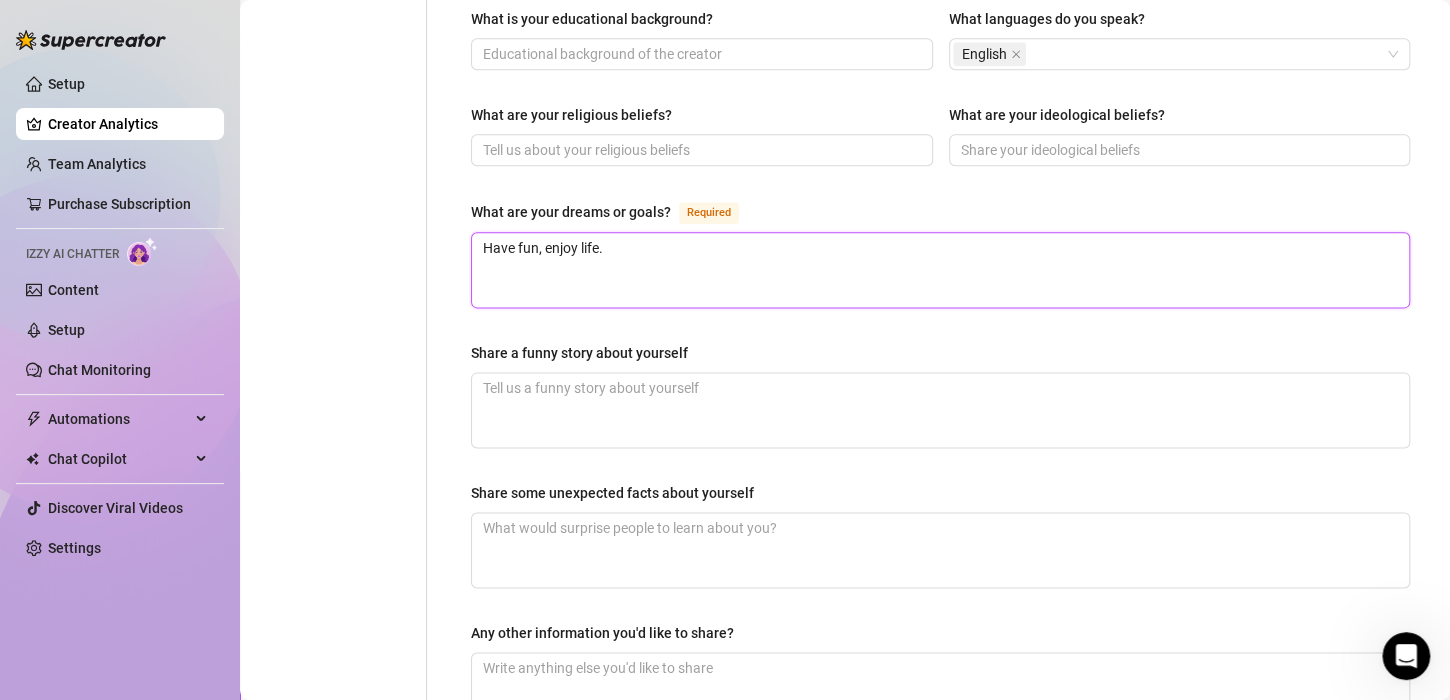 click on "Have fun, enjoy life." at bounding box center [940, 270] 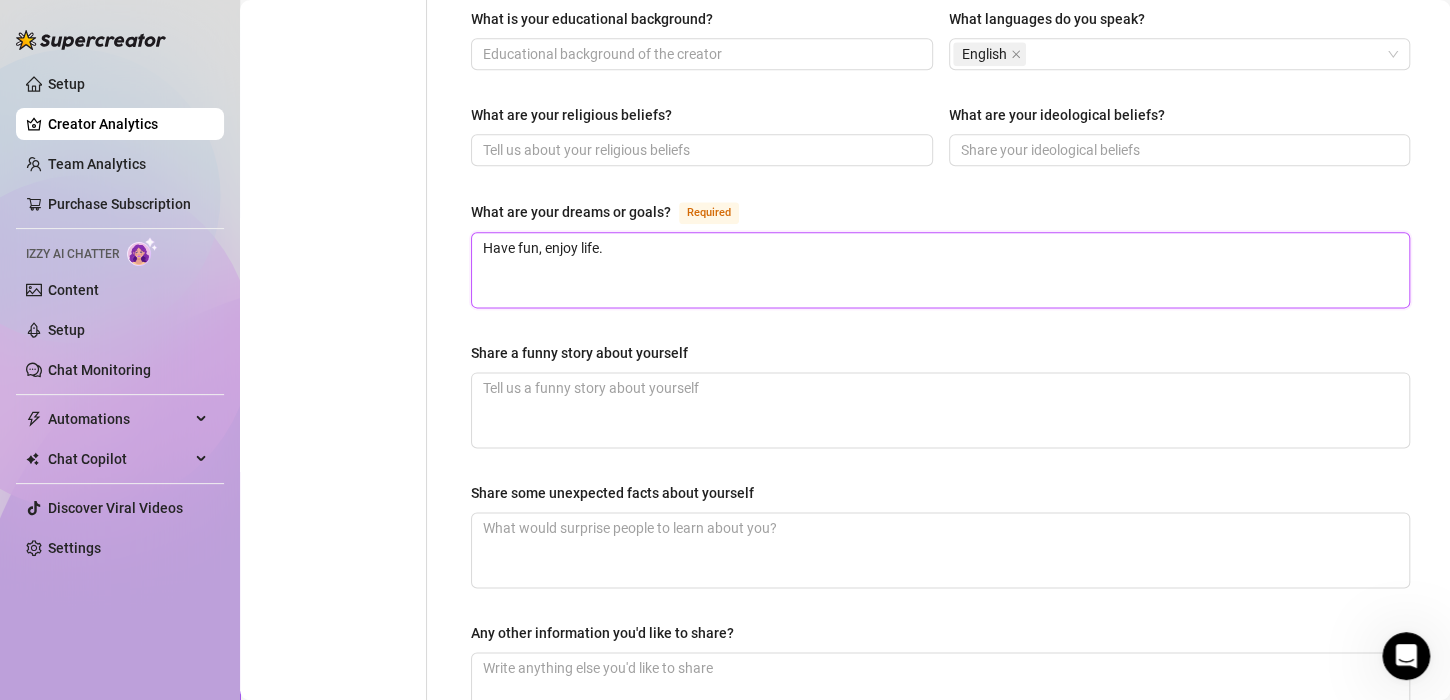 scroll, scrollTop: 1254, scrollLeft: 0, axis: vertical 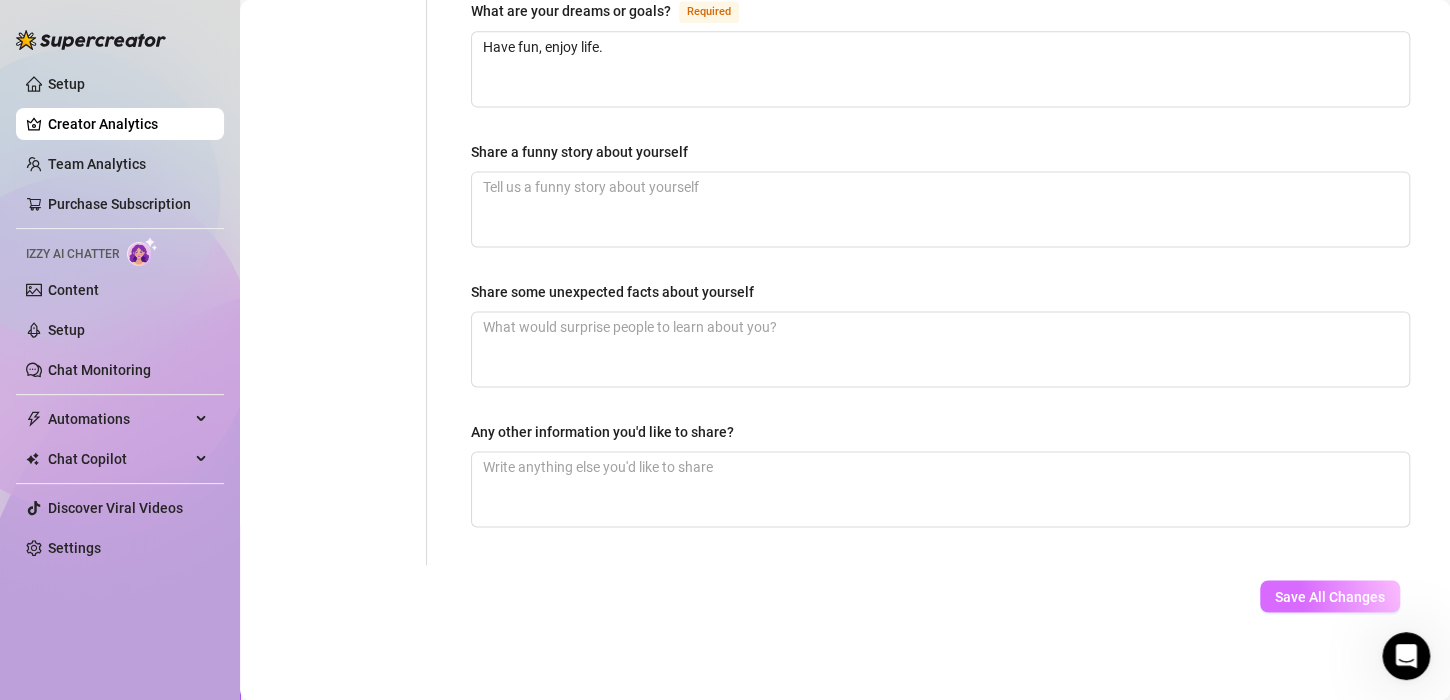 click on "Save All Changes" at bounding box center (1330, 596) 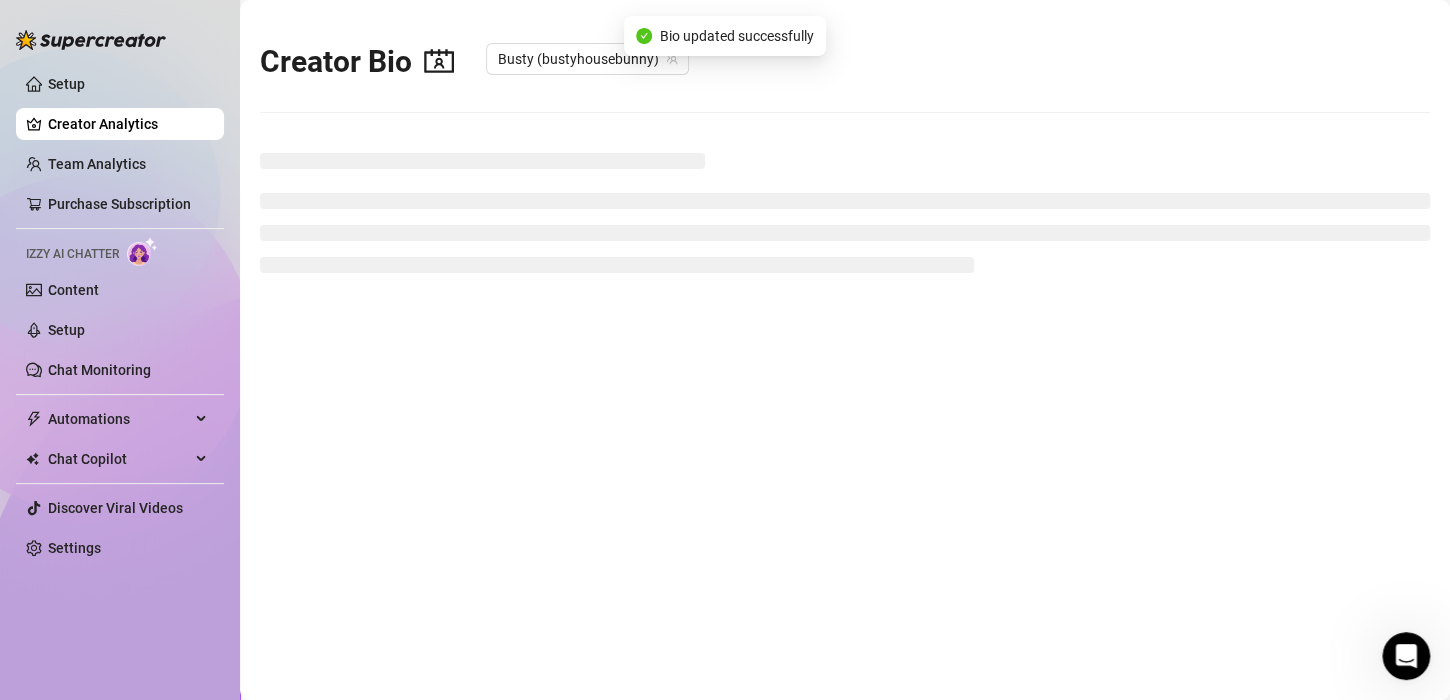 scroll, scrollTop: 0, scrollLeft: 0, axis: both 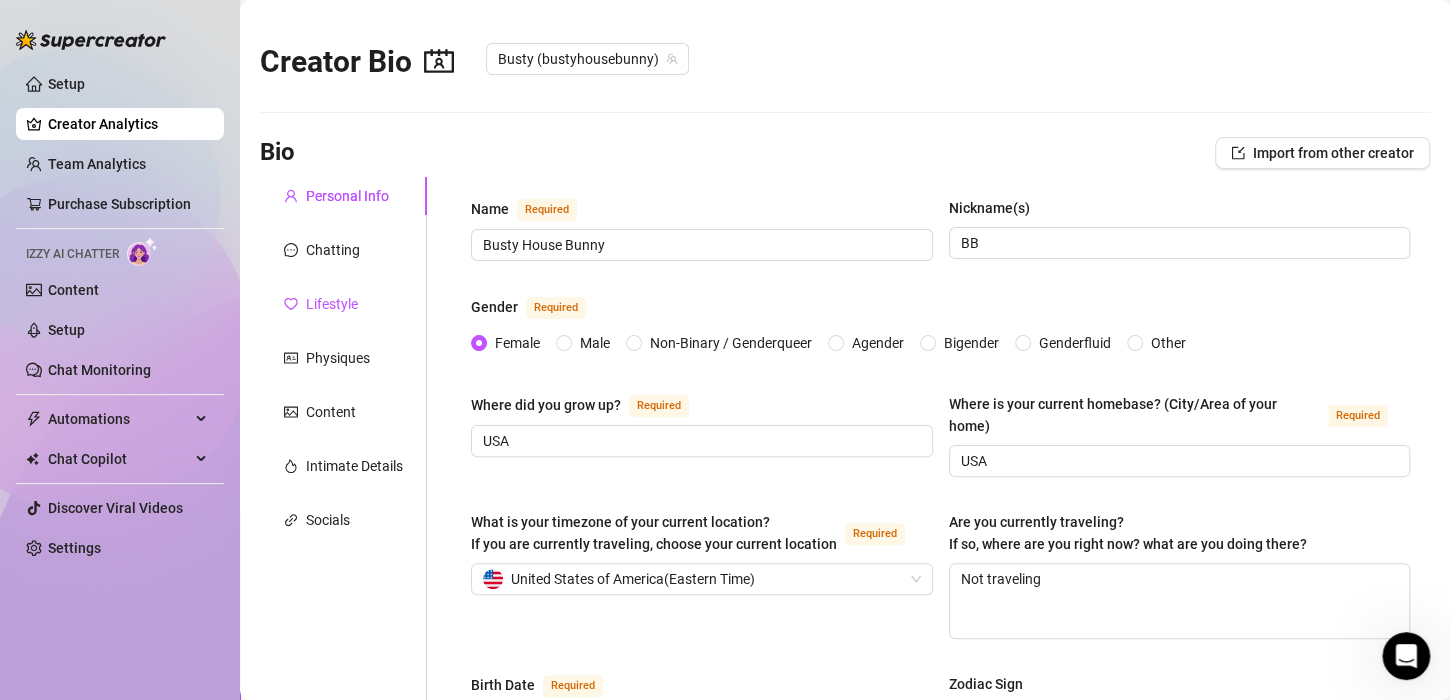 click on "Lifestyle" at bounding box center [332, 304] 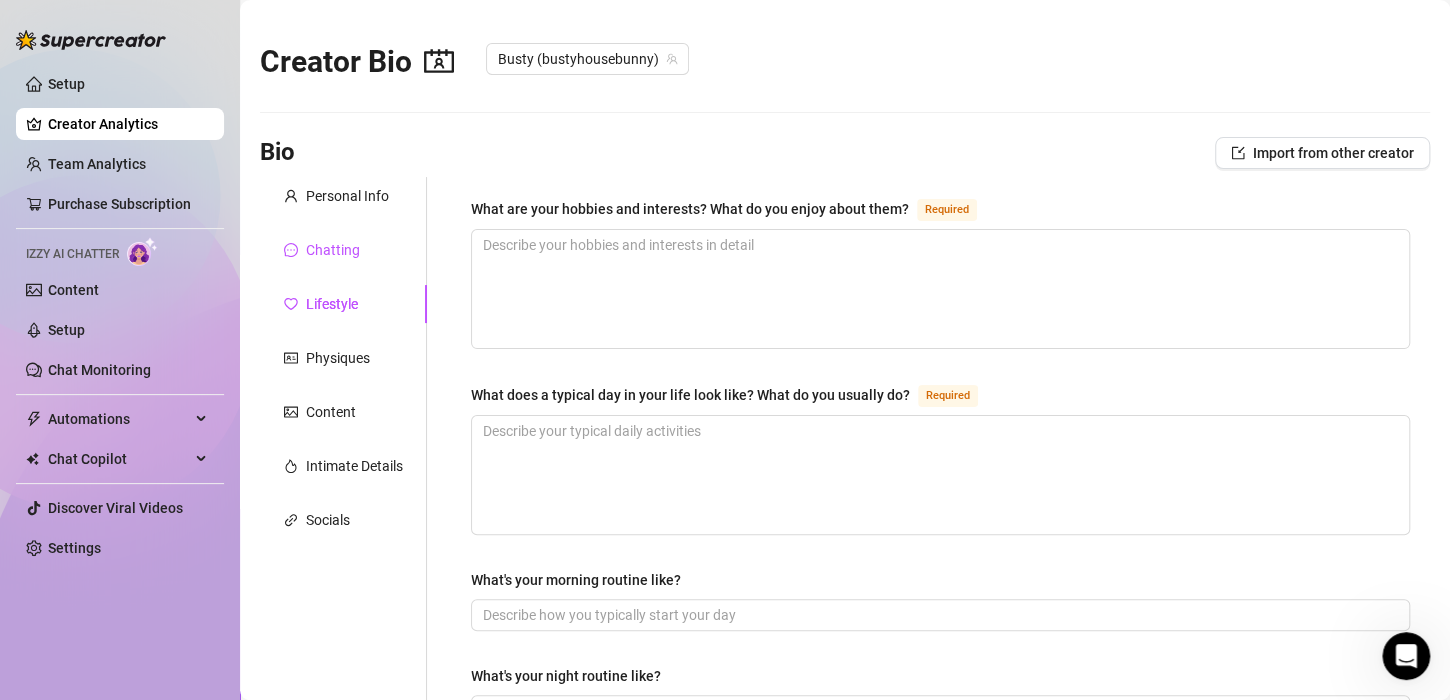 click on "Chatting" at bounding box center [333, 250] 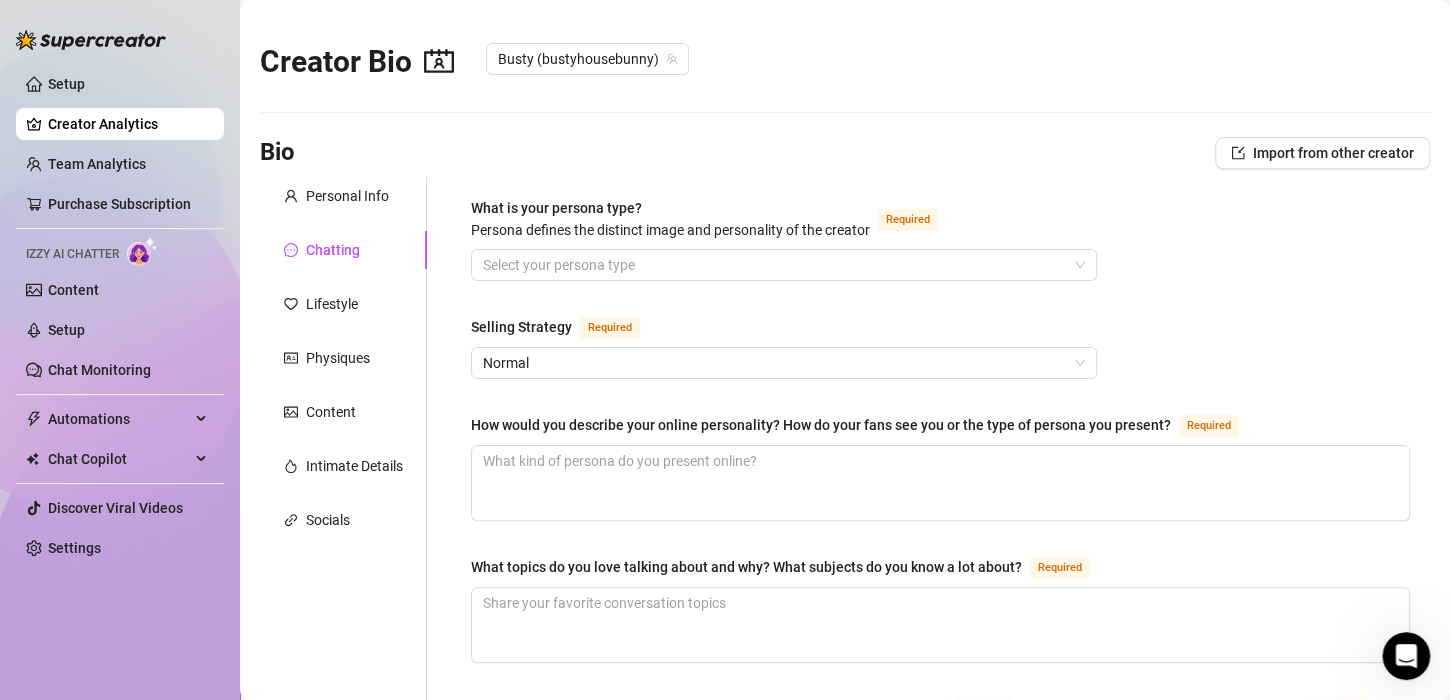 type 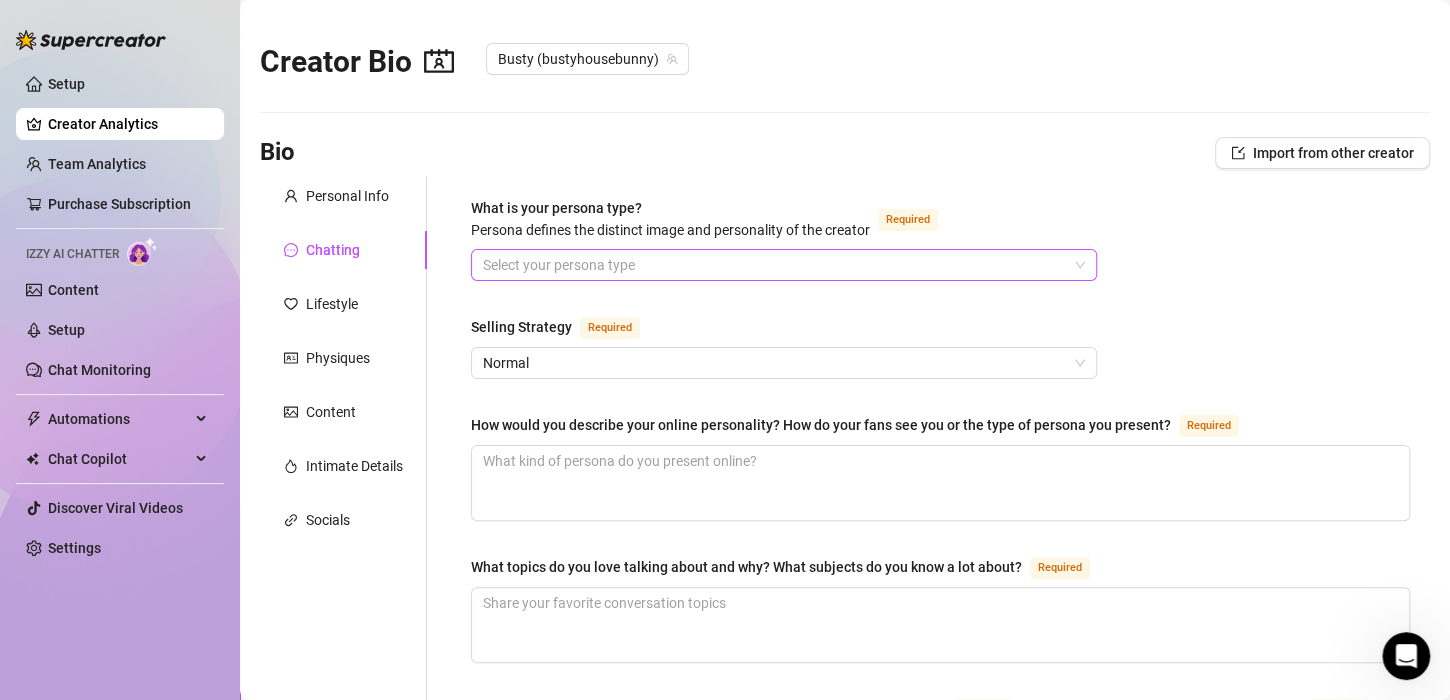 click on "What is your persona type? Persona defines the distinct image and personality of the creator Required" at bounding box center (775, 265) 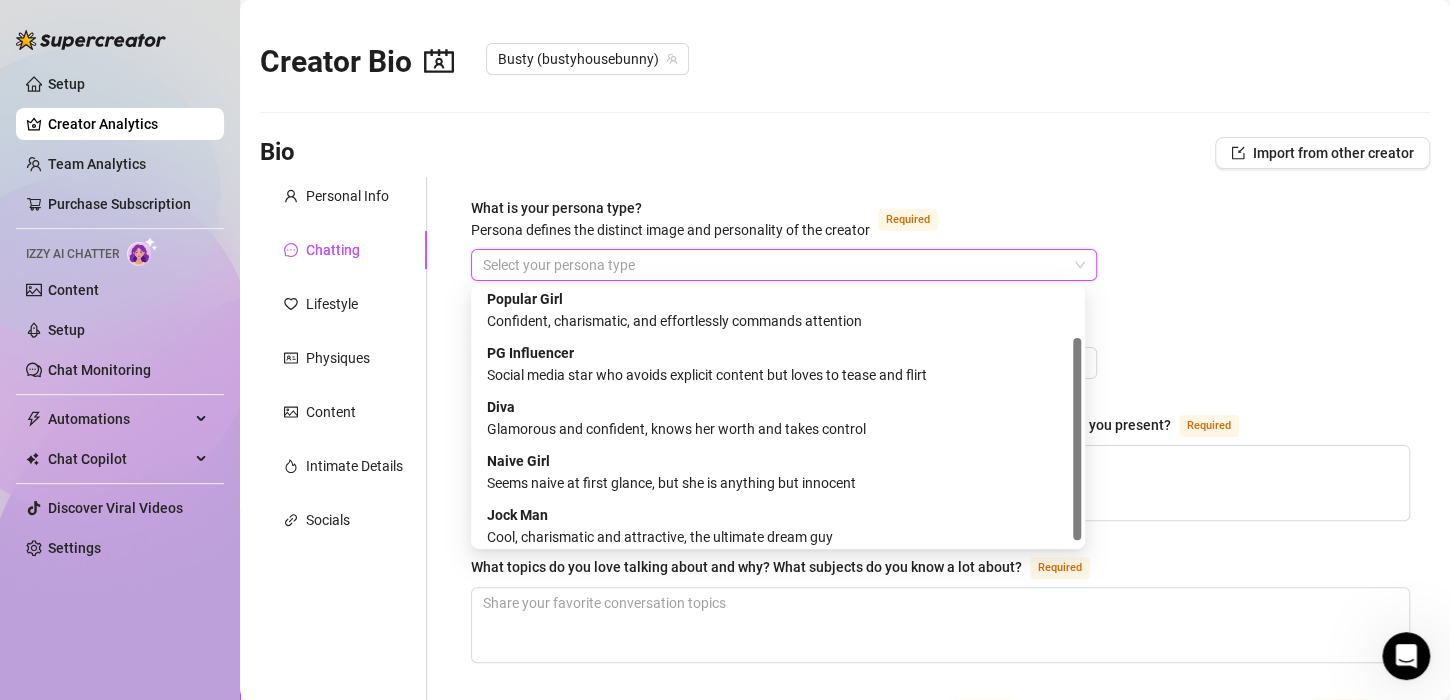 scroll, scrollTop: 68, scrollLeft: 0, axis: vertical 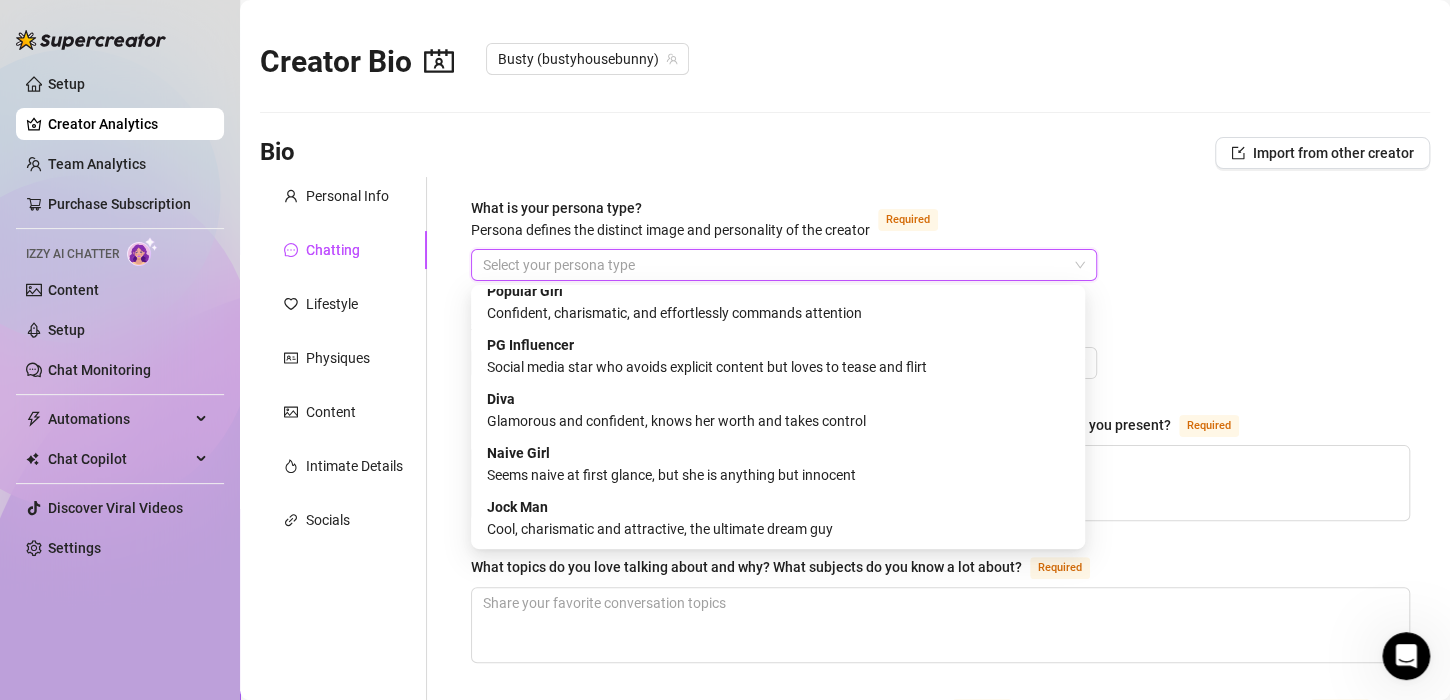 drag, startPoint x: 1075, startPoint y: 341, endPoint x: 1070, endPoint y: 503, distance: 162.07715 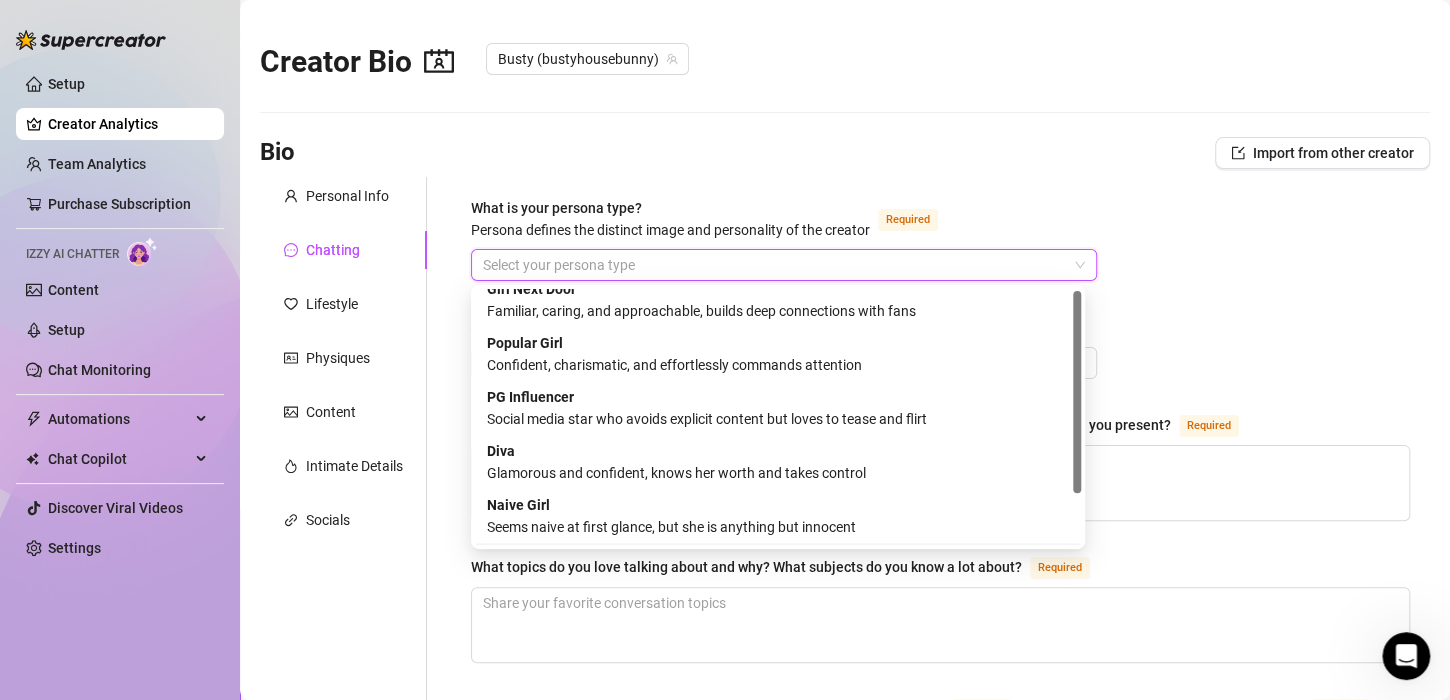 scroll, scrollTop: 0, scrollLeft: 0, axis: both 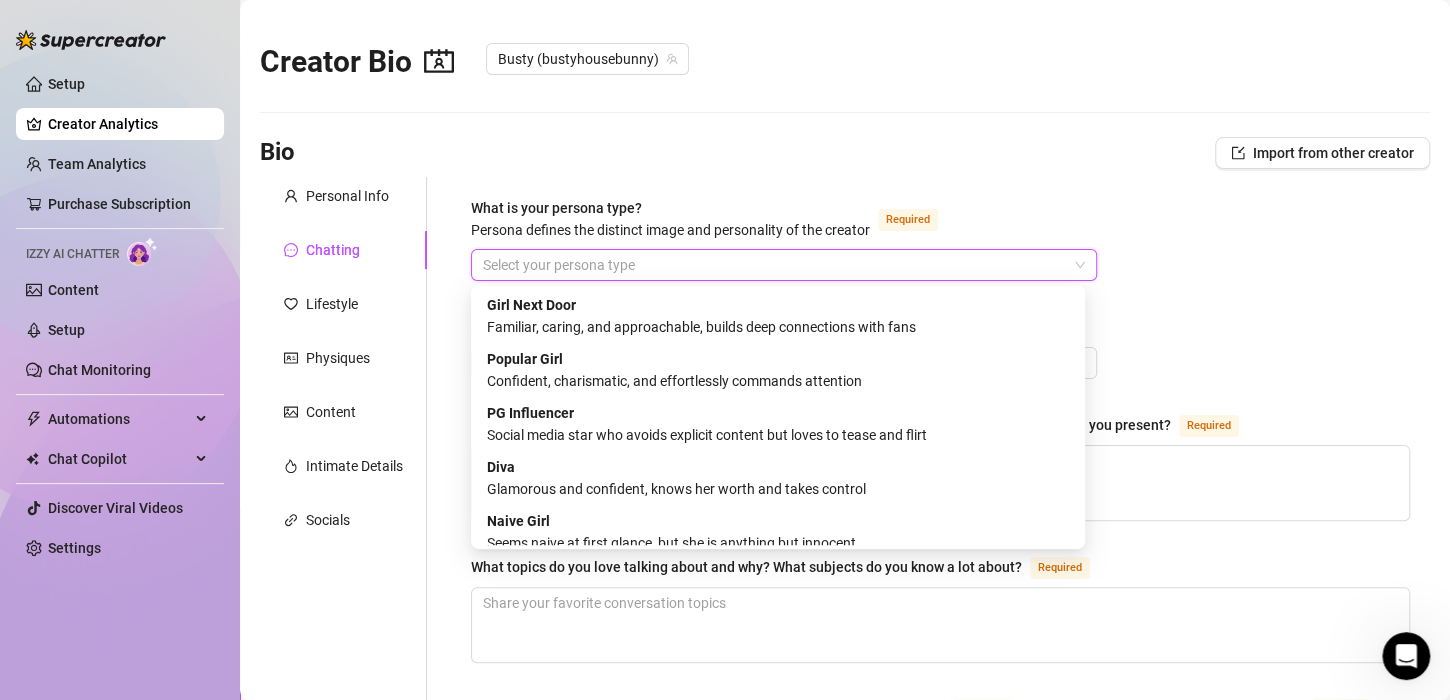 drag, startPoint x: 1079, startPoint y: 517, endPoint x: 1087, endPoint y: 414, distance: 103.31021 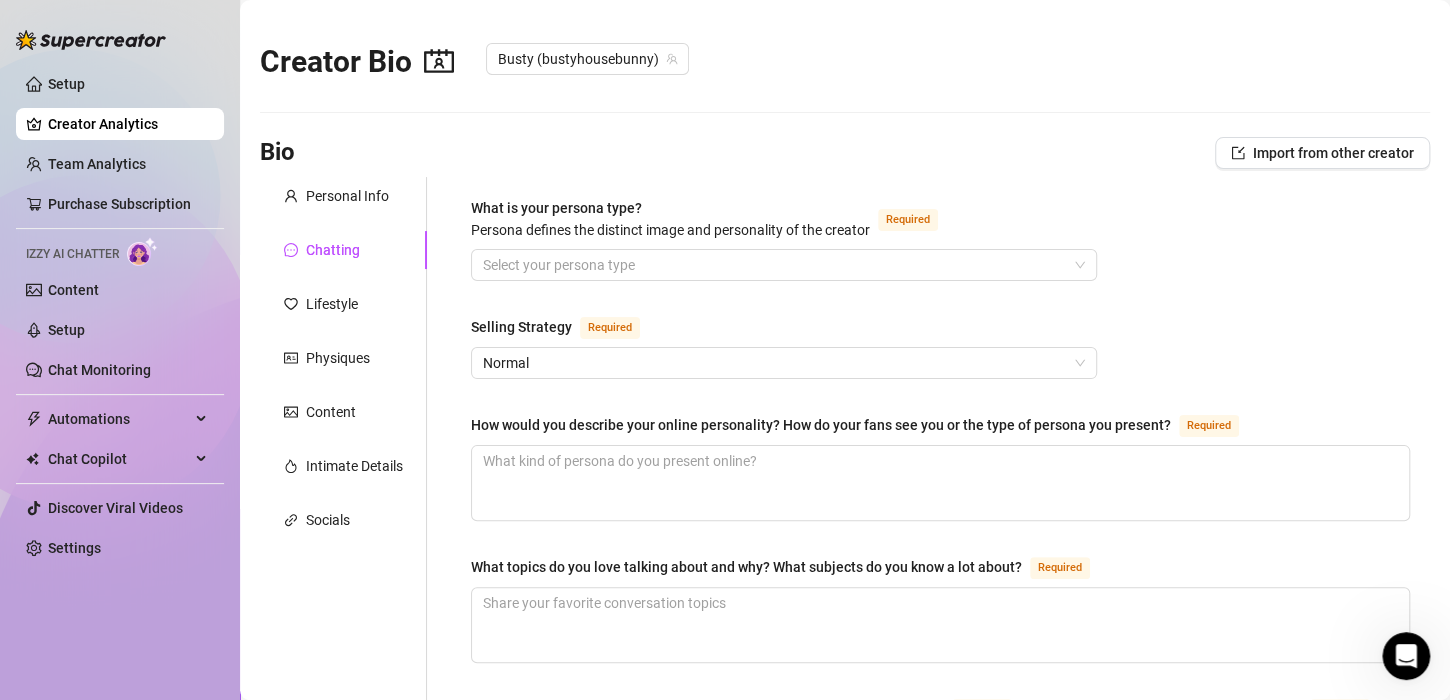 click on "What is your persona type? Persona defines the distinct image and personality of the creator Required Select your persona type Selling Strategy Required Normal How would you describe your online personality? How do your fans see you or the type of persona you present? Required What topics do you love talking about and why? What subjects do you know a lot about? Required How do you express laughter in text? Which slang do you use? Required What are your favorite emojis? Required Punctuation Style Minimal Casual Proper Capitalization Style Lowercase Proper Names Proper Writing Level Relaxed Mixed Proper Respond to fans in their native language, even if it’s not one you speak. If turned off, the AI will only reply in the languages you selected under Personal tab (English). How do you want your fans to feel when chatting with you? What nicknames do you use for your fans? Required Are there any topics that should be avoided or handled with care?" at bounding box center [940, 913] 